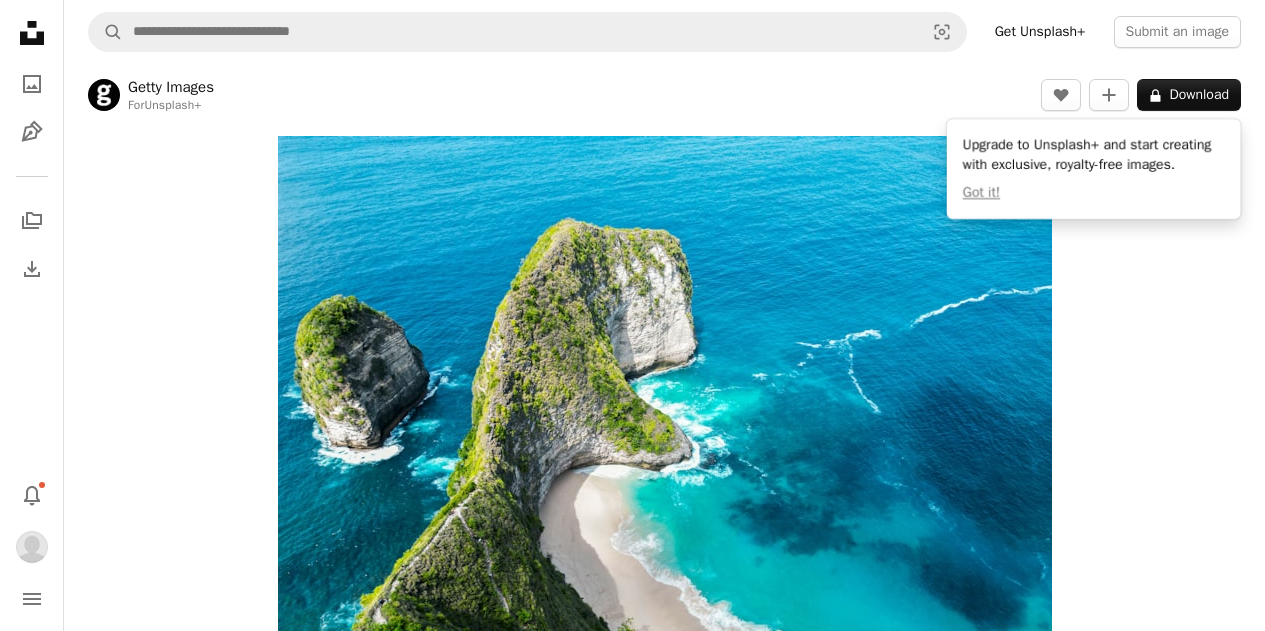 scroll, scrollTop: 0, scrollLeft: 0, axis: both 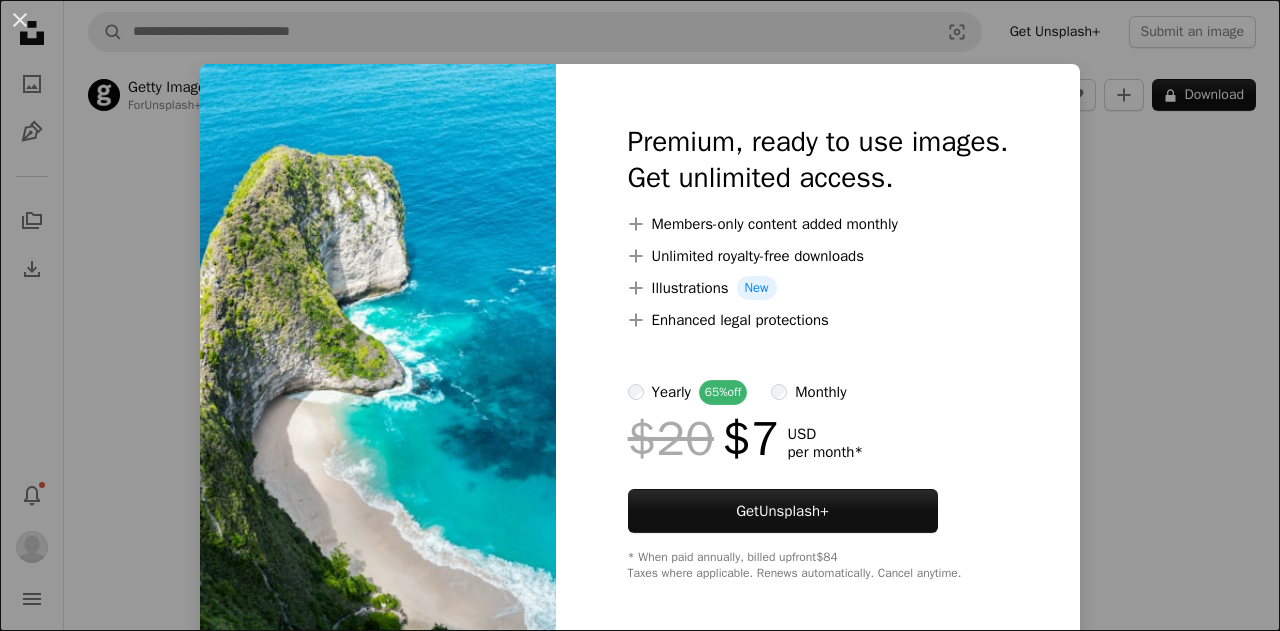 click on "An X shape Premium, ready to use images. Get unlimited access. A plus sign Members-only content added monthly A plus sign Unlimited royalty-free downloads A plus sign Illustrations  New A plus sign Enhanced legal protections yearly 65%  off monthly $20   $7 USD per month * Get  Unsplash+ * When paid annually, billed upfront  $84 Taxes where applicable. Renews automatically. Cancel anytime." at bounding box center [640, 315] 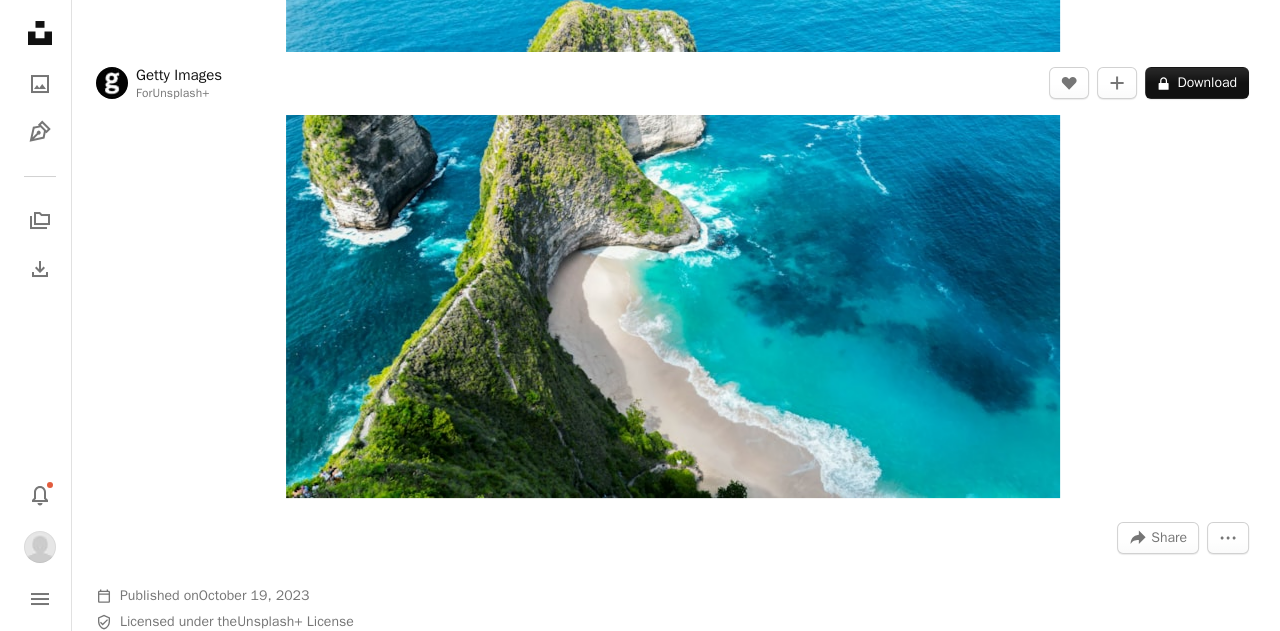 scroll, scrollTop: 300, scrollLeft: 0, axis: vertical 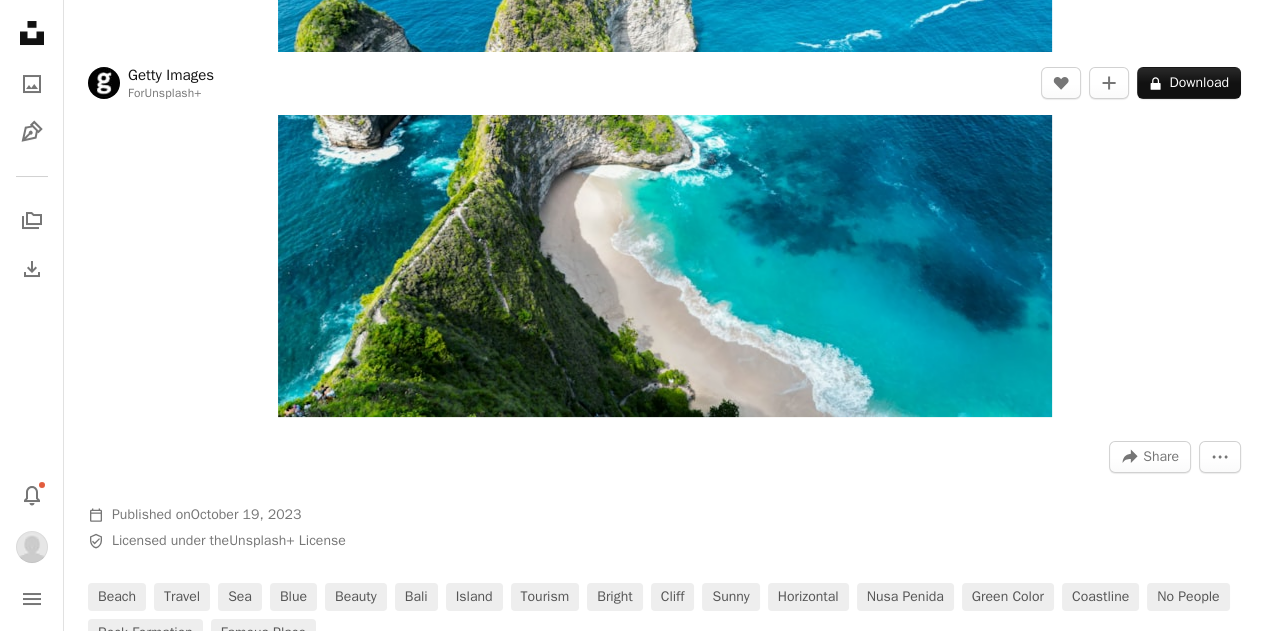 click at bounding box center [665, 126] 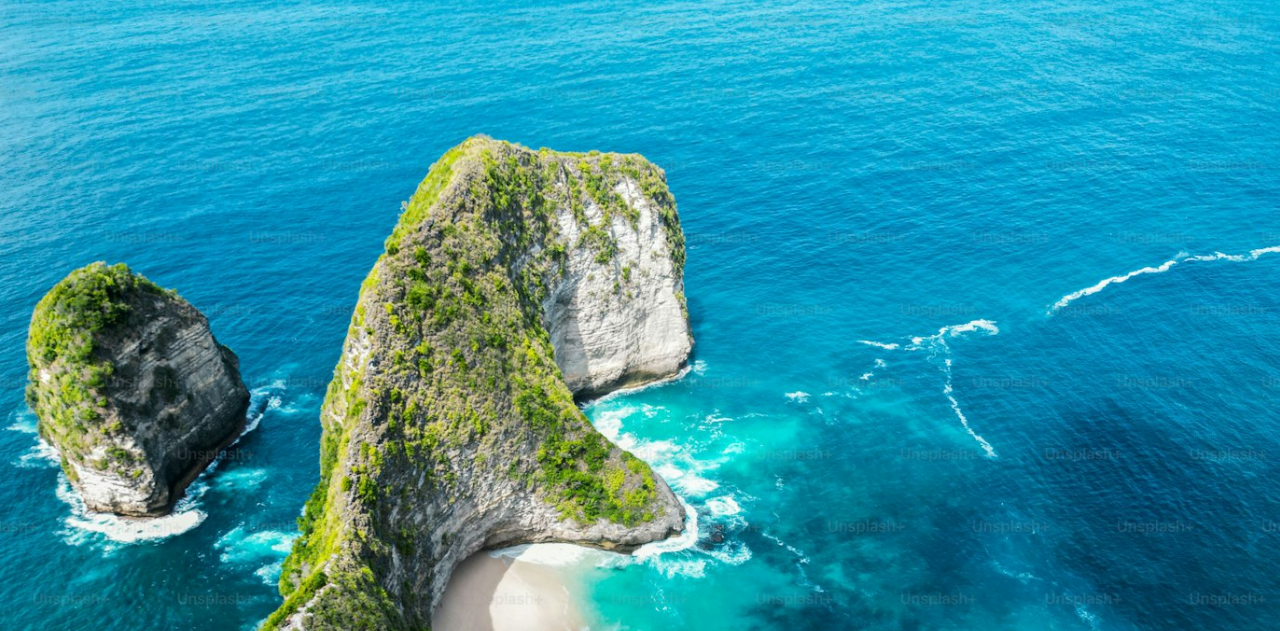 scroll, scrollTop: 154, scrollLeft: 0, axis: vertical 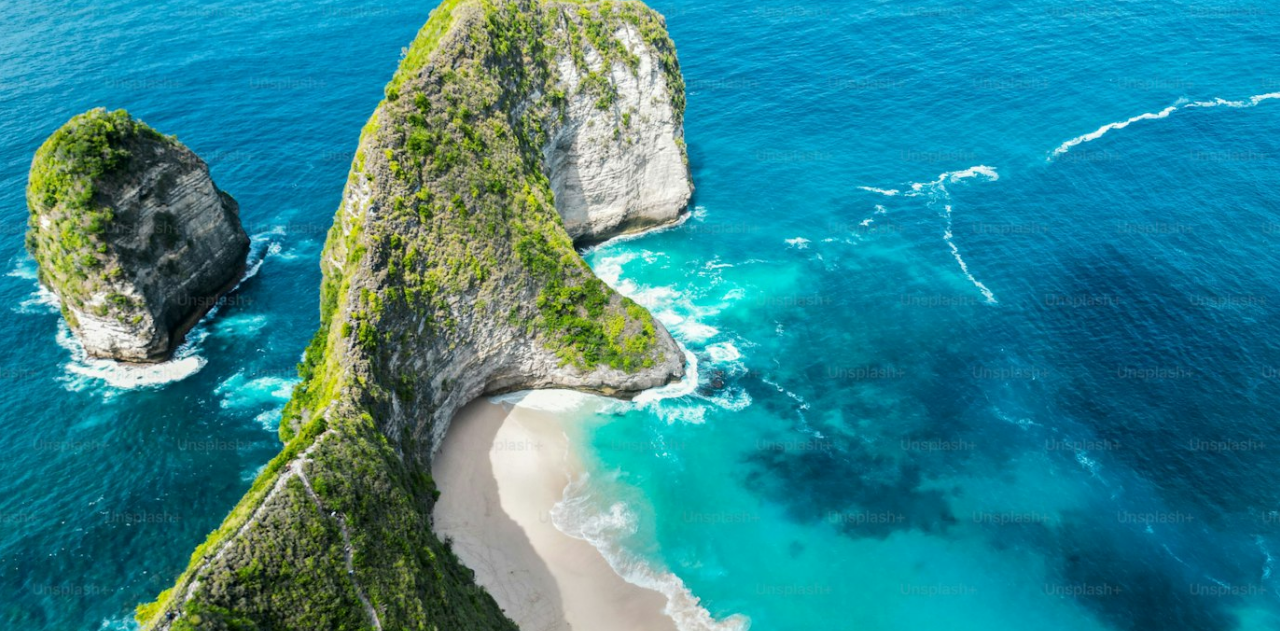 drag, startPoint x: 818, startPoint y: 346, endPoint x: 908, endPoint y: 353, distance: 90.27181 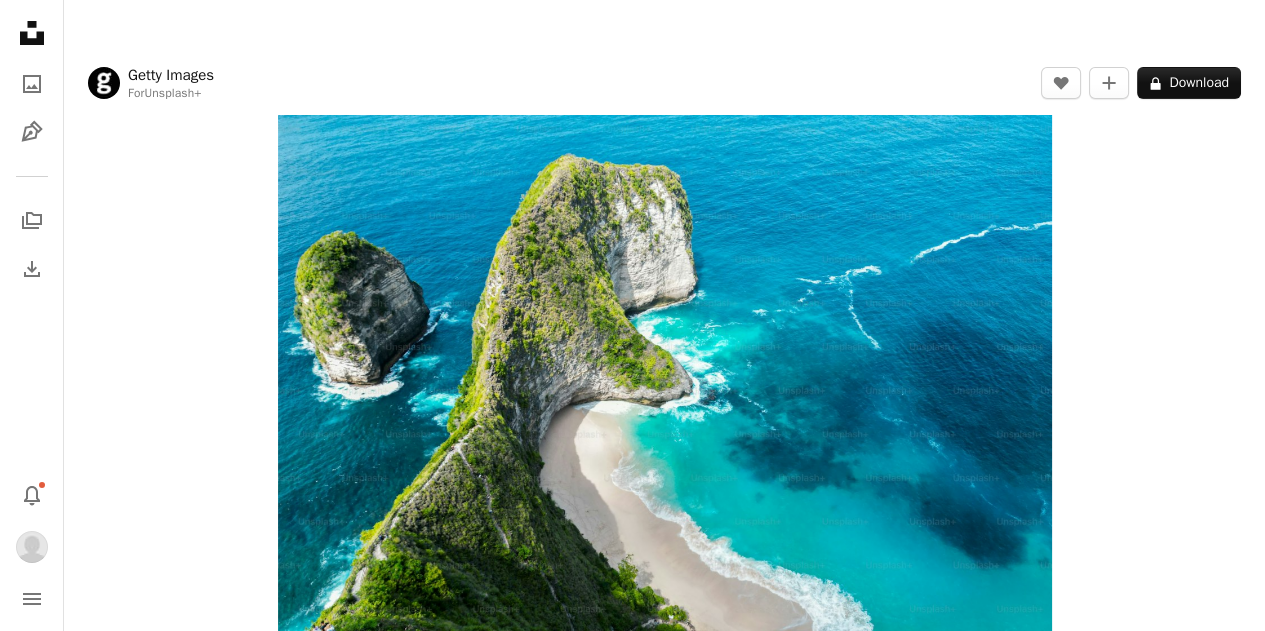 scroll, scrollTop: 0, scrollLeft: 0, axis: both 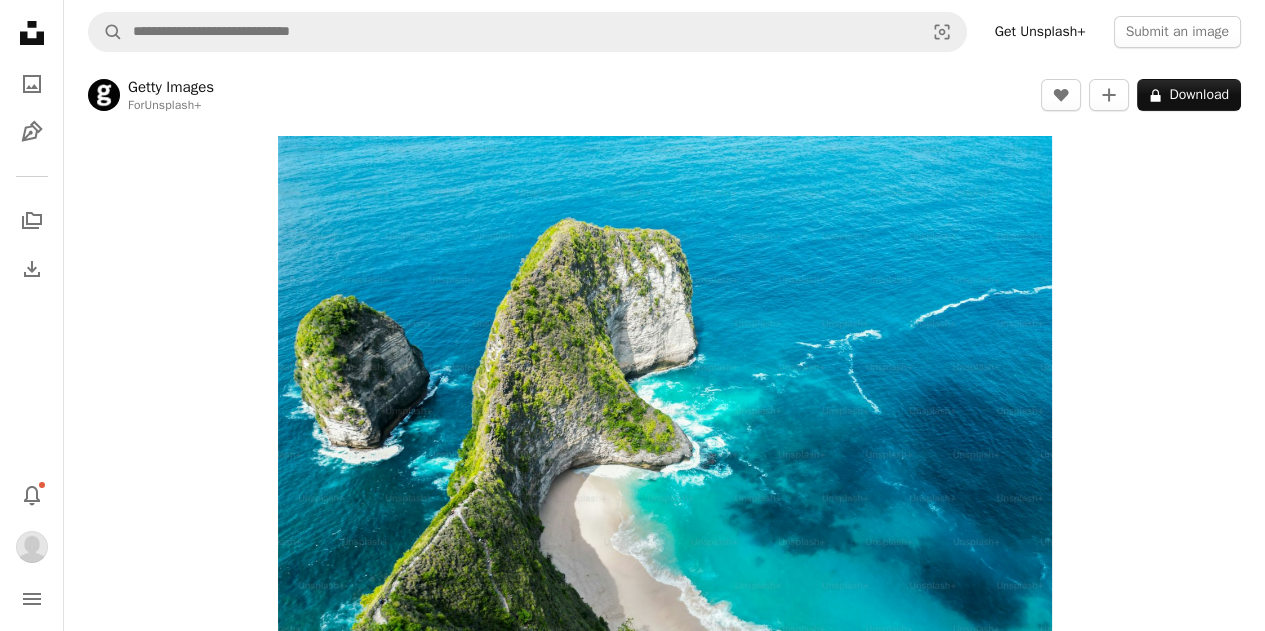 type 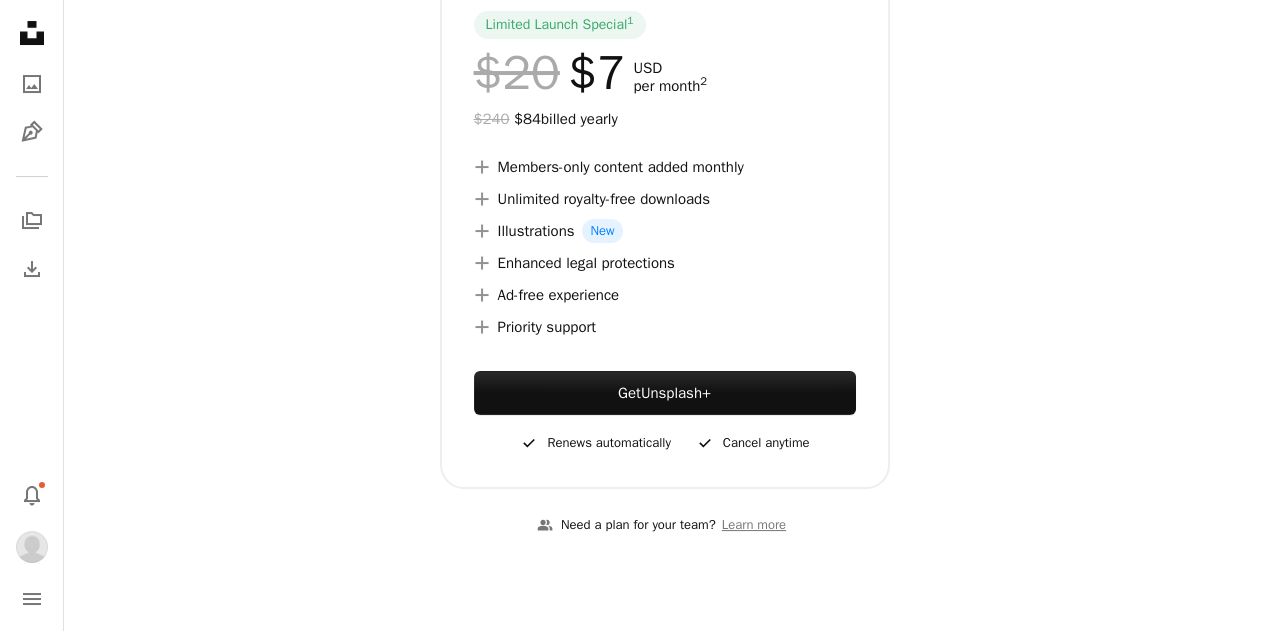 scroll, scrollTop: 500, scrollLeft: 0, axis: vertical 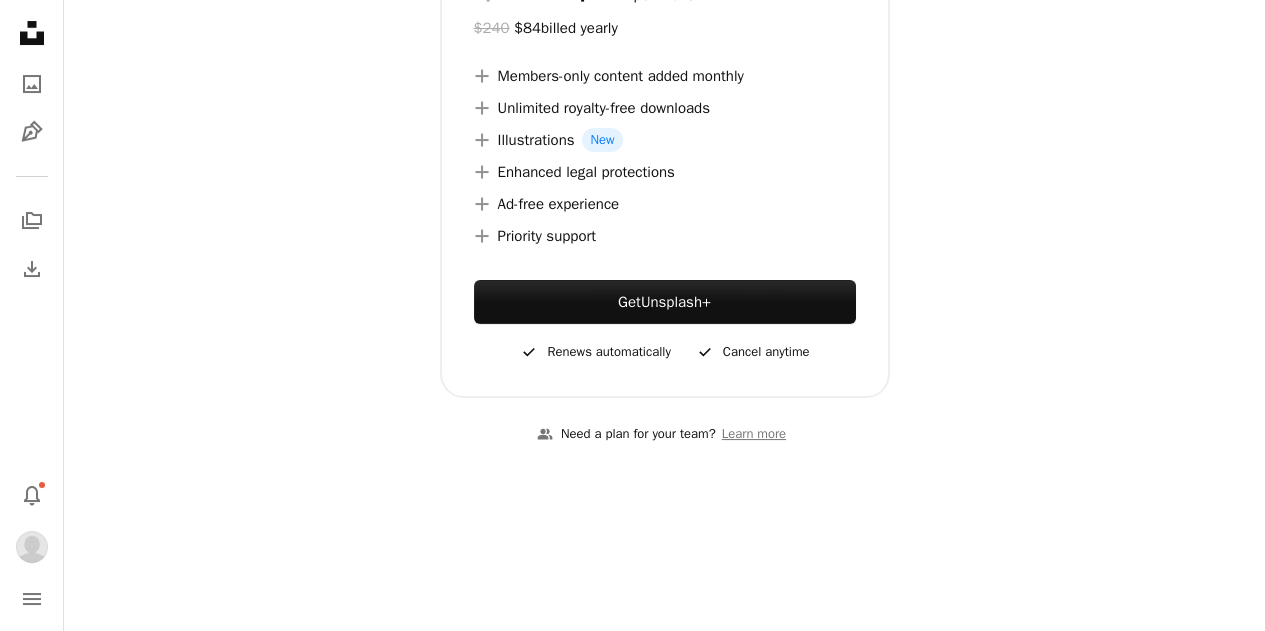 click on "Limited Launch Special 1 $20   $7 USD per month 2 $240   $84  billed yearly A plus sign Members-only content added monthly A plus sign Unlimited royalty-free downloads A plus sign Illustrations  New A plus sign Enhanced legal protections A plus sign Ad-free experience A plus sign Priority support Get  Unsplash+ A checkmark Renews automatically A checkmark Cancel anytime" at bounding box center [664, 142] 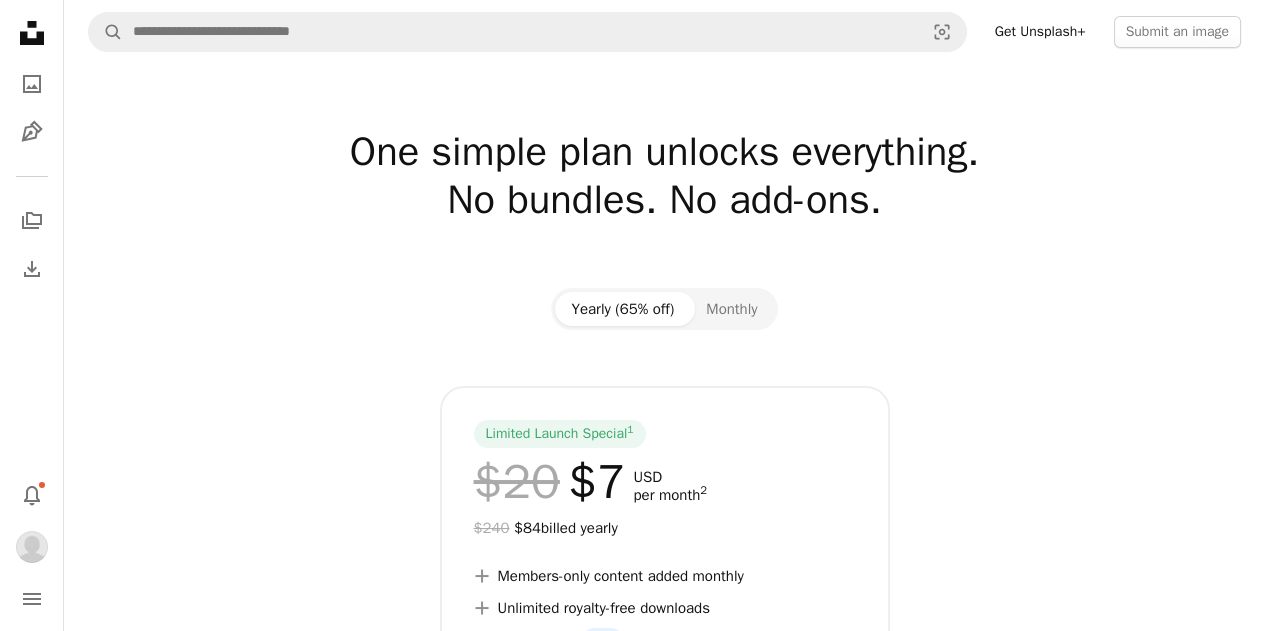click on "Unsplash logo Unsplash Home" 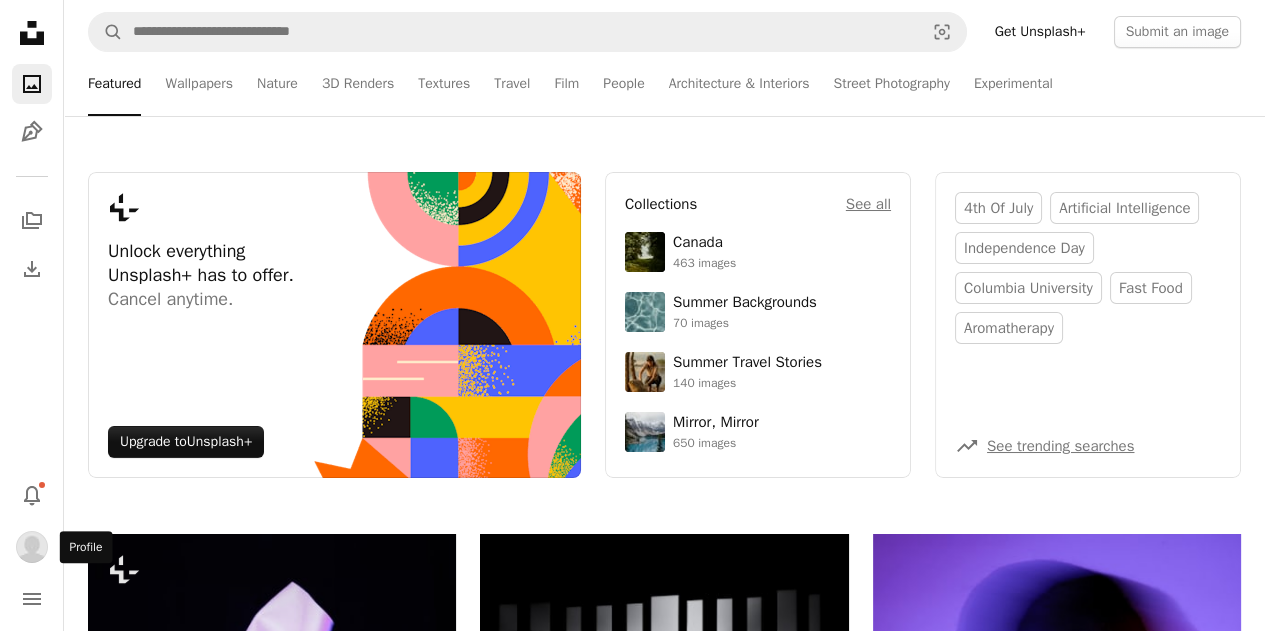 click at bounding box center (32, 547) 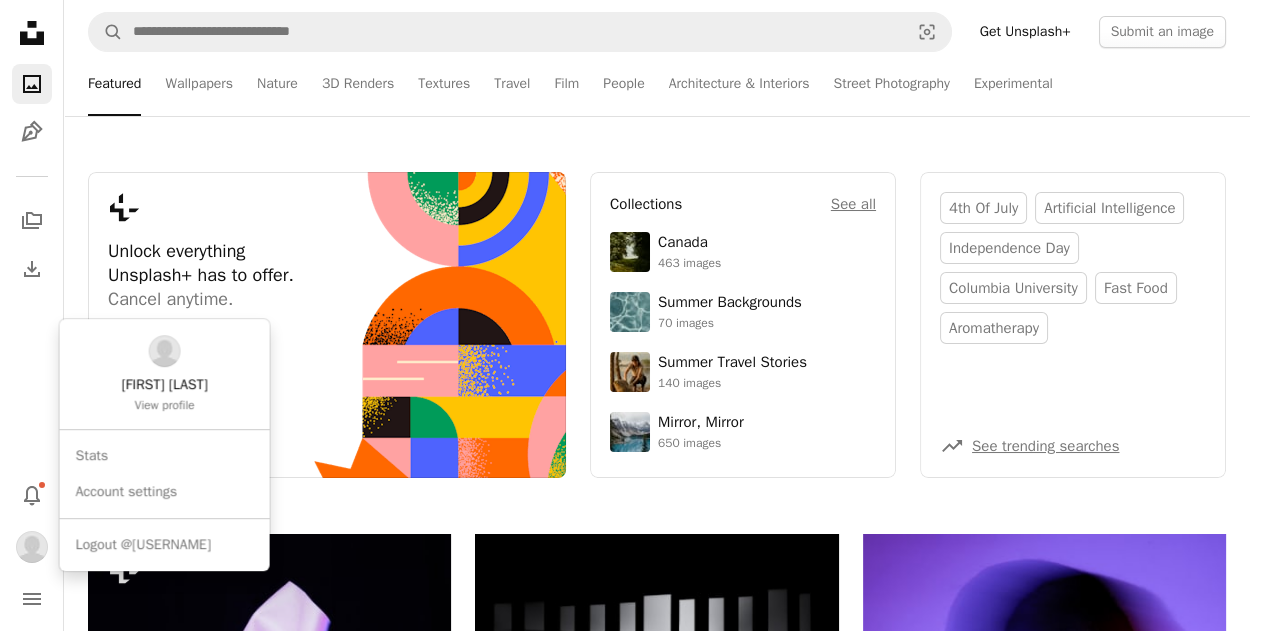 click on "Unsplash logo Unsplash Home A photo Pen Tool A stack of folders Download Photos Chevron down Bell navigation menu A magnifying glass Visual search Get Unsplash+ Submit an image Featured Featured Wallpapers Nature 3D Renders Textures Travel Film People Architecture & Interiors Street Photography Experimental Plus sign for Unsplash+ Unlock everything Unsplash+ has to offer. Cancel anytime. Upgrade to Unsplash+ Collections See all [COUNTRY] 463 images Summer Backgrounds 70 images Summer Travel Stories 140 images Mirror, Mirror 650 images 4th of july artificial intelligence independence day [UNIVERSITY] fast food aromatherapy A trend sign See trending searches Plus sign for Unsplash+ Unlock everything Unsplash+ has to offer. Cancel anytime. Upgrade to Unsplash+ 4th of july artificial intelligence independence day [UNIVERSITY] fast food aromatherapy A trend sign See trending searches Collections See all [COUNTRY] 463 images Summer Backgrounds 70 images Summer Travel Stories 140 images Mirror, Mirror" at bounding box center [625, 315] 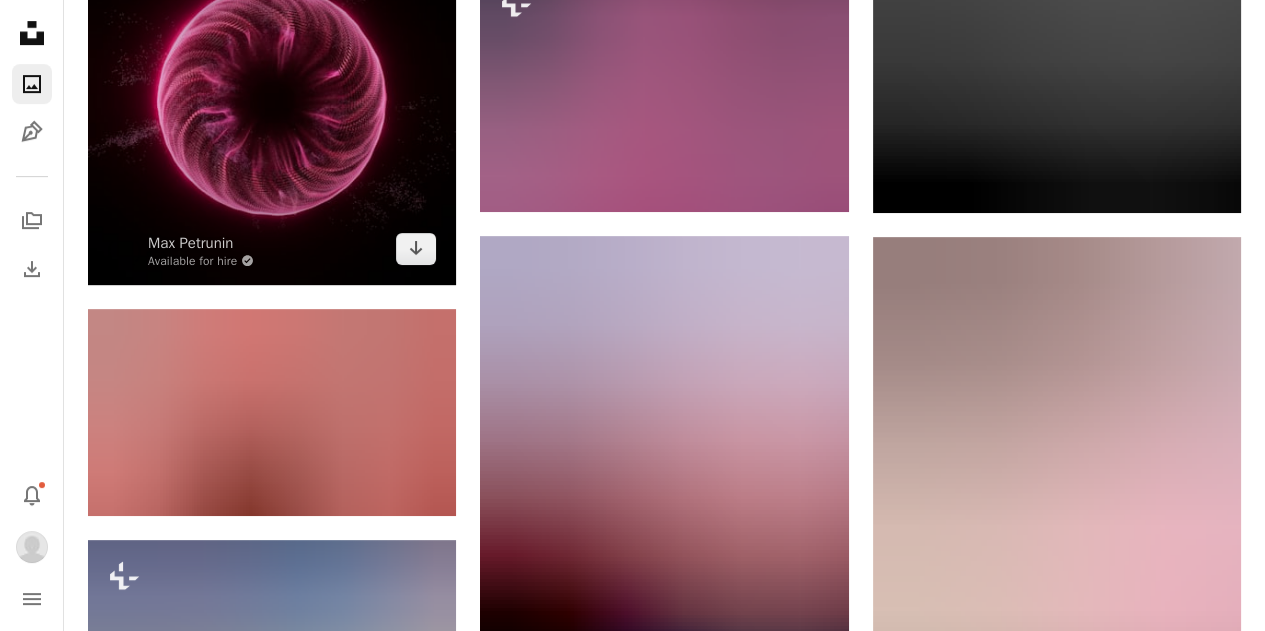 scroll, scrollTop: 1500, scrollLeft: 0, axis: vertical 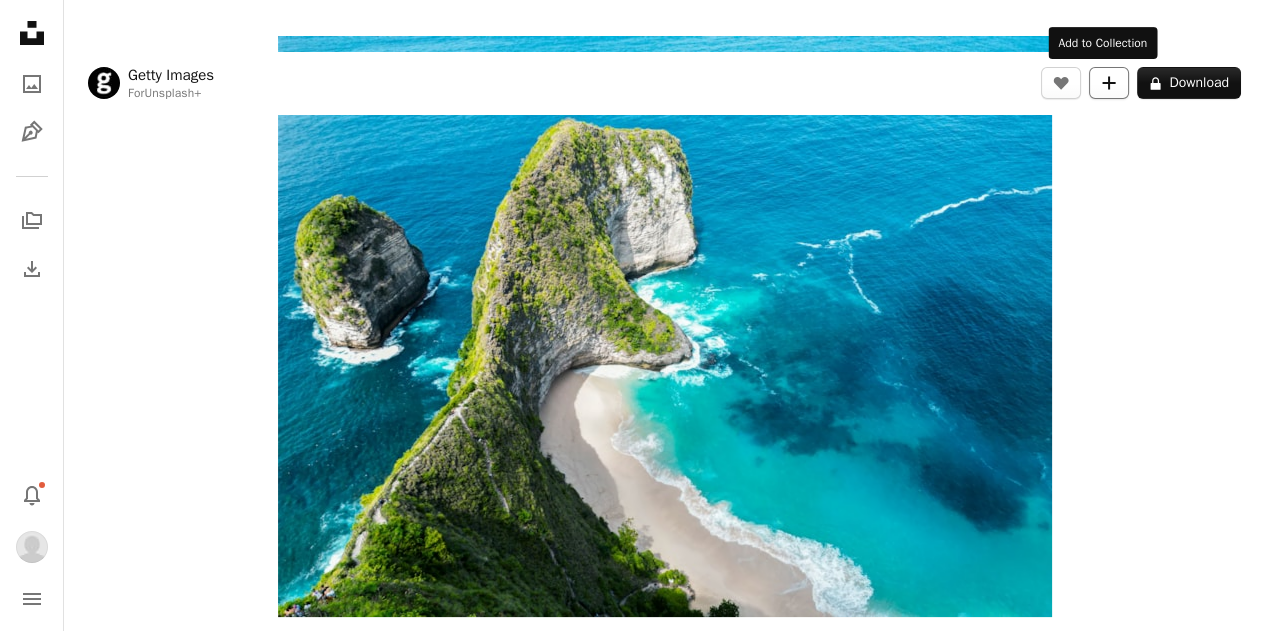 click on "A plus sign" 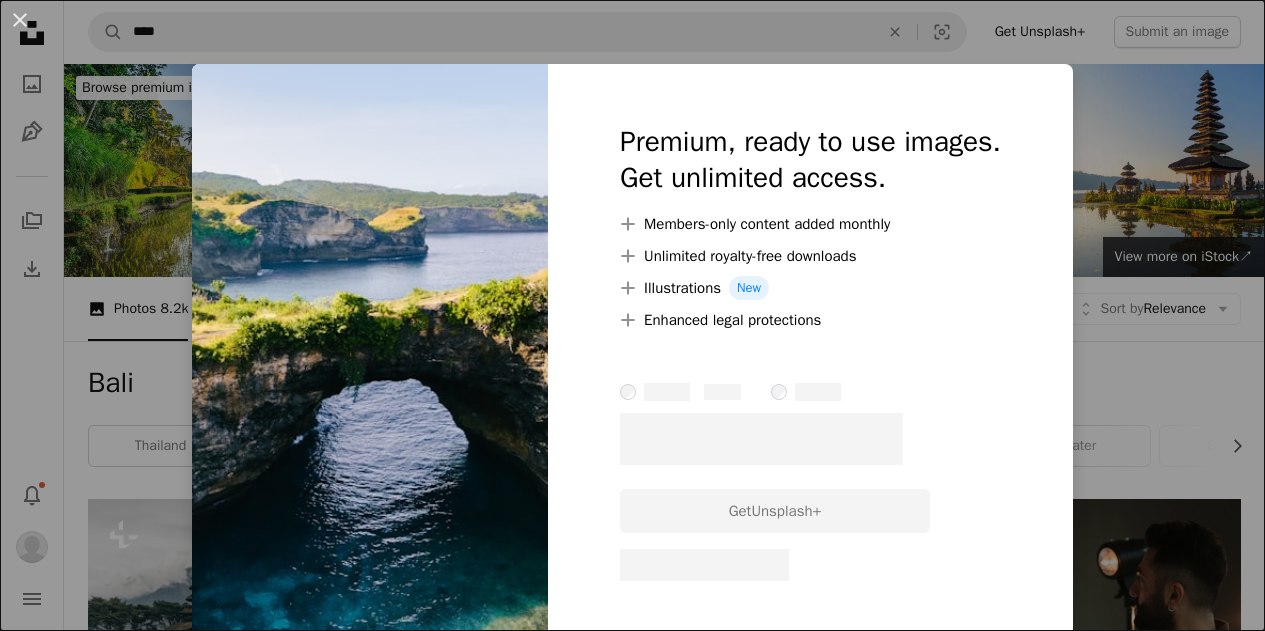 scroll, scrollTop: 1900, scrollLeft: 0, axis: vertical 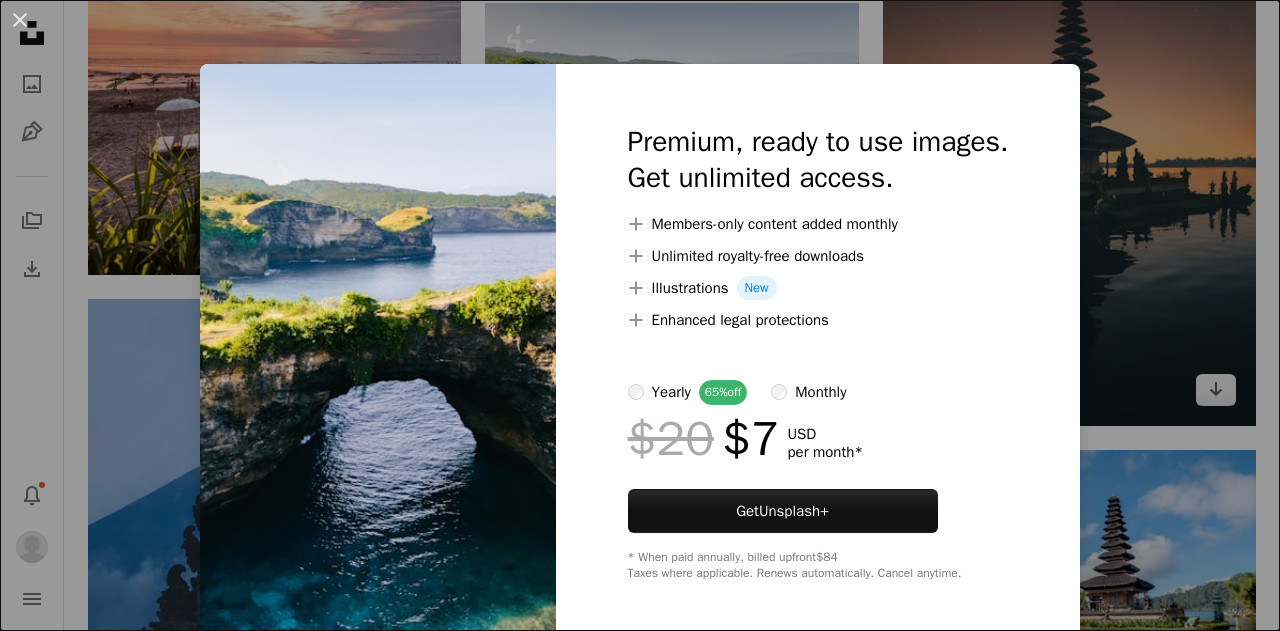 click on "An X shape Premium, ready to use images. Get unlimited access. A plus sign Members-only content added monthly A plus sign Unlimited royalty-free downloads A plus sign Illustrations  New A plus sign Enhanced legal protections yearly 65%  off monthly $20   $7 USD per month * Get  Unsplash+ * When paid annually, billed upfront  $84 Taxes where applicable. Renews automatically. Cancel anytime." at bounding box center [640, 315] 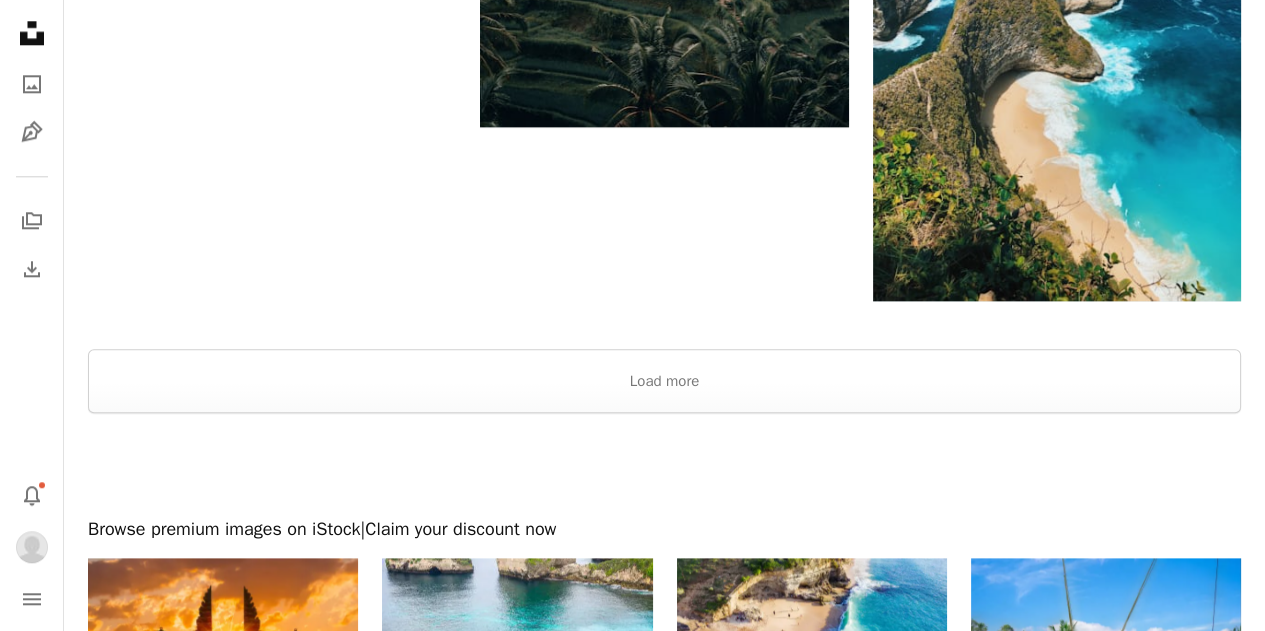 scroll, scrollTop: 3500, scrollLeft: 0, axis: vertical 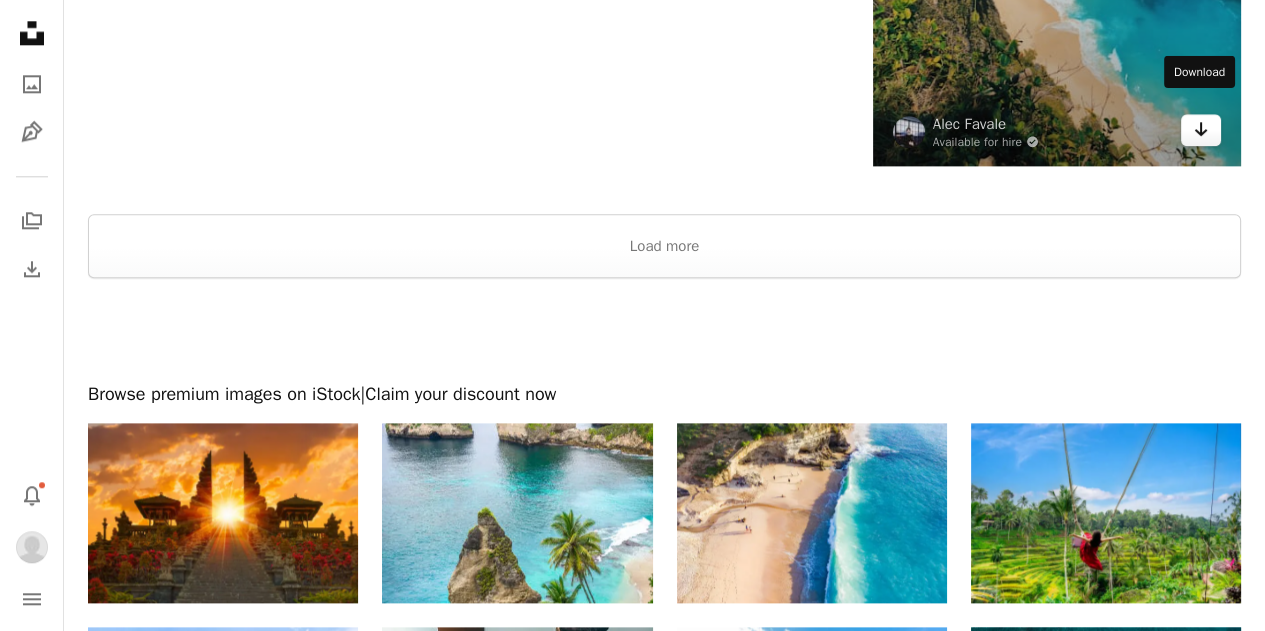 click on "Arrow pointing down" 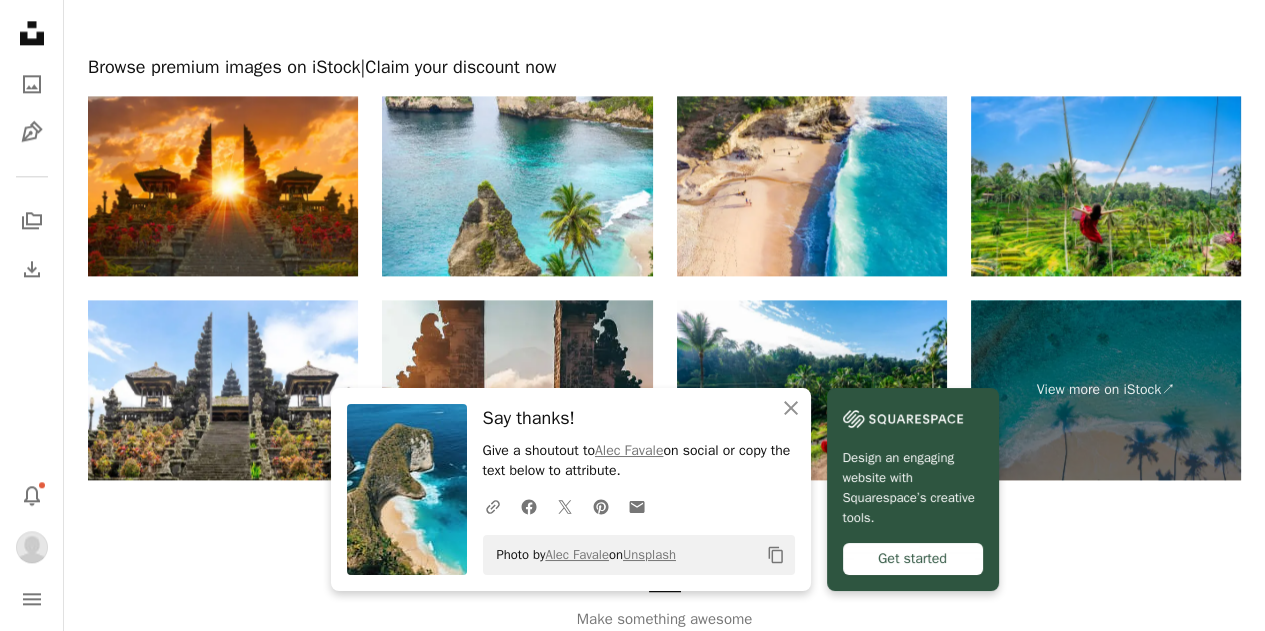 scroll, scrollTop: 3887, scrollLeft: 0, axis: vertical 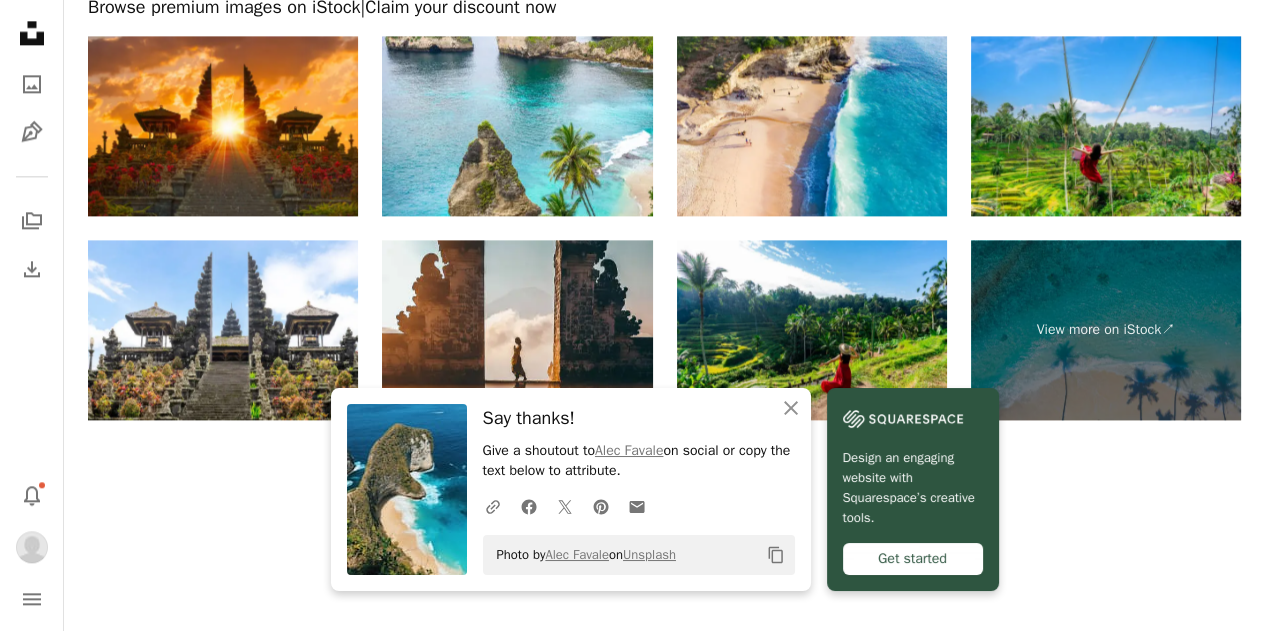 click on "Unsplash logo Make something awesome" at bounding box center (664, 535) 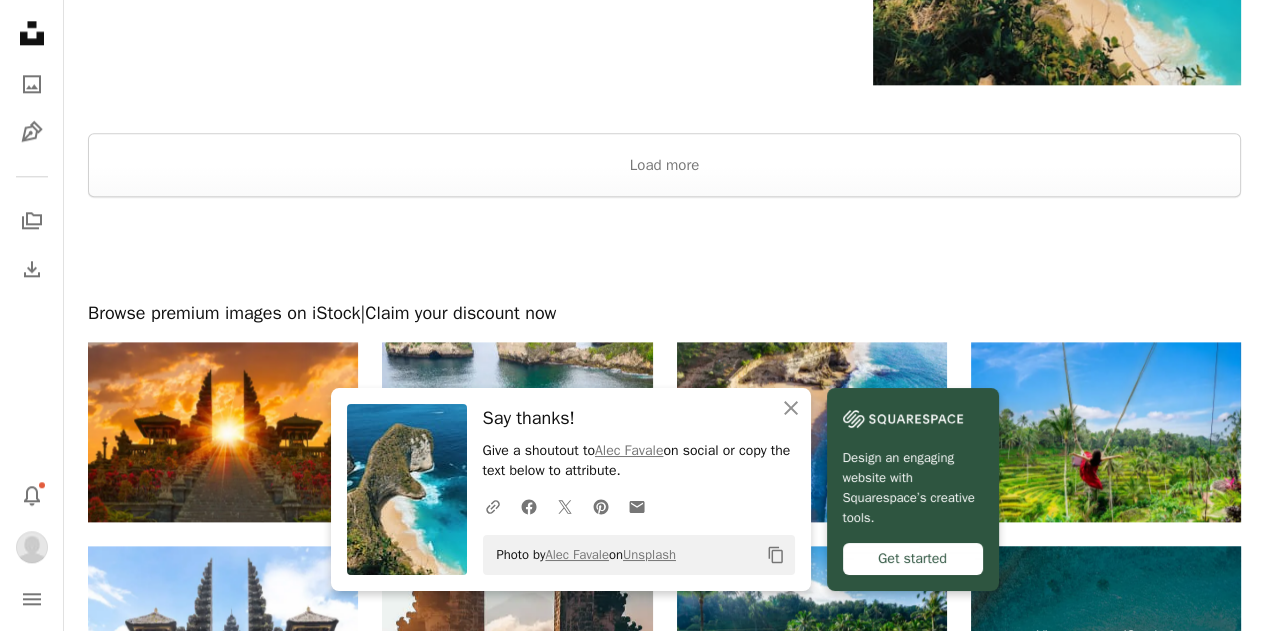 scroll, scrollTop: 3587, scrollLeft: 0, axis: vertical 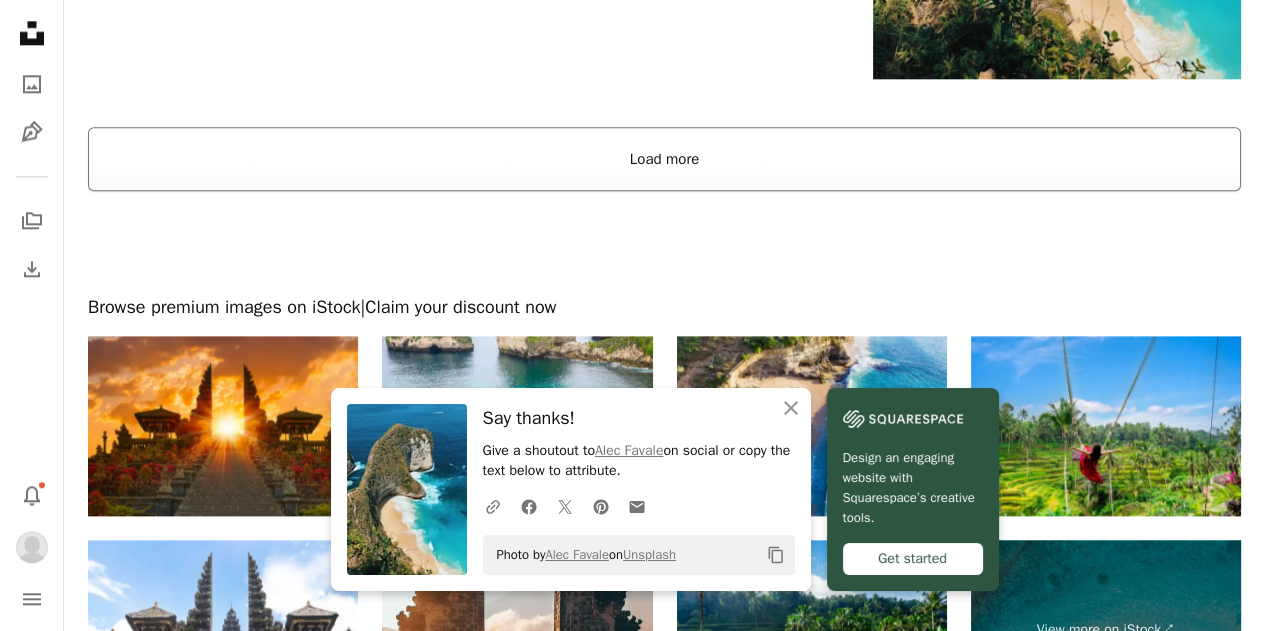 click on "Load more" at bounding box center [664, 159] 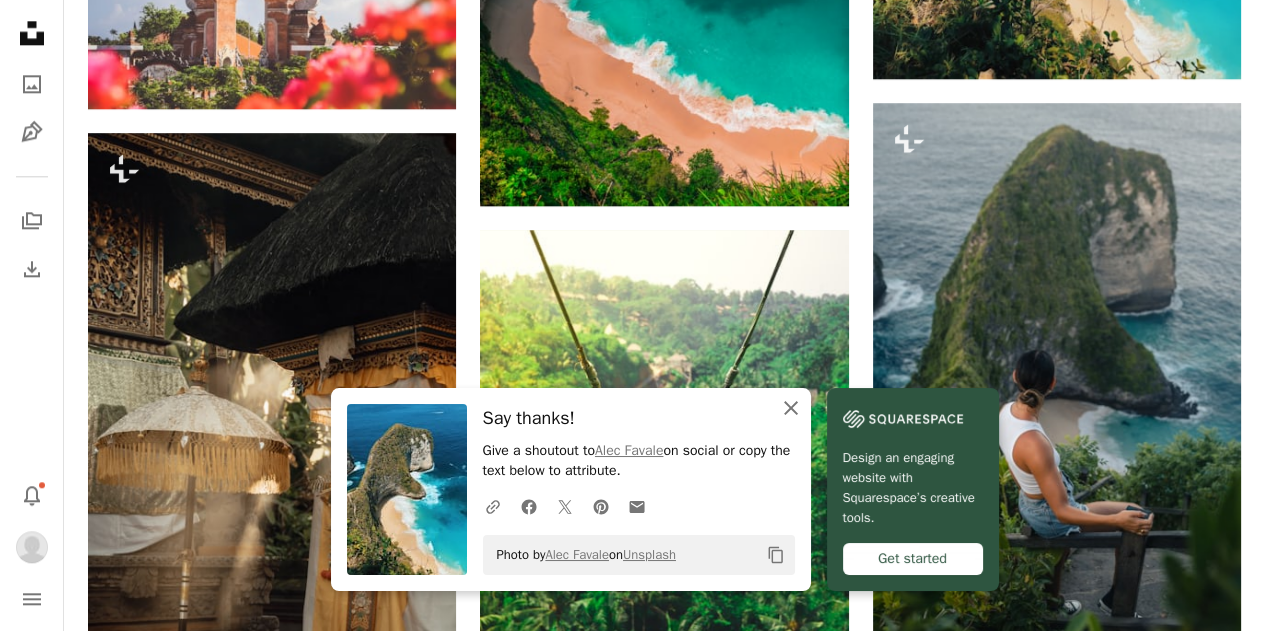 click on "An X shape" 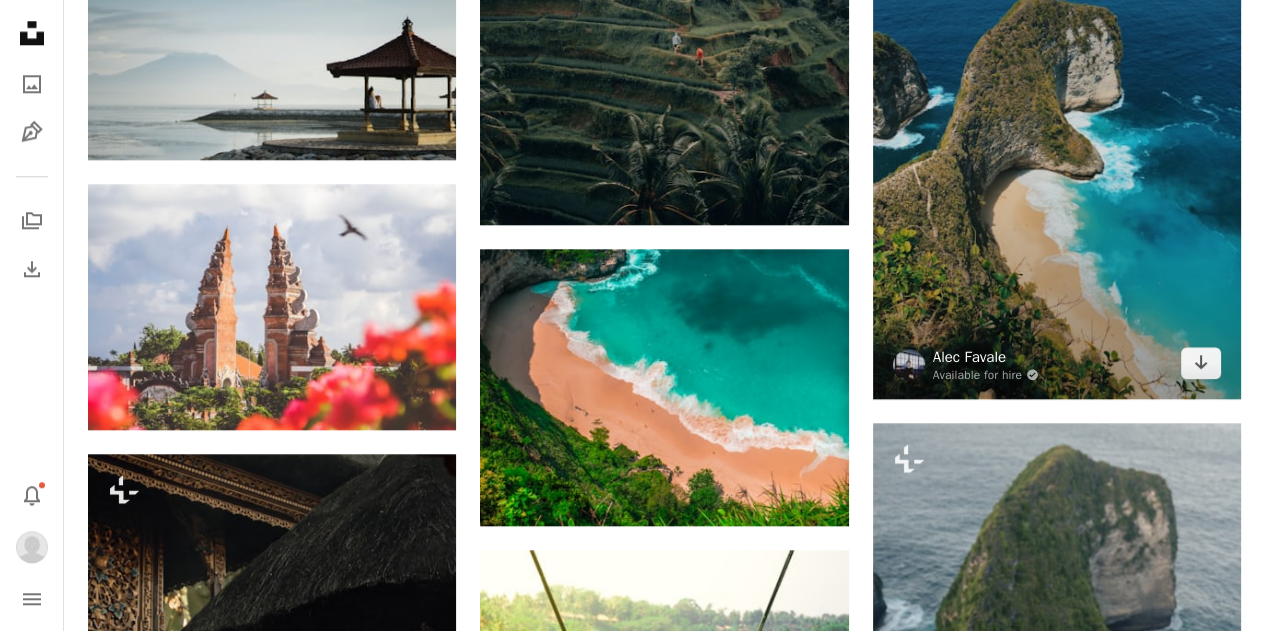 scroll, scrollTop: 3187, scrollLeft: 0, axis: vertical 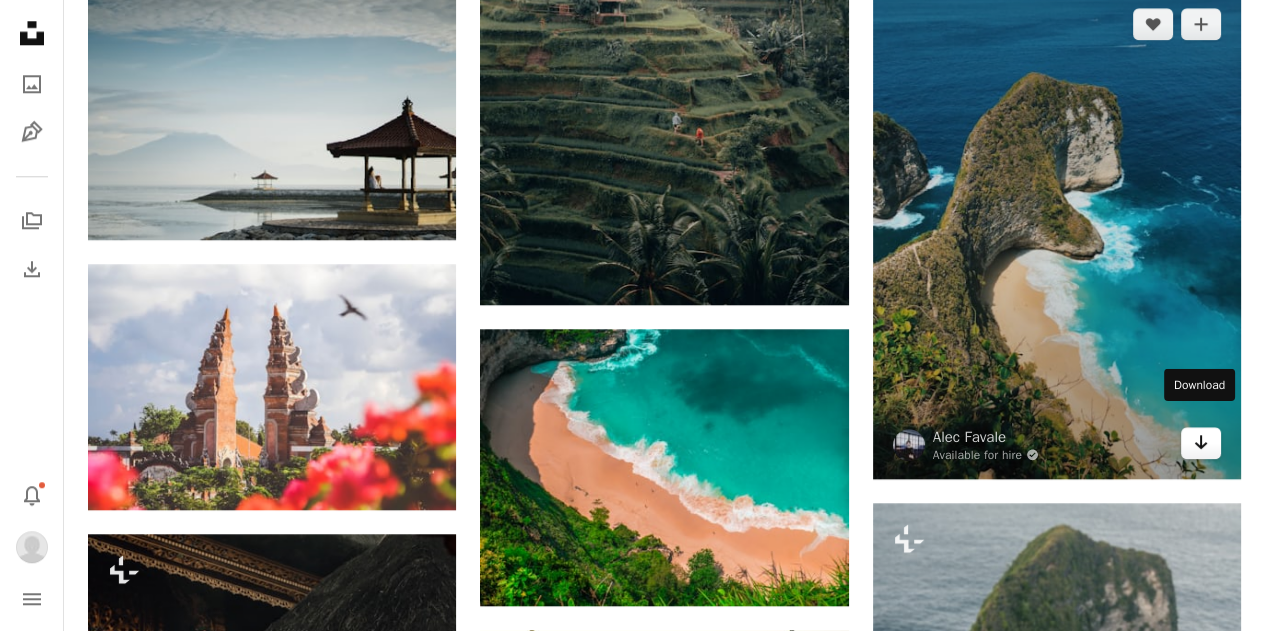 click on "Arrow pointing down" 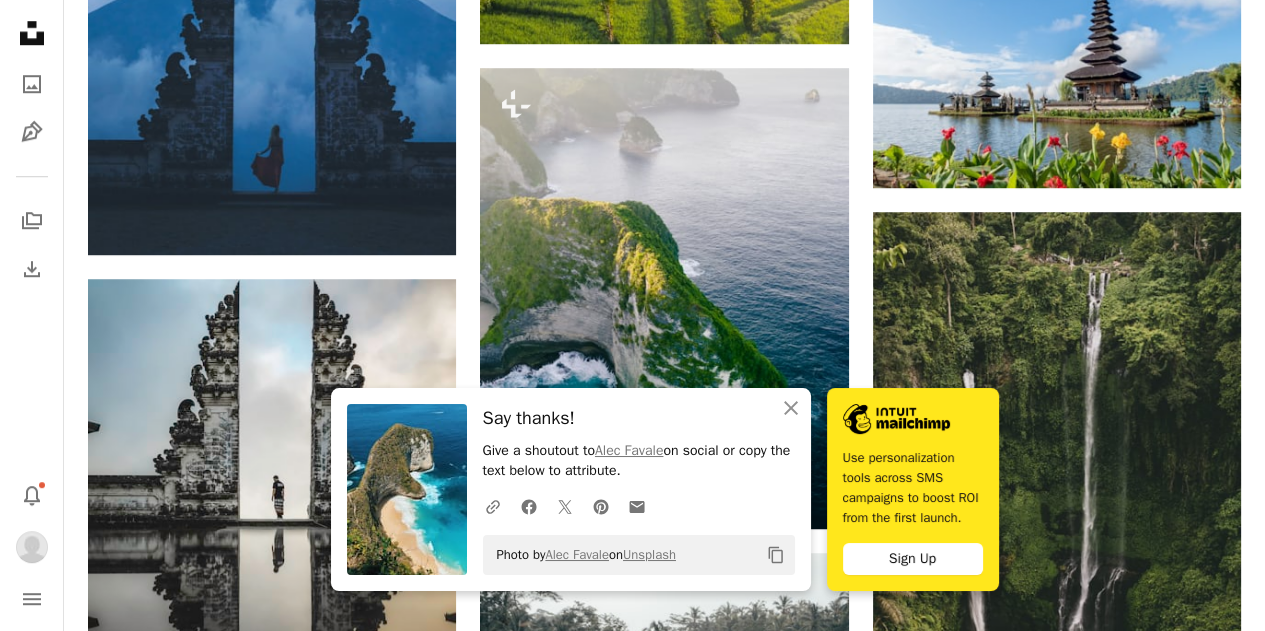 scroll, scrollTop: 1987, scrollLeft: 0, axis: vertical 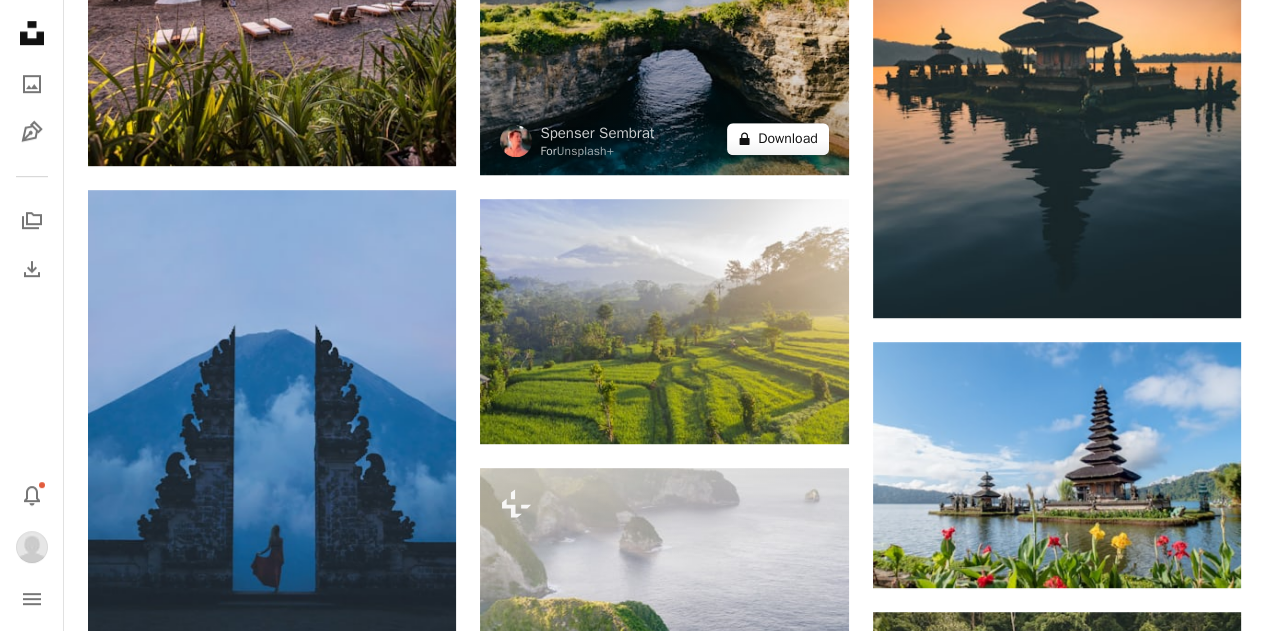 click on "A lock Download" at bounding box center (778, 139) 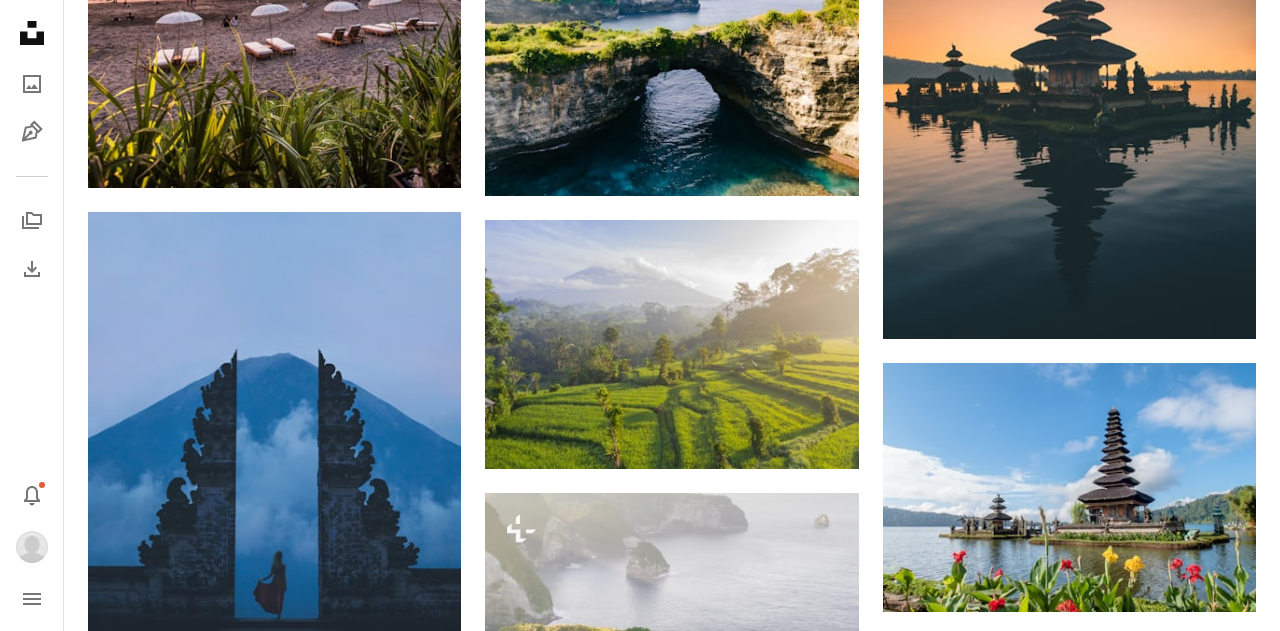 drag, startPoint x: 1217, startPoint y: 311, endPoint x: 1185, endPoint y: 318, distance: 32.75668 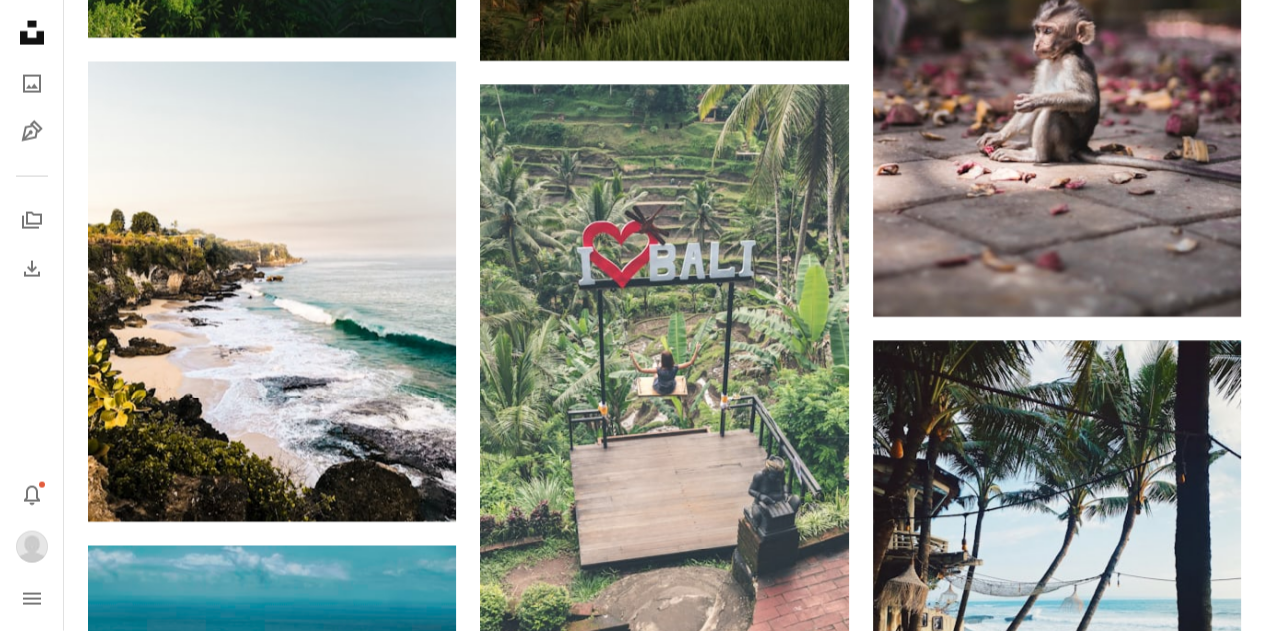 scroll, scrollTop: 6787, scrollLeft: 0, axis: vertical 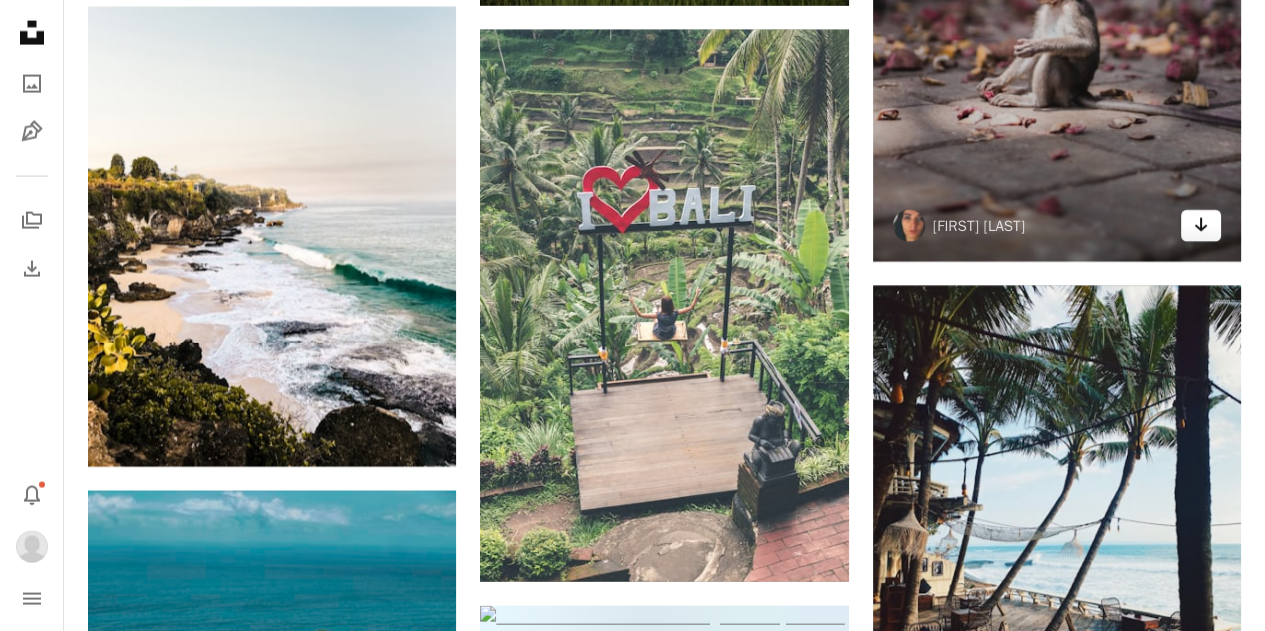 click on "Arrow pointing down" 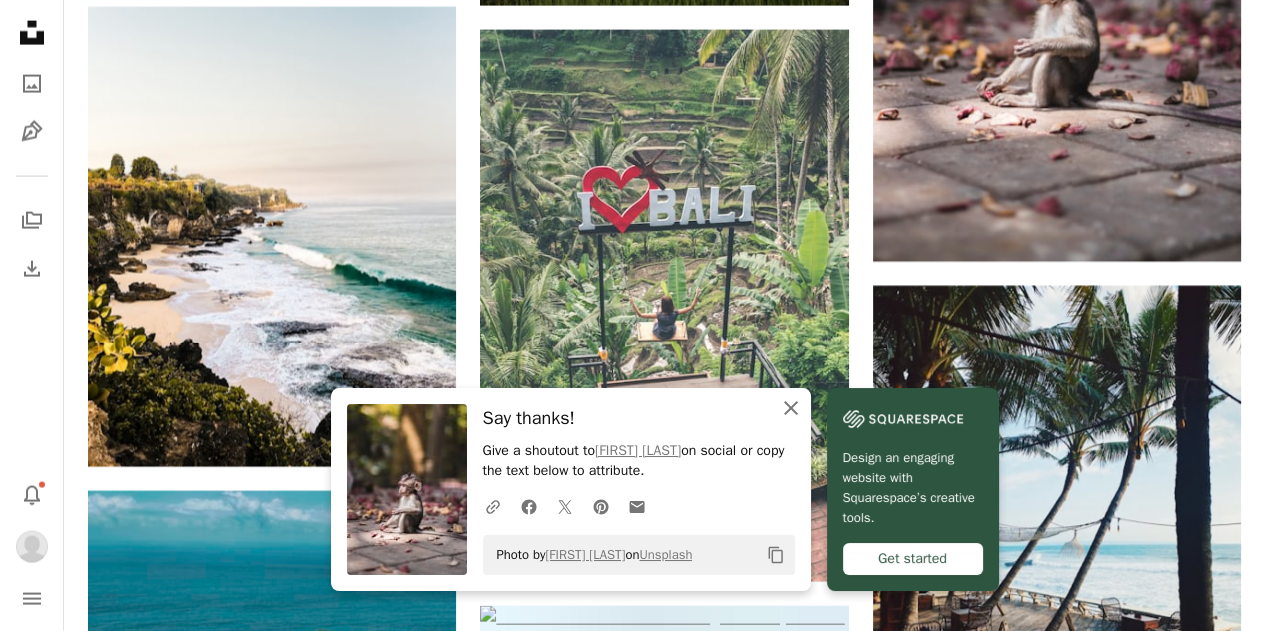 click 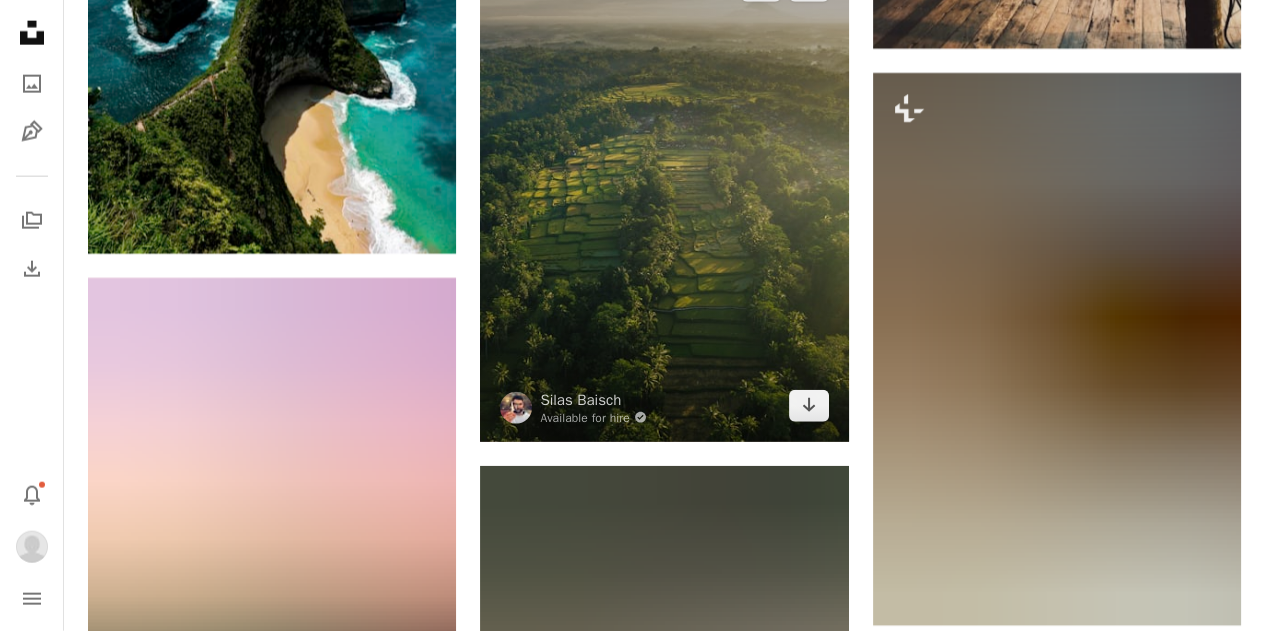 scroll, scrollTop: 7687, scrollLeft: 0, axis: vertical 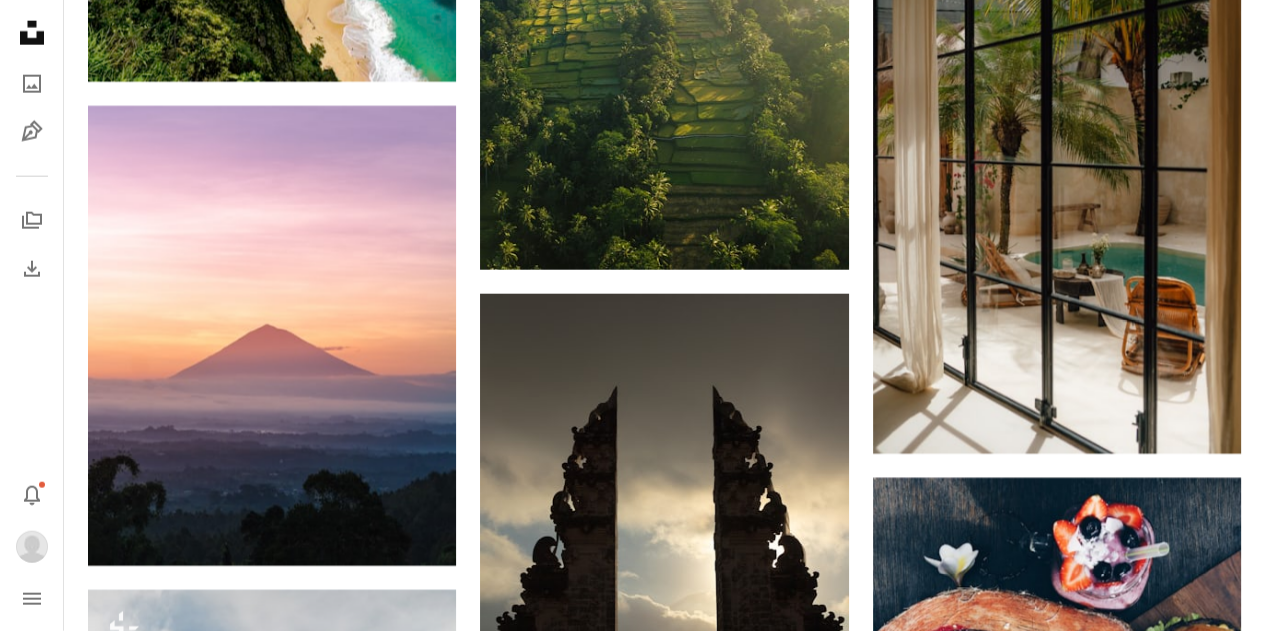 click on "[FIRST] [LAST]" at bounding box center (664, -1123) 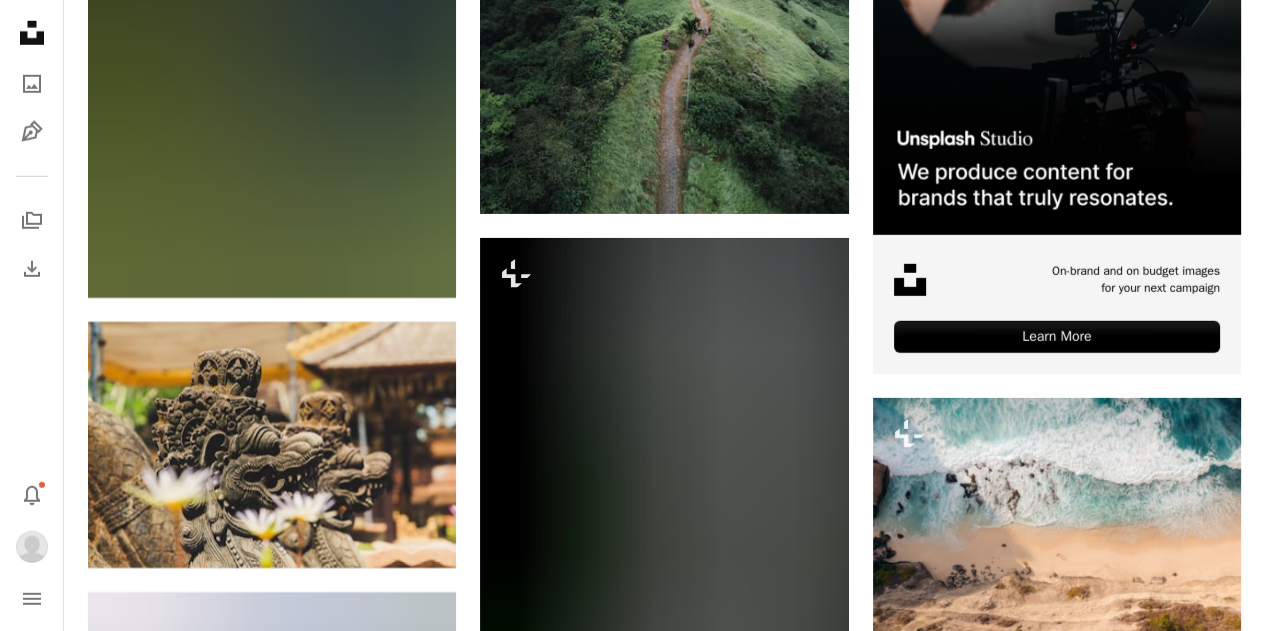 scroll, scrollTop: 9287, scrollLeft: 0, axis: vertical 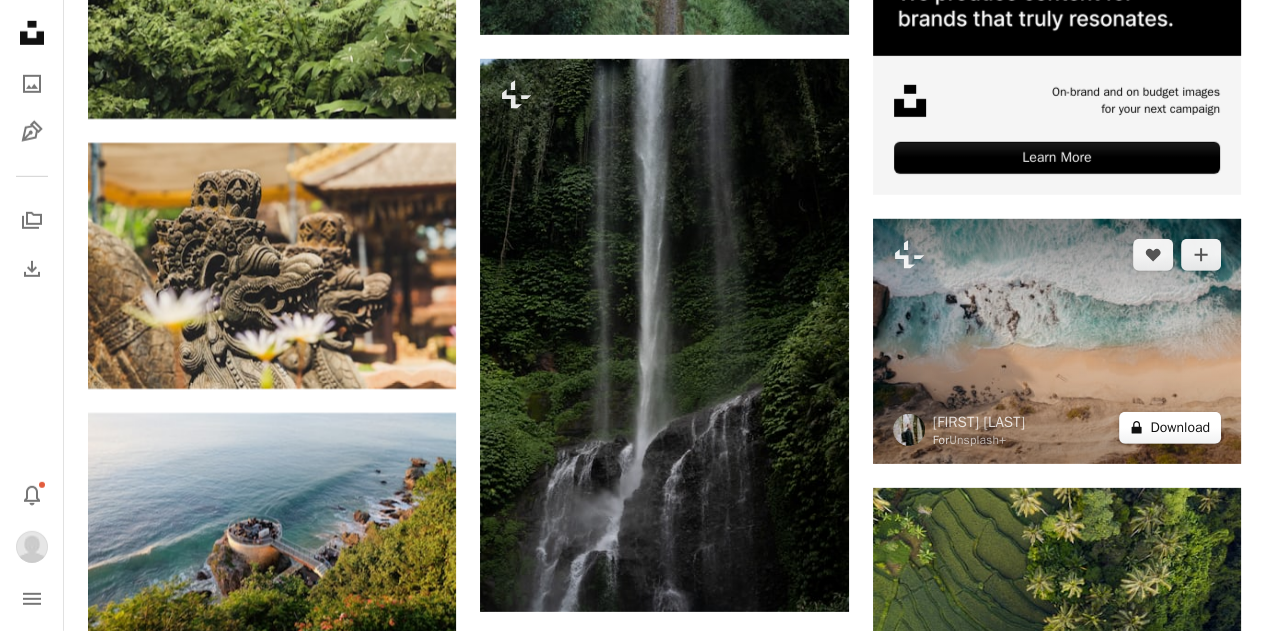 click on "A lock Download" at bounding box center (1170, 428) 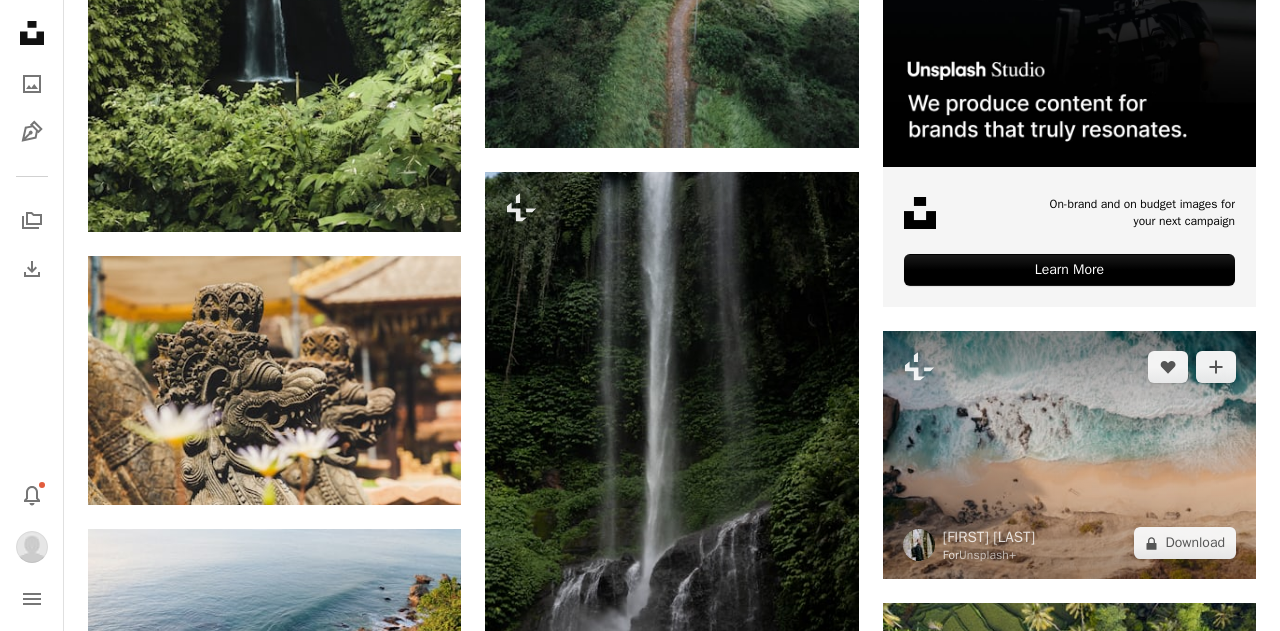 click on "An X shape Premium, ready to use images. Get unlimited access. A plus sign Members-only content added monthly A plus sign Unlimited royalty-free downloads A plus sign Illustrations  New A plus sign Enhanced legal protections yearly 65%  off monthly $20   $7 USD per month * Get  Unsplash+ * When paid annually, billed upfront  $84 Taxes where applicable. Renews automatically. Cancel anytime." at bounding box center [640, 3809] 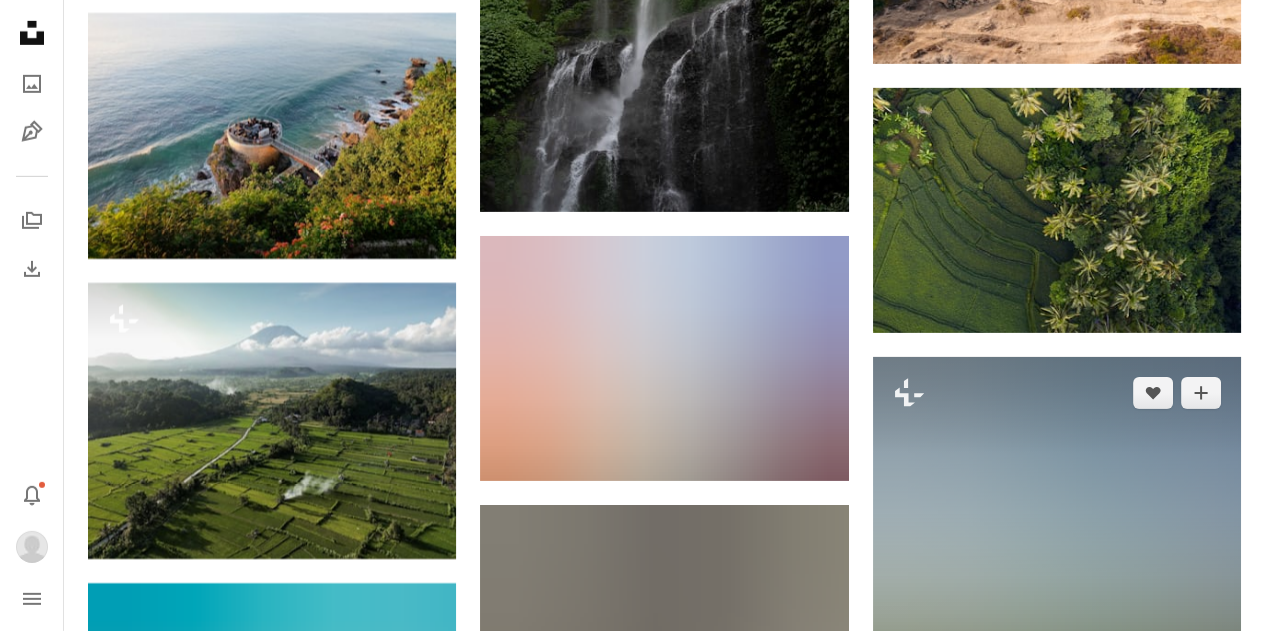 scroll, scrollTop: 10287, scrollLeft: 0, axis: vertical 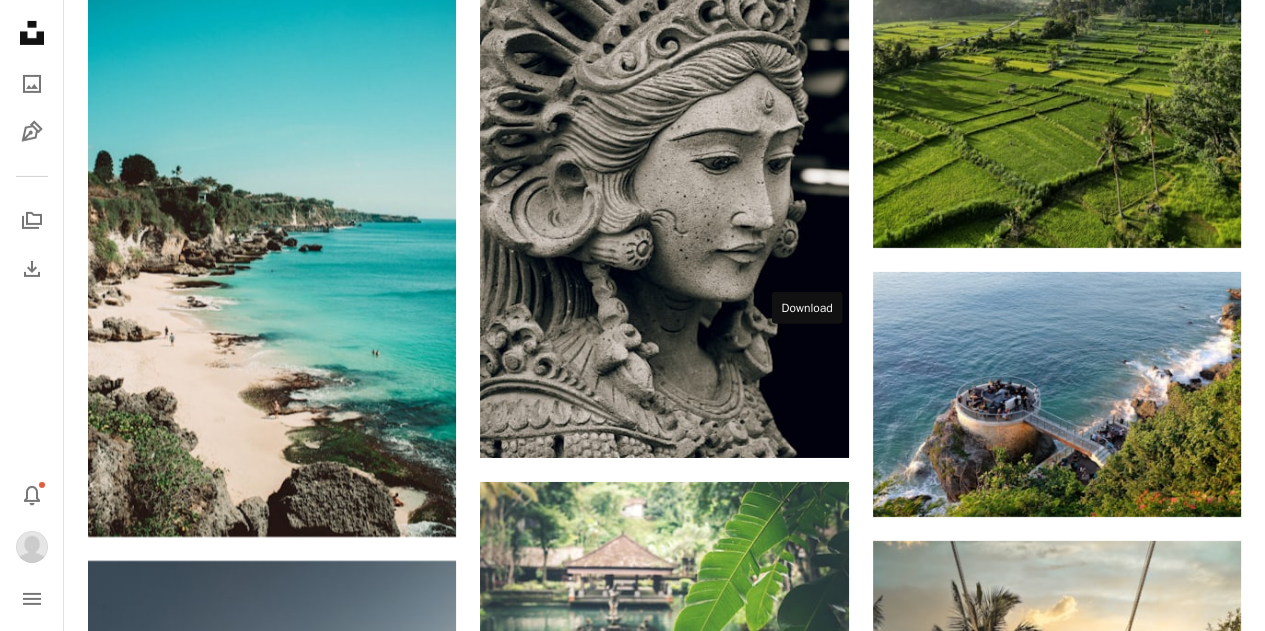 click on "Arrow pointing down" 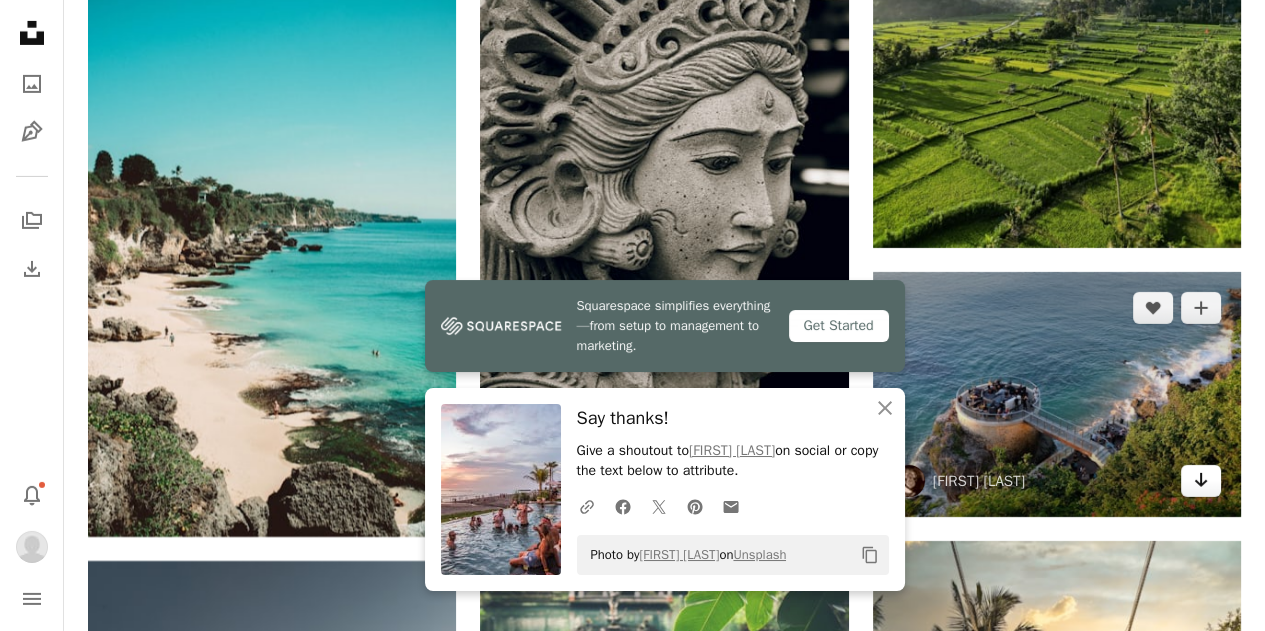 click on "Arrow pointing down" 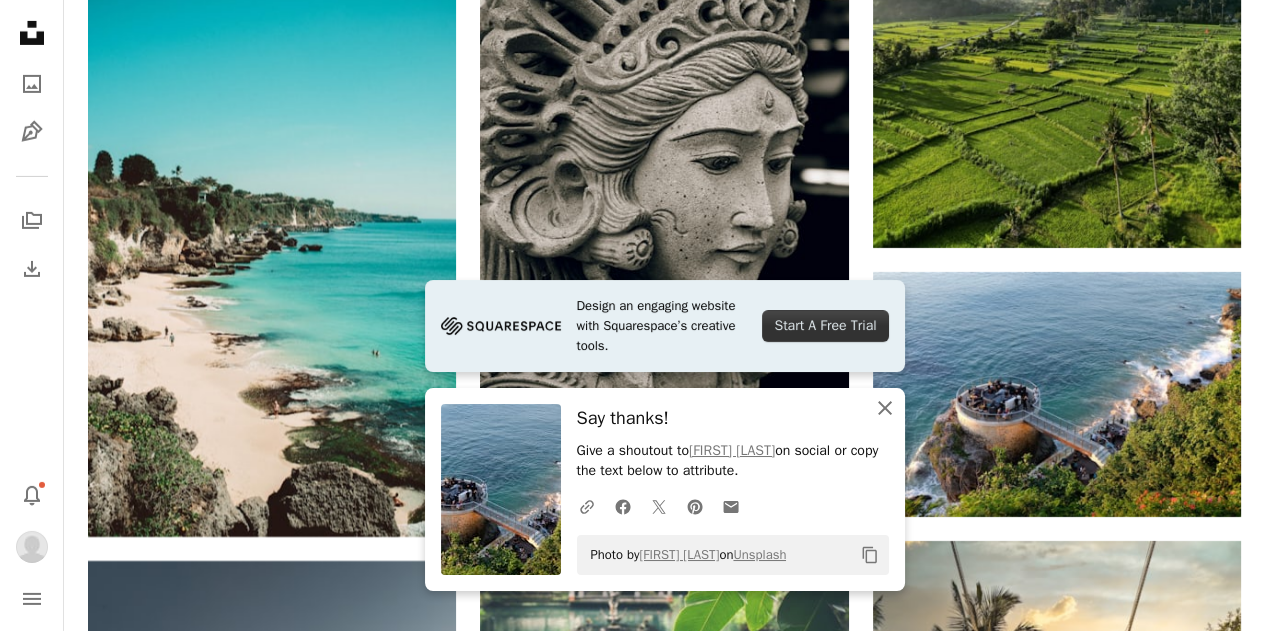 click 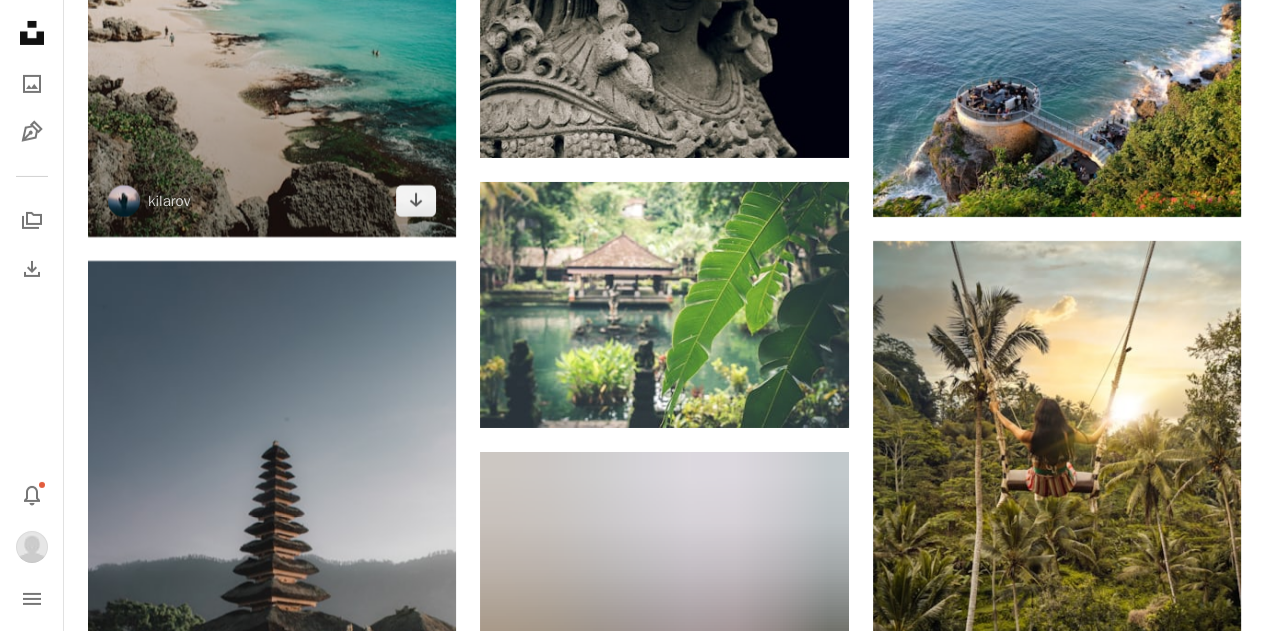 scroll, scrollTop: 10387, scrollLeft: 0, axis: vertical 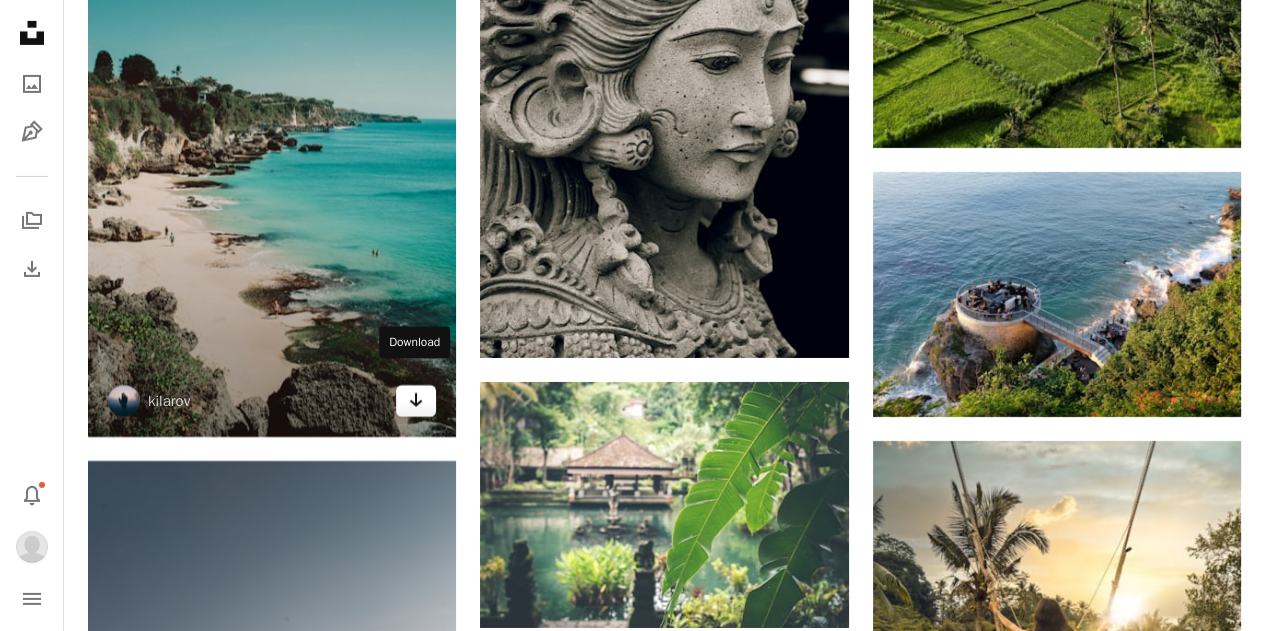 click on "Arrow pointing down" 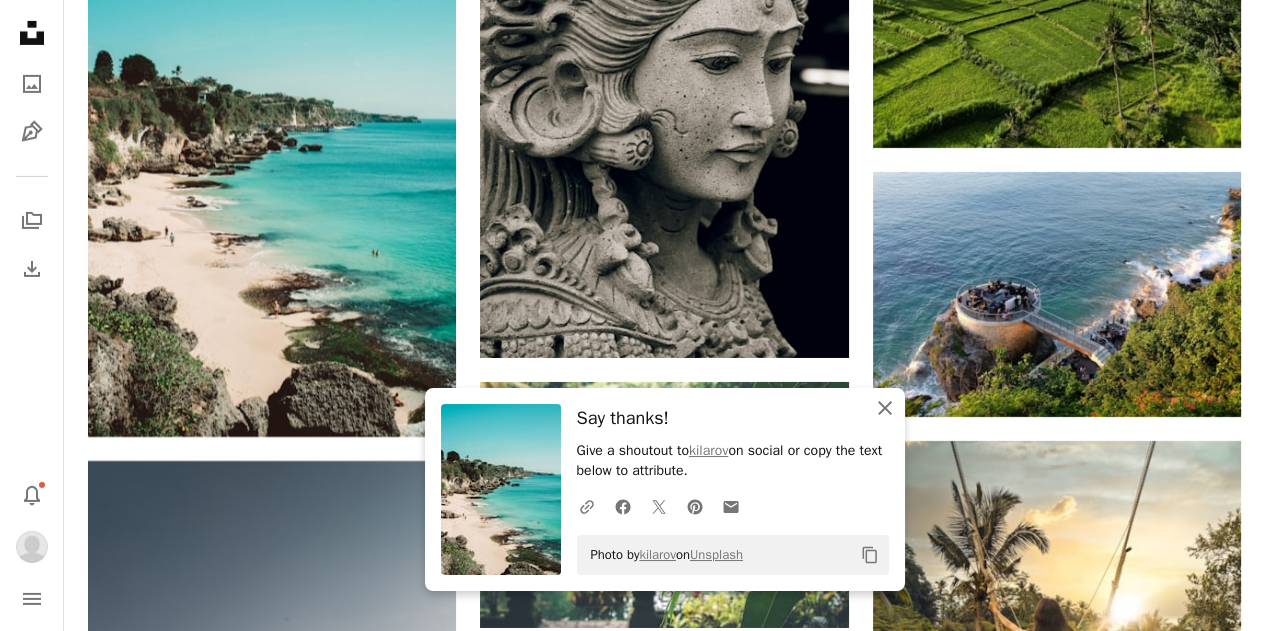 click 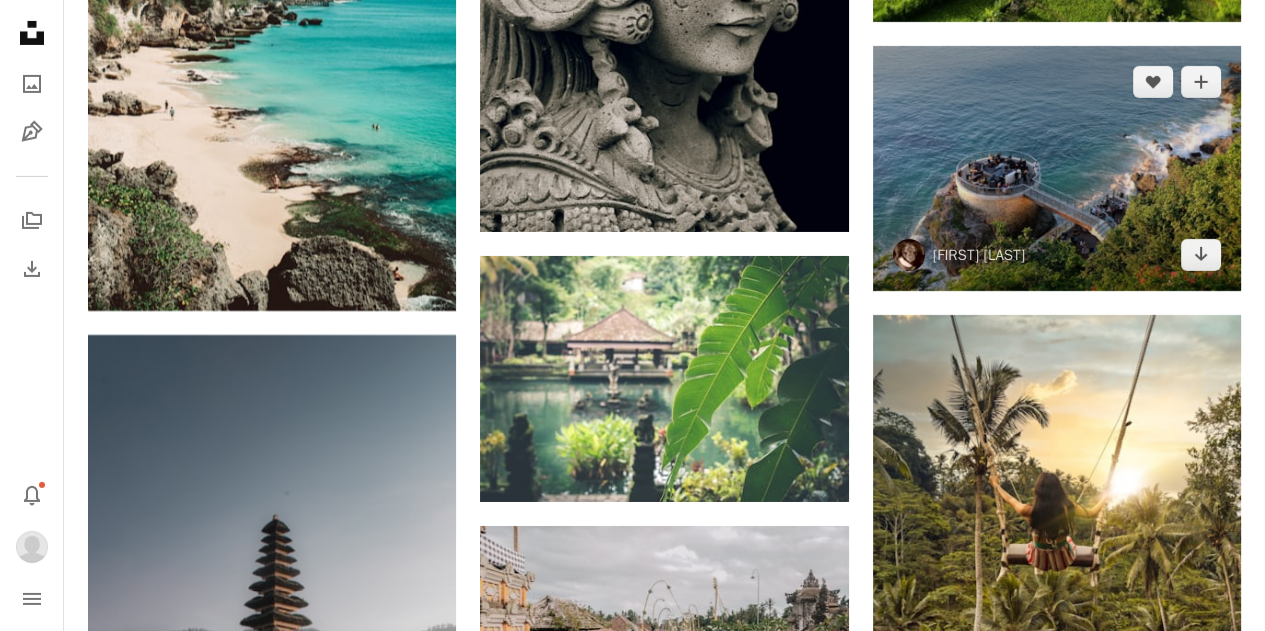 scroll, scrollTop: 10387, scrollLeft: 0, axis: vertical 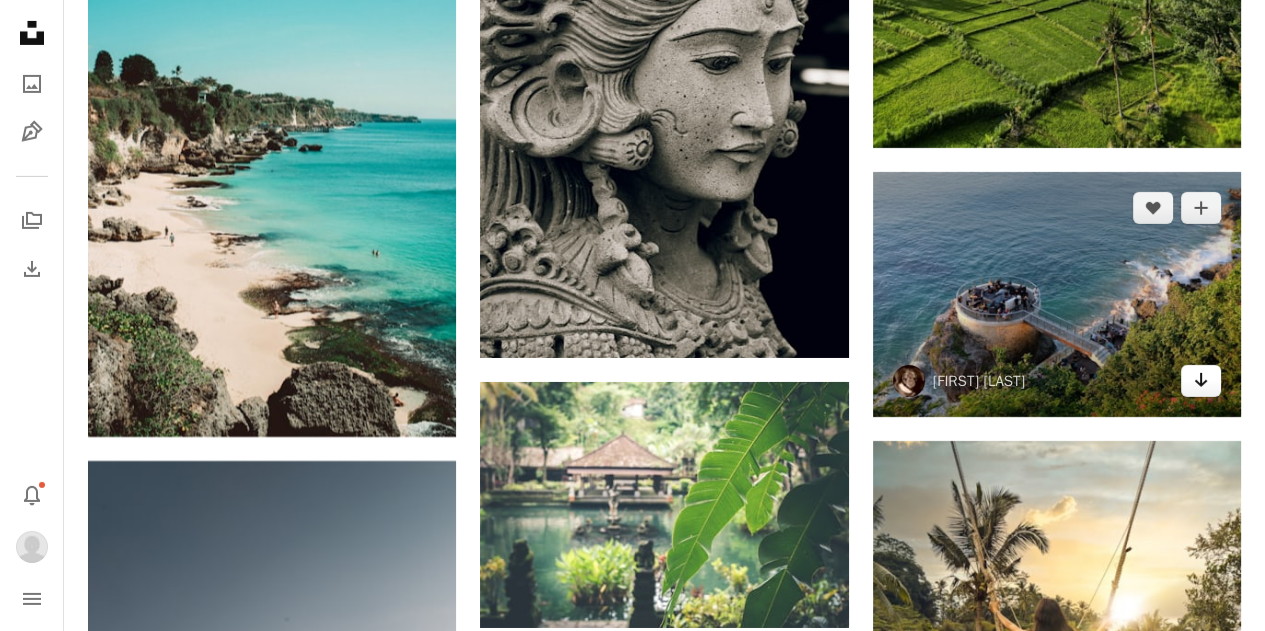 click on "Arrow pointing down" 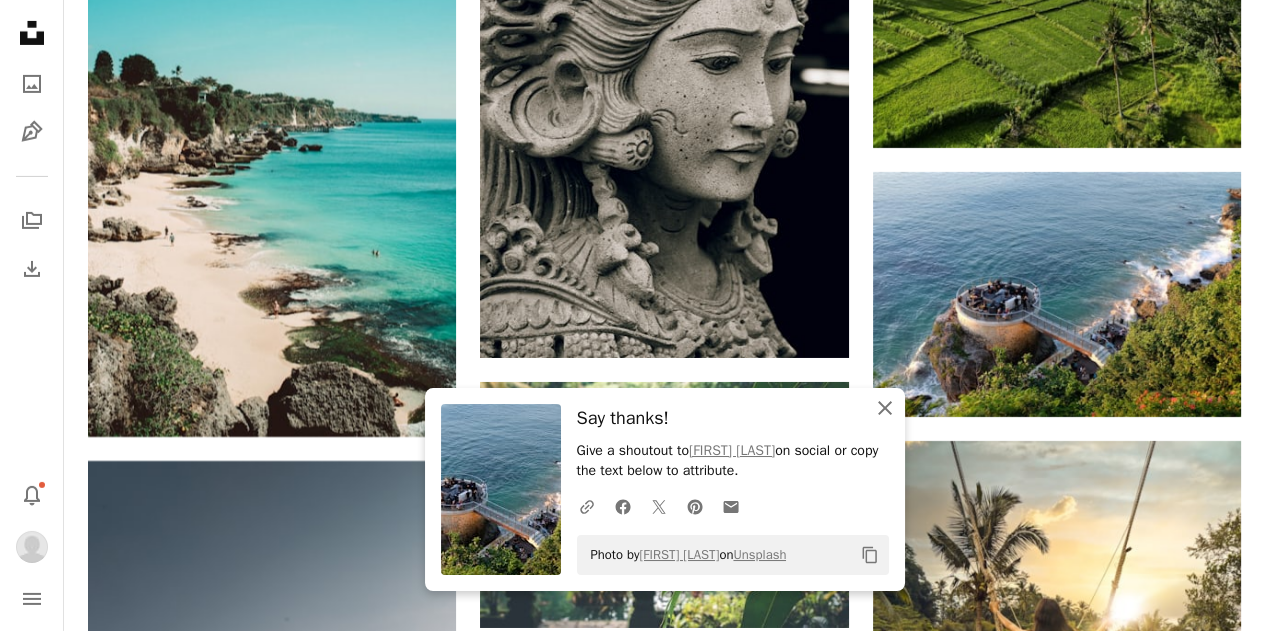 click on "An X shape" 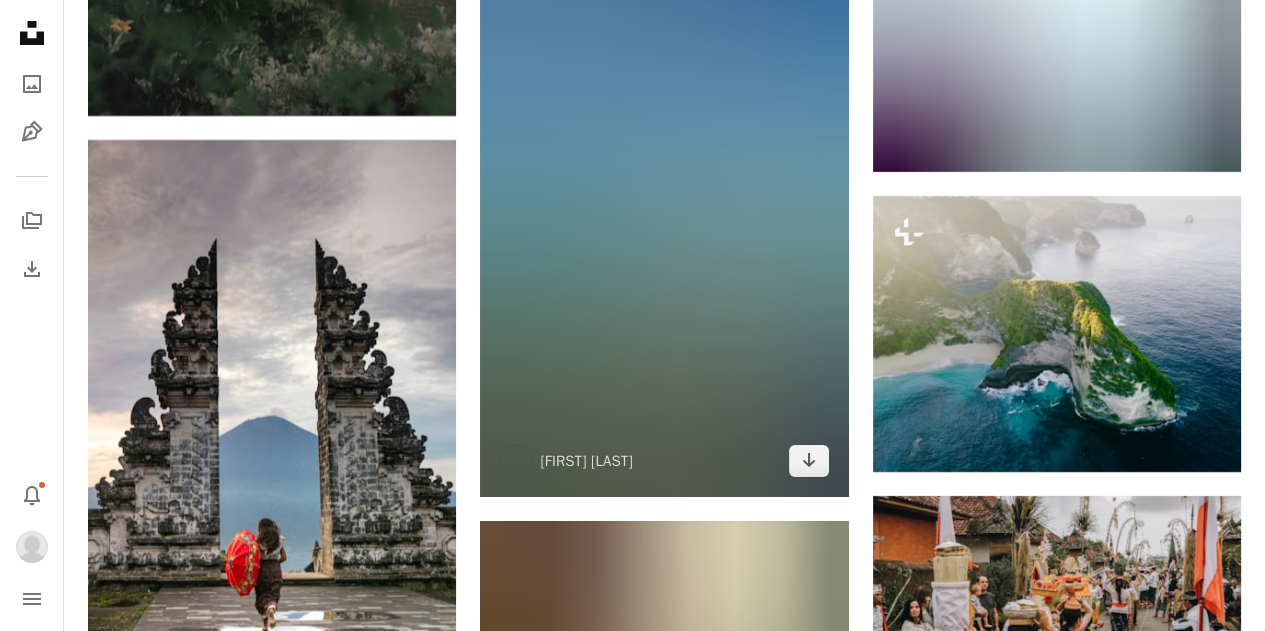 scroll, scrollTop: 11587, scrollLeft: 0, axis: vertical 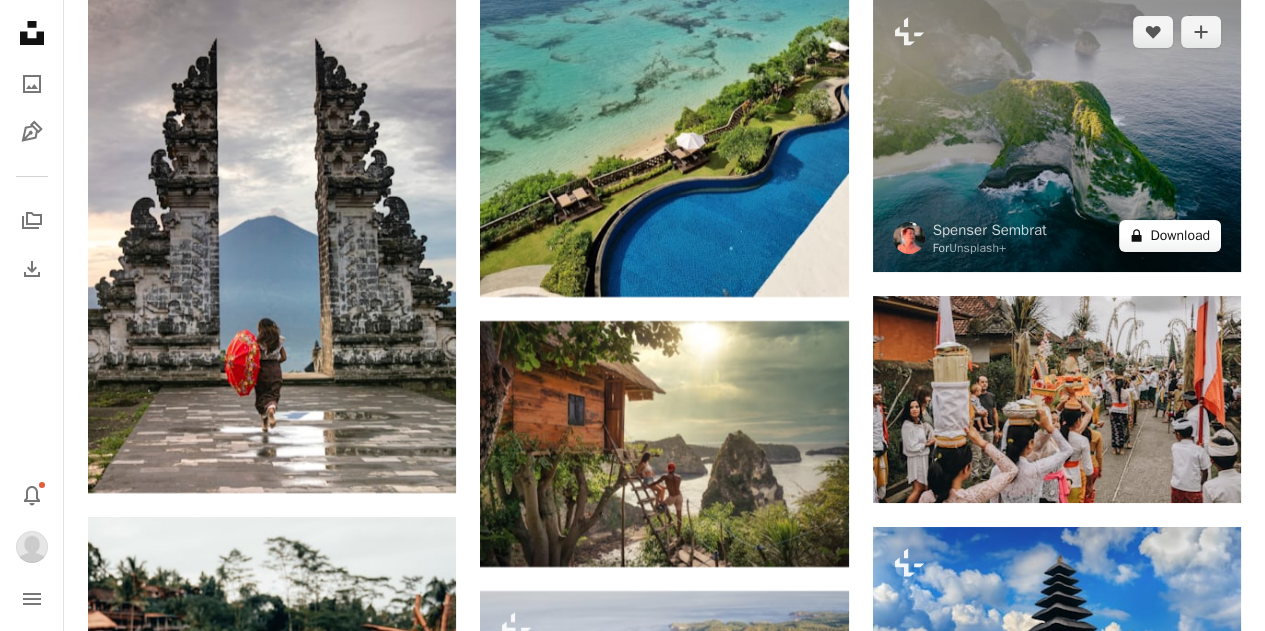 click on "A lock Download" at bounding box center [1170, 236] 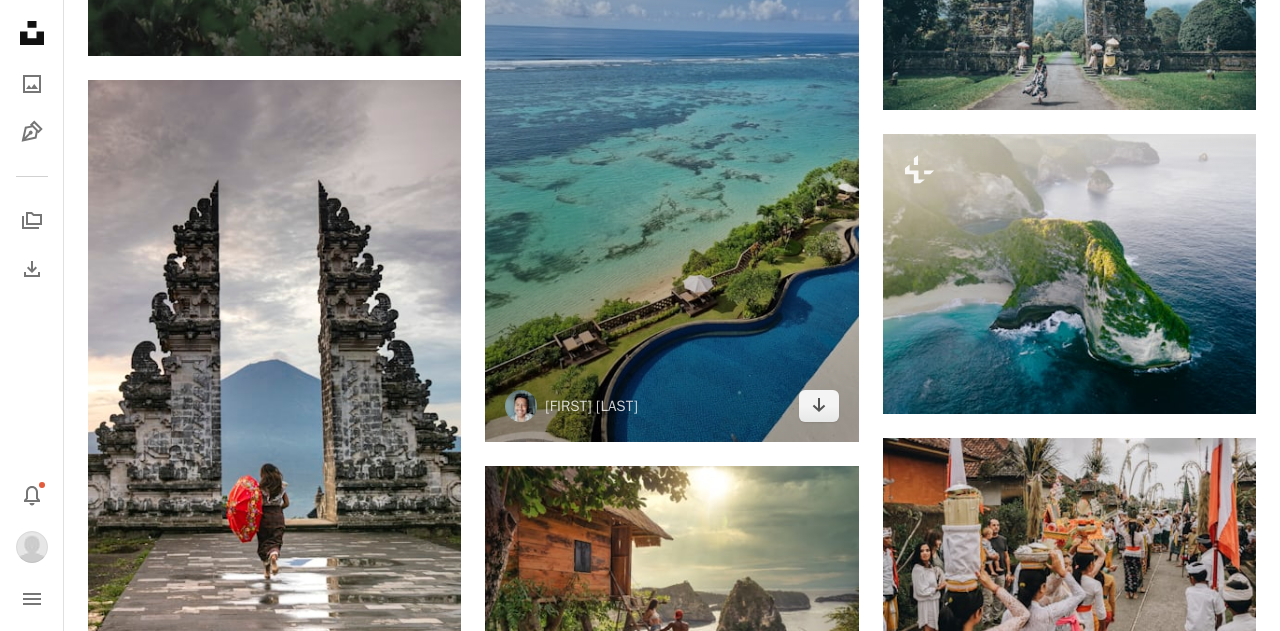 click on "An X shape Premium, ready to use images. Get unlimited access. A plus sign Members-only content added monthly A plus sign Unlimited royalty-free downloads A plus sign Illustrations  New A plus sign Enhanced legal protections yearly 65%  off monthly $20   $7 USD per month * Get  Unsplash+ * When paid annually, billed upfront  $84 Taxes where applicable. Renews automatically. Cancel anytime." at bounding box center (640, 4184) 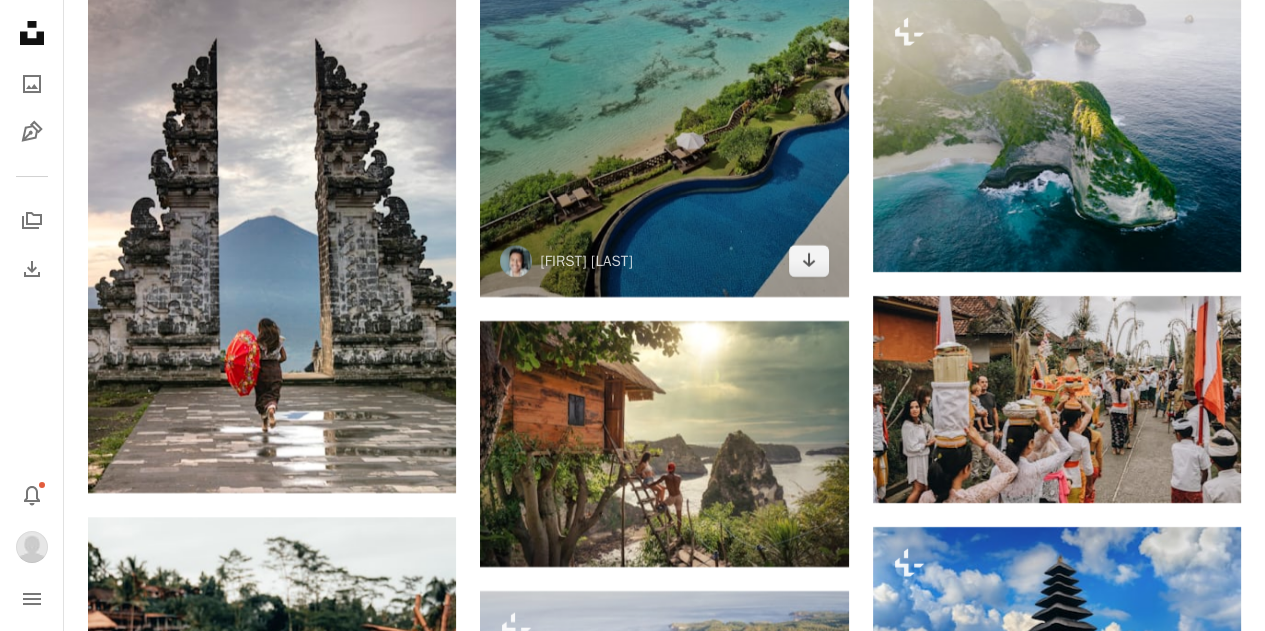 scroll, scrollTop: 11987, scrollLeft: 0, axis: vertical 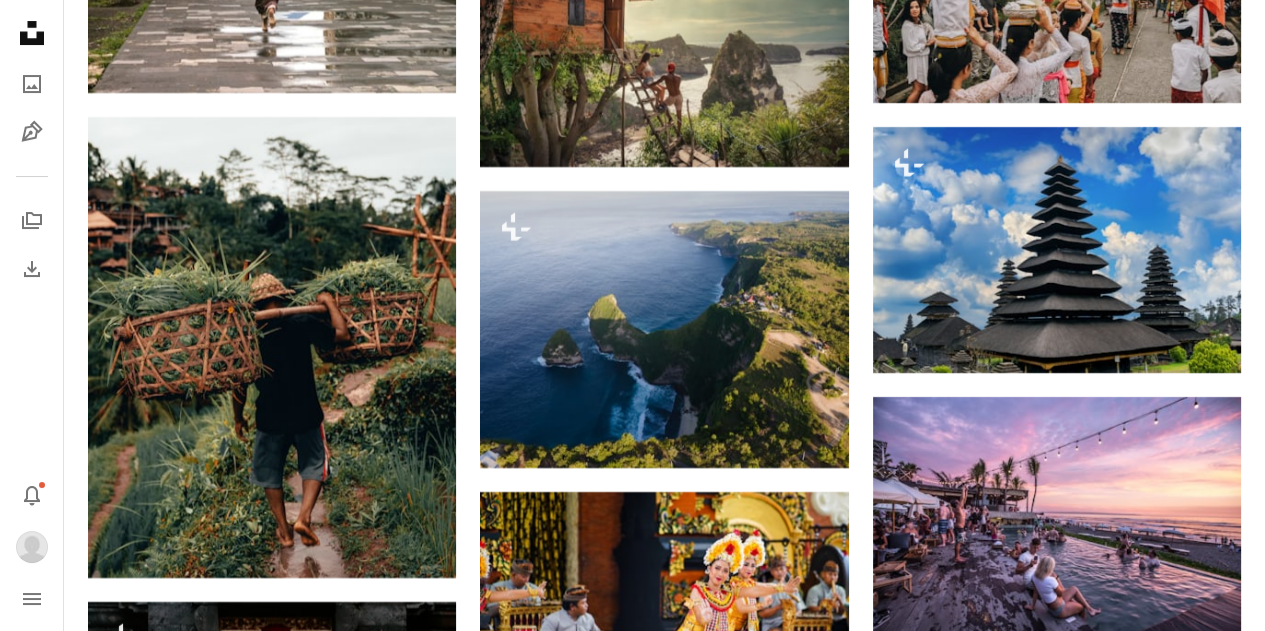 click on "Arrow pointing down" 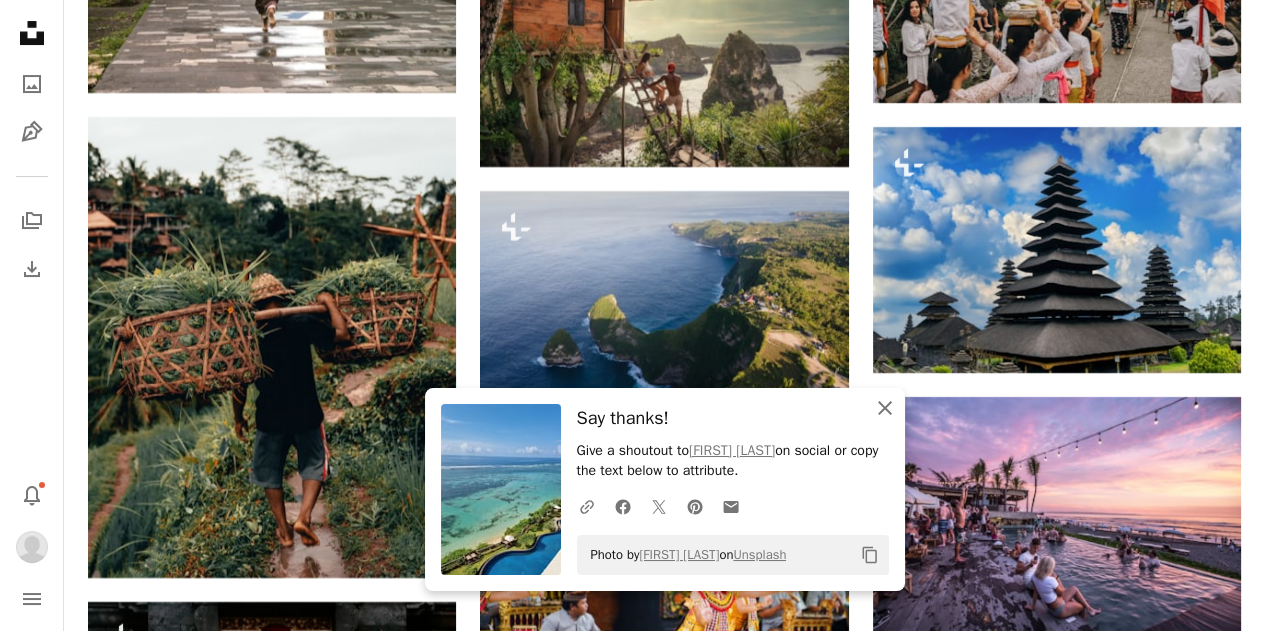 click on "An X shape" 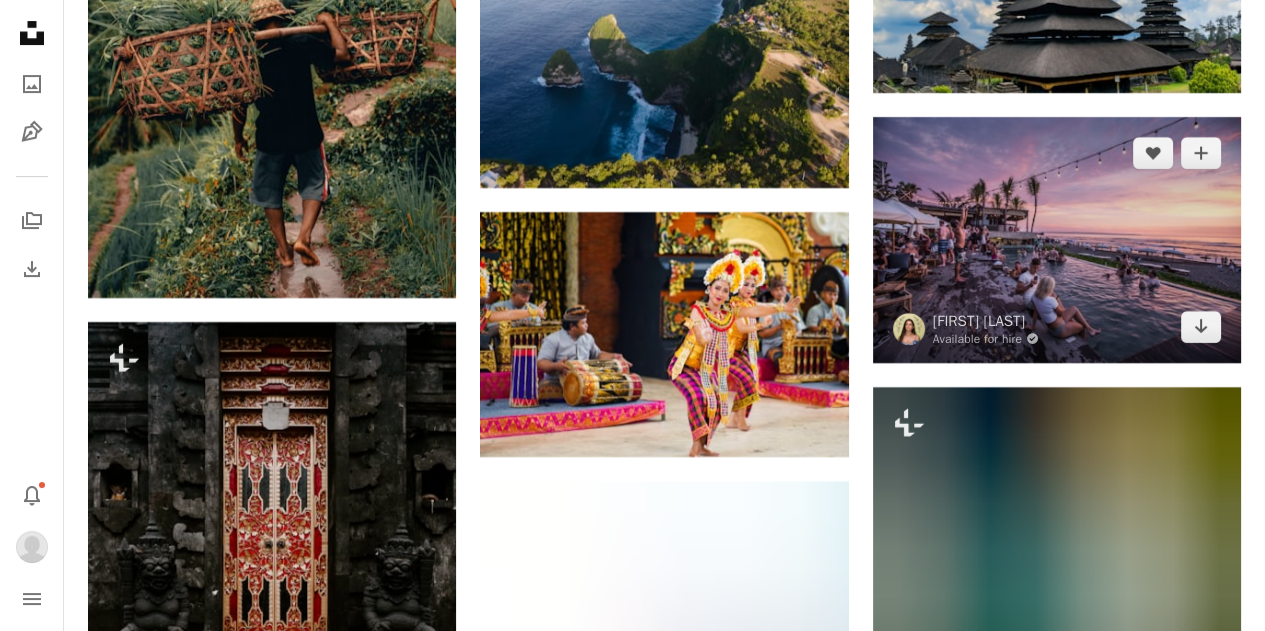 scroll, scrollTop: 12287, scrollLeft: 0, axis: vertical 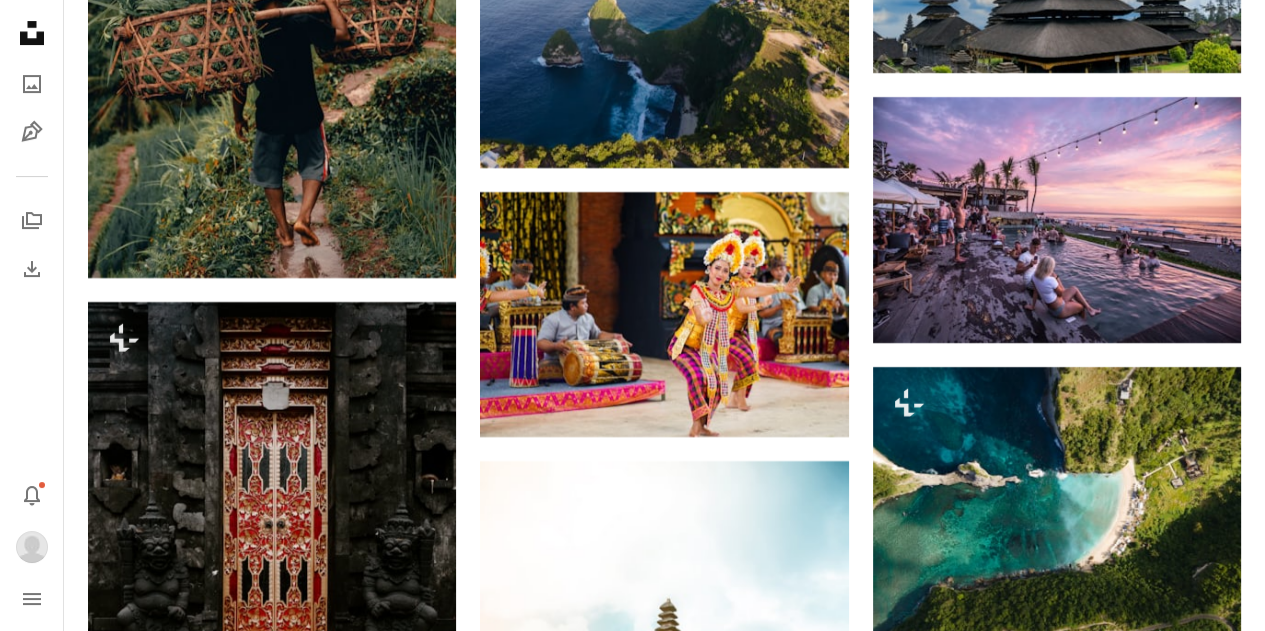 click on "[FIRST] [LAST]" at bounding box center [664, -4402] 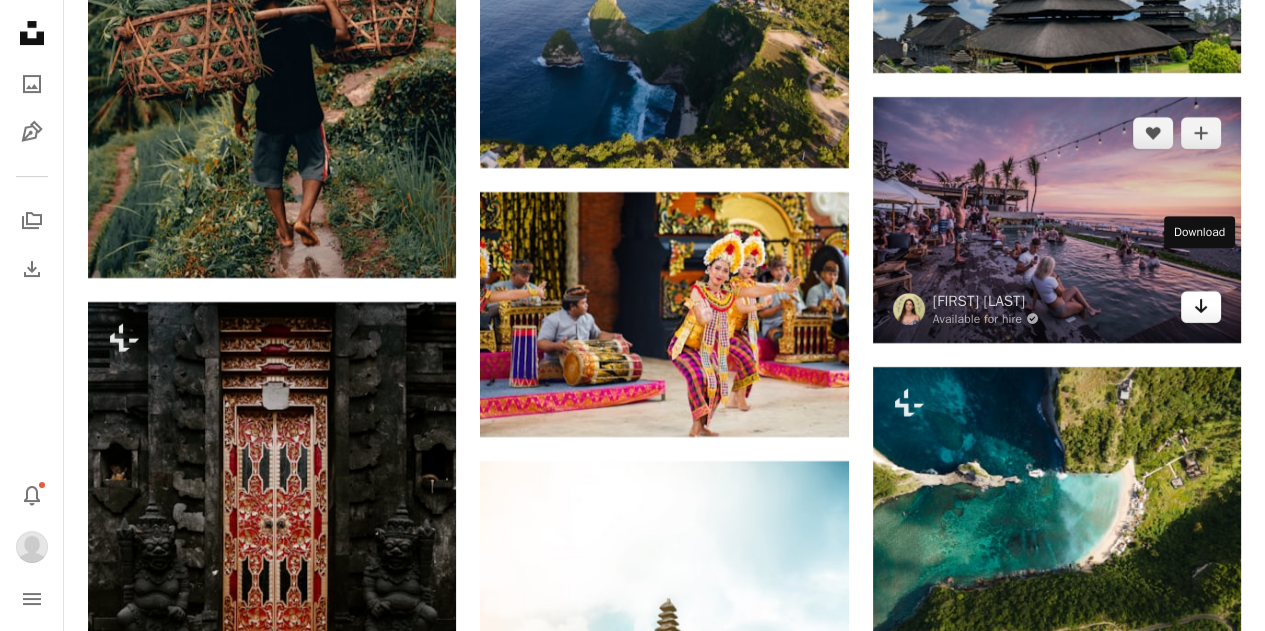 click 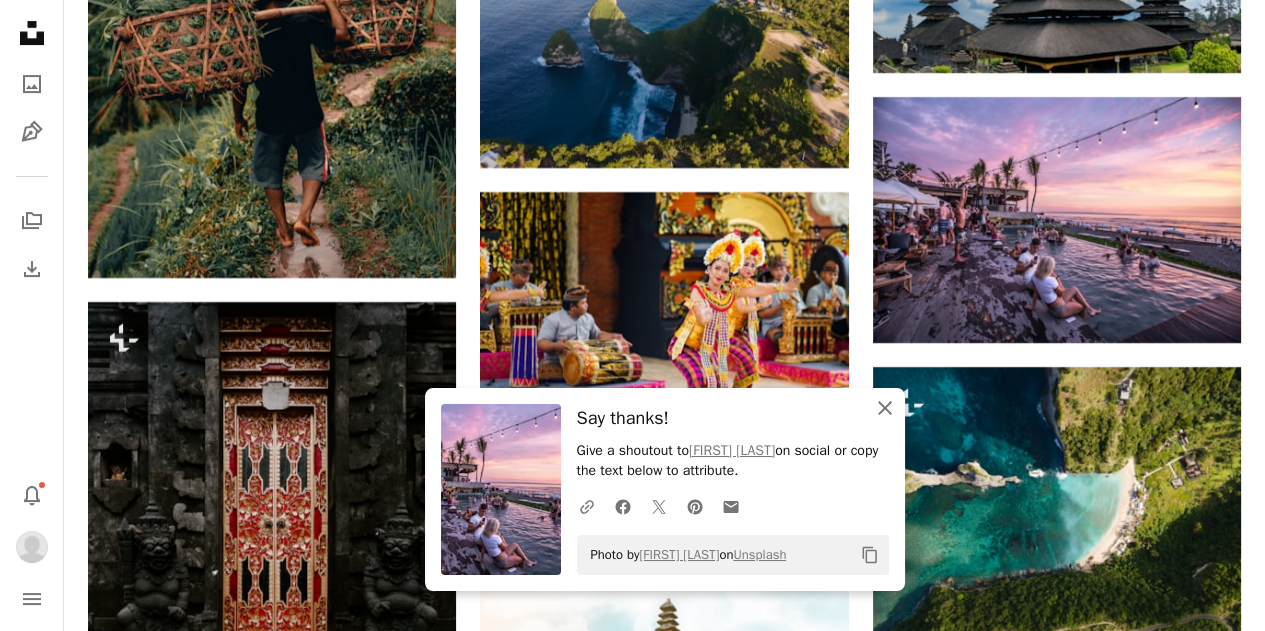 drag, startPoint x: 882, startPoint y: 403, endPoint x: 835, endPoint y: 313, distance: 101.53325 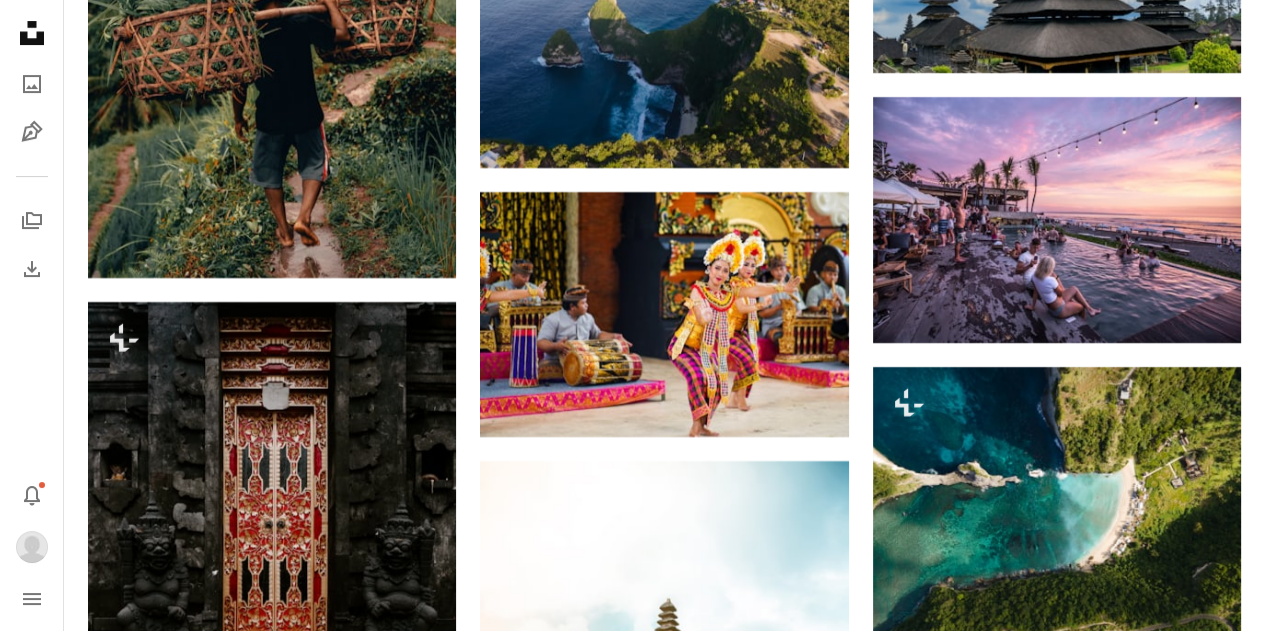 click on "Arrow pointing down" 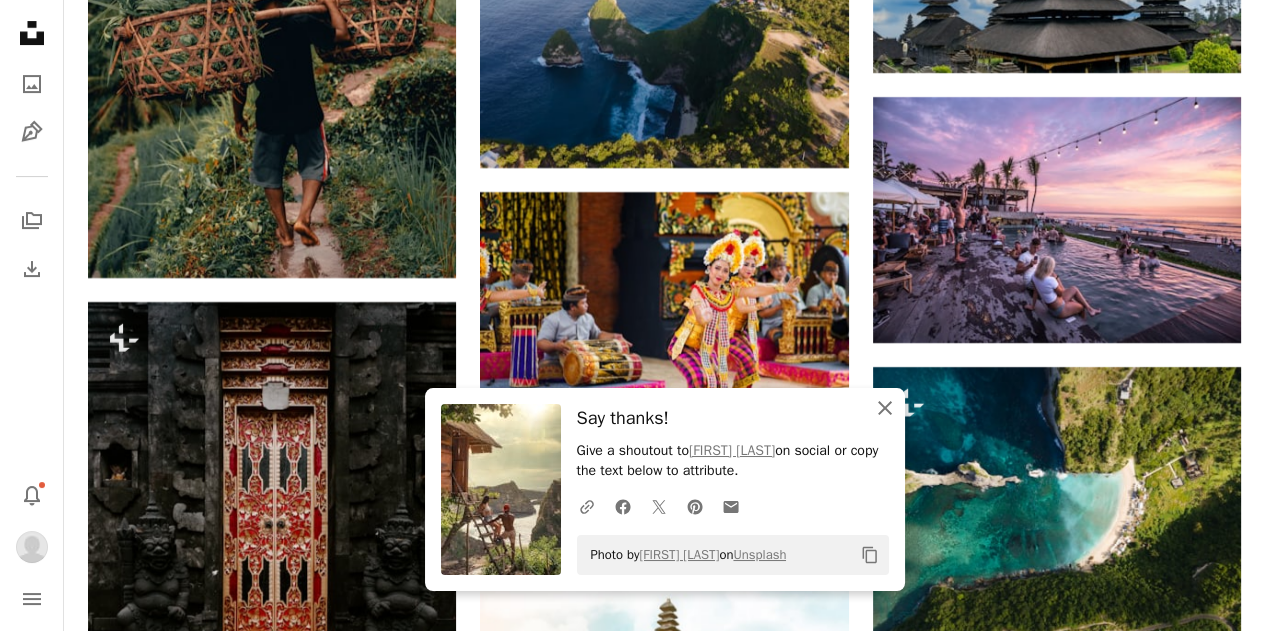 click on "An X shape Close" at bounding box center (885, 408) 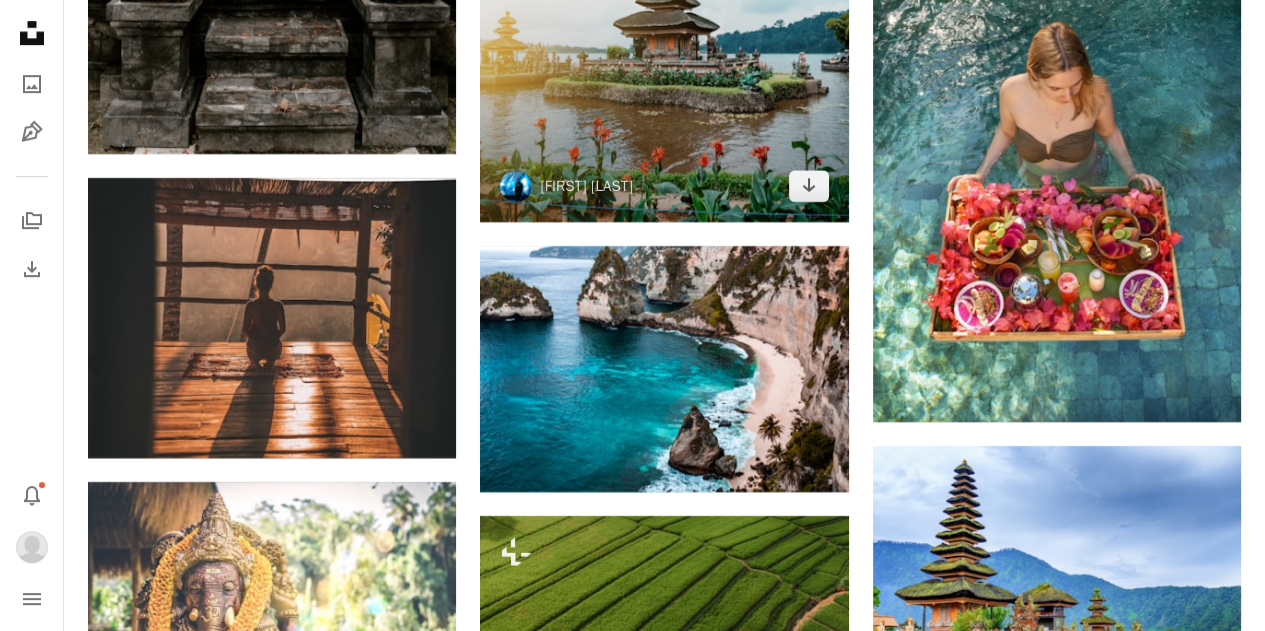 scroll, scrollTop: 13387, scrollLeft: 0, axis: vertical 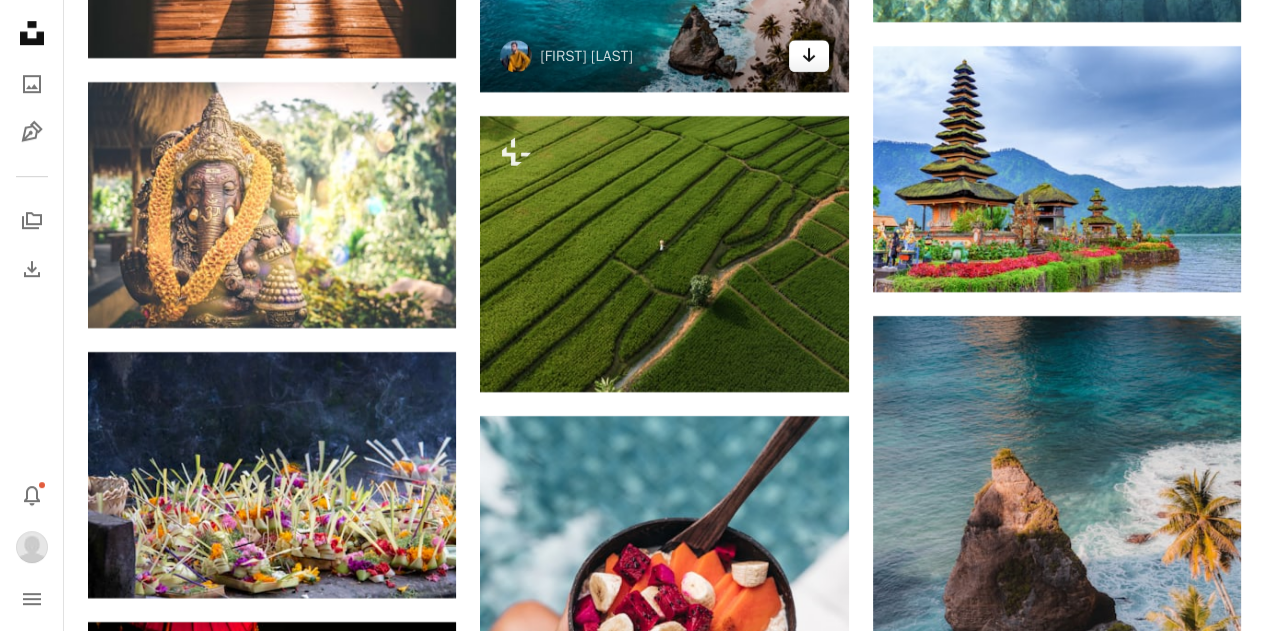 click on "Arrow pointing down" at bounding box center [809, 56] 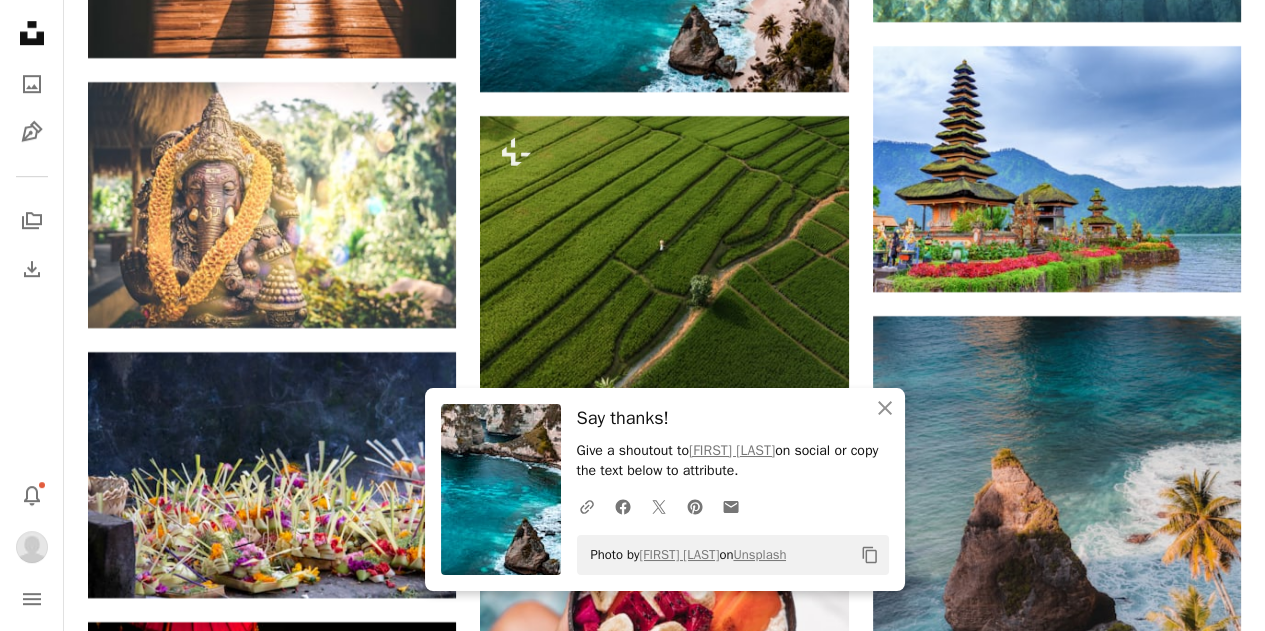 click on "Arrow pointing down" 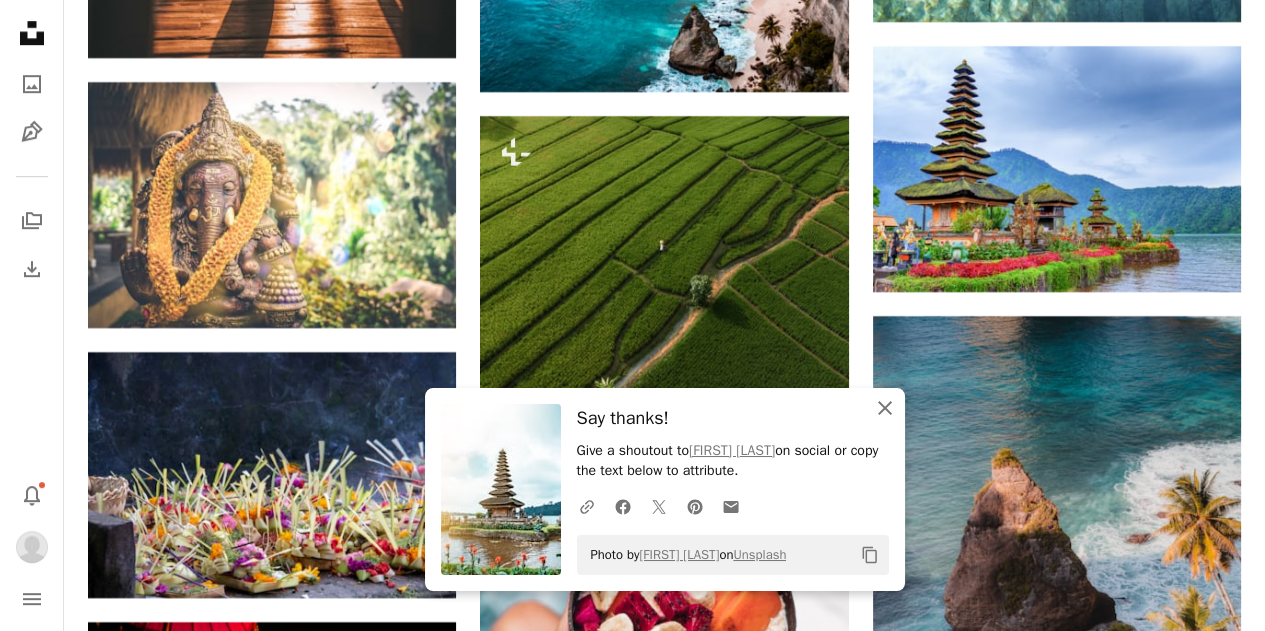 click on "An X shape" 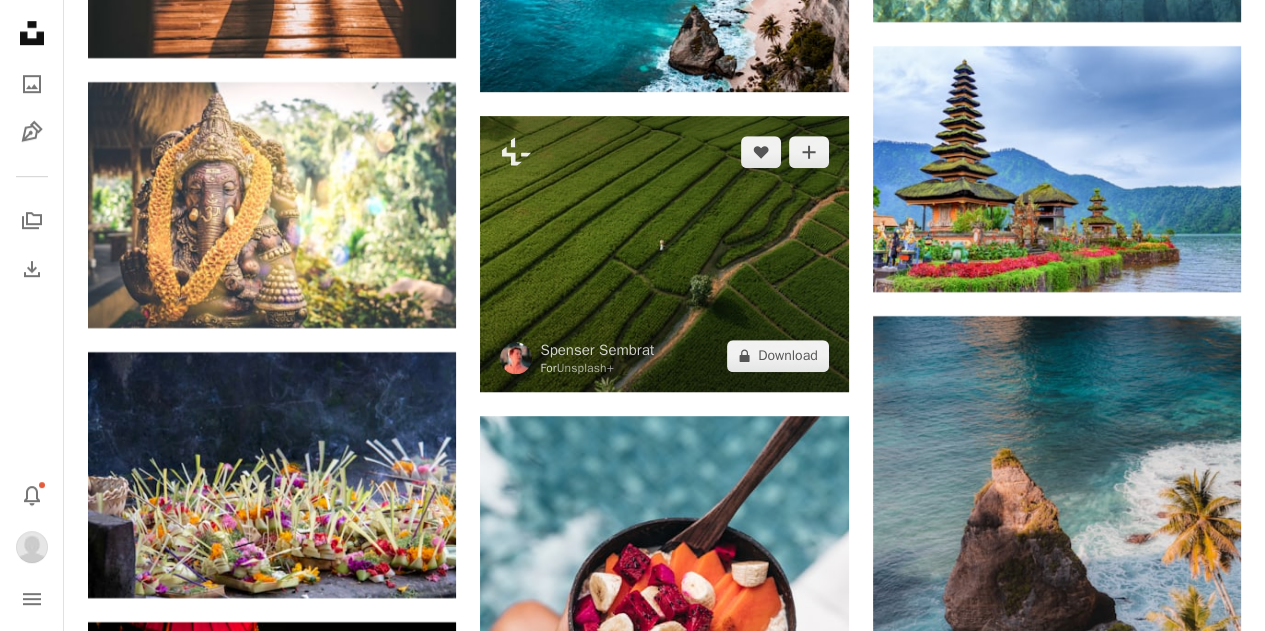 scroll, scrollTop: 13787, scrollLeft: 0, axis: vertical 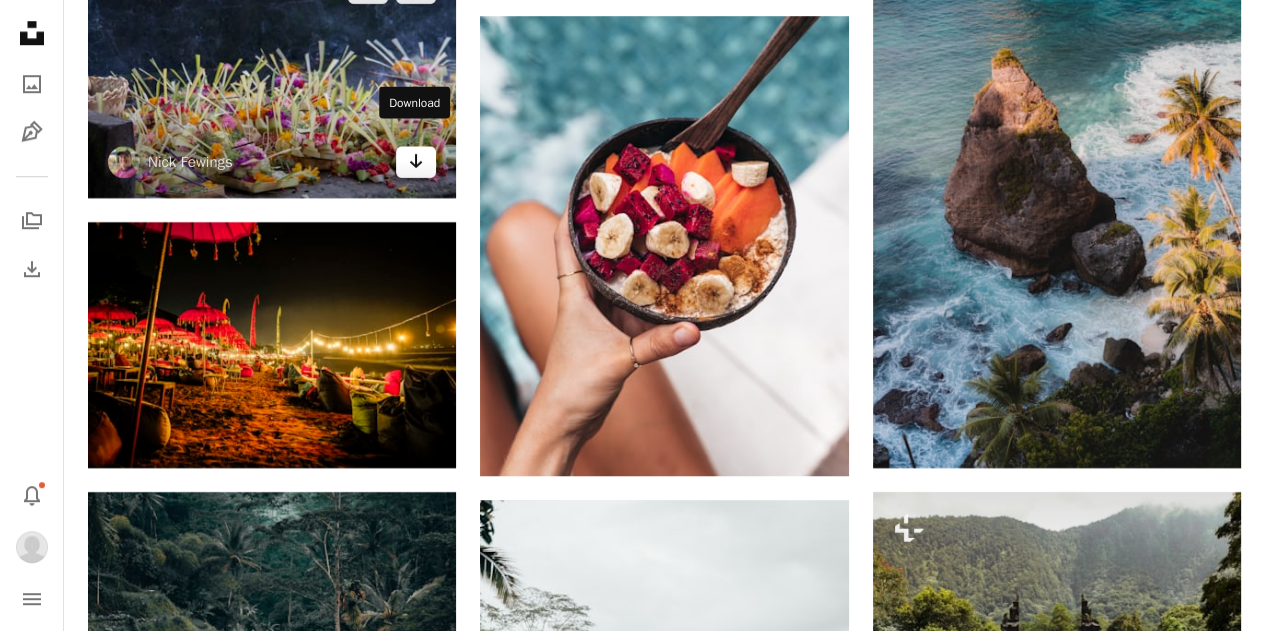 click on "Arrow pointing down" 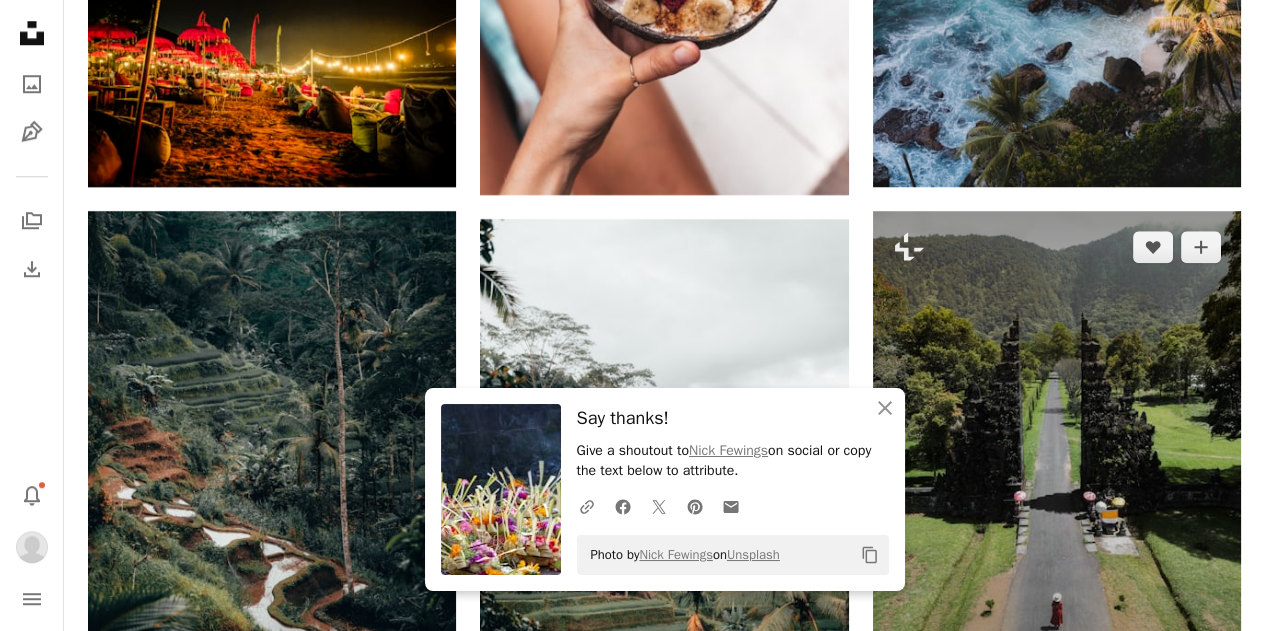 scroll, scrollTop: 14187, scrollLeft: 0, axis: vertical 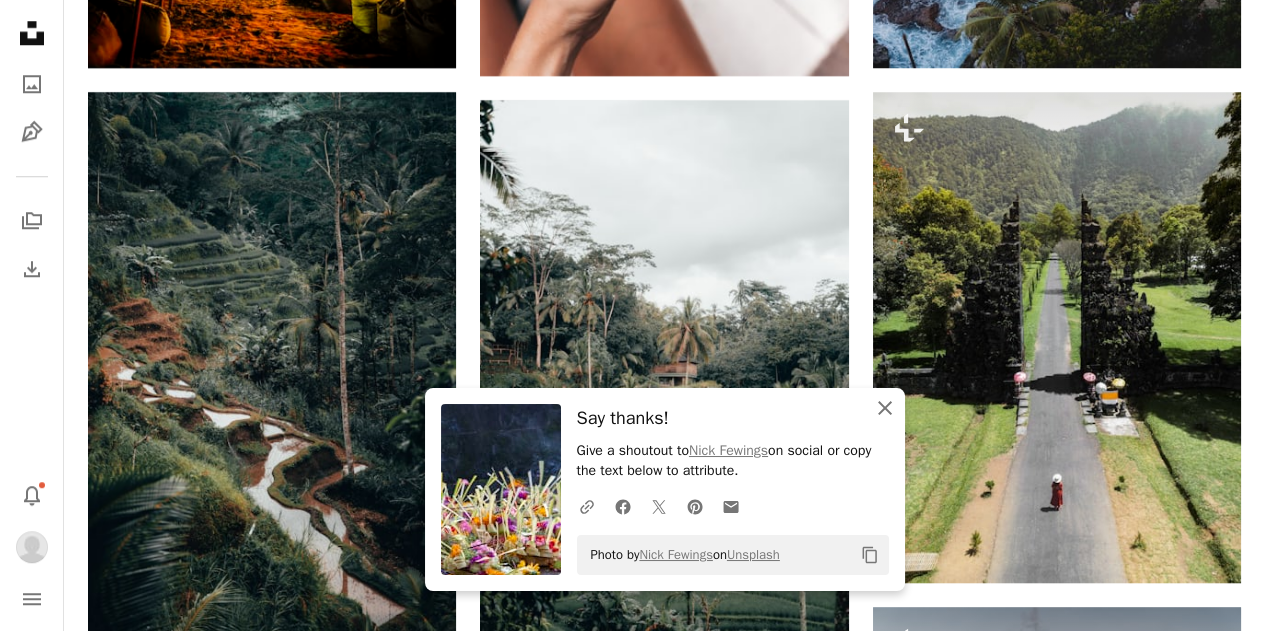 click on "An X shape" 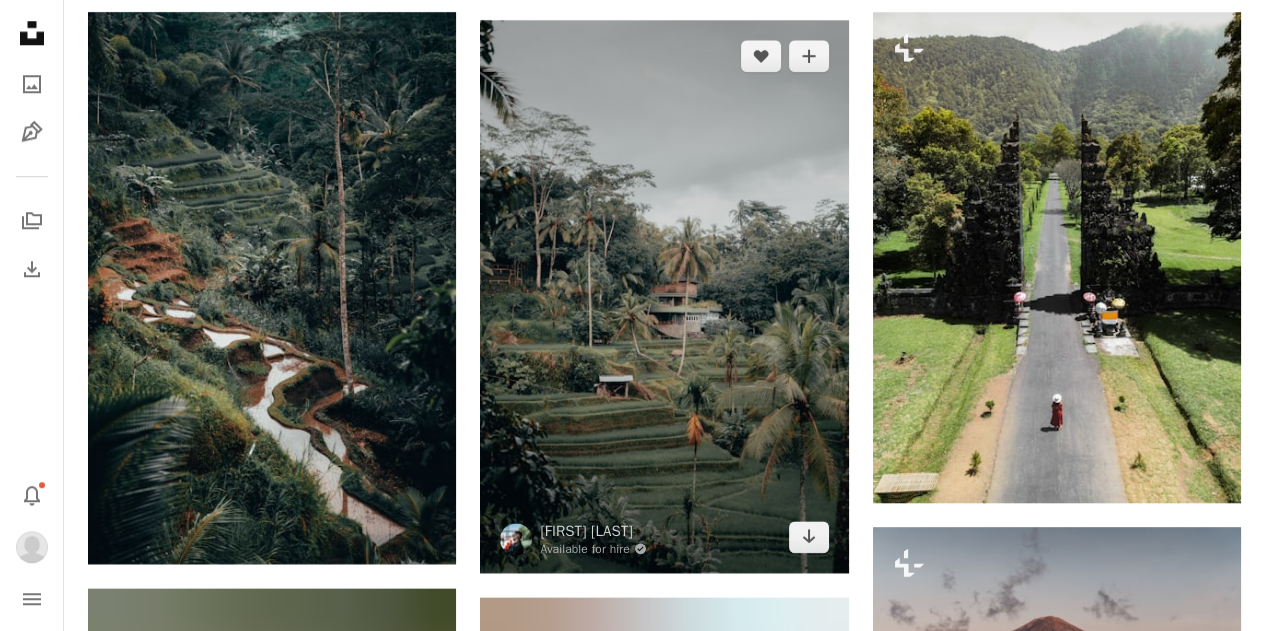 scroll, scrollTop: 14387, scrollLeft: 0, axis: vertical 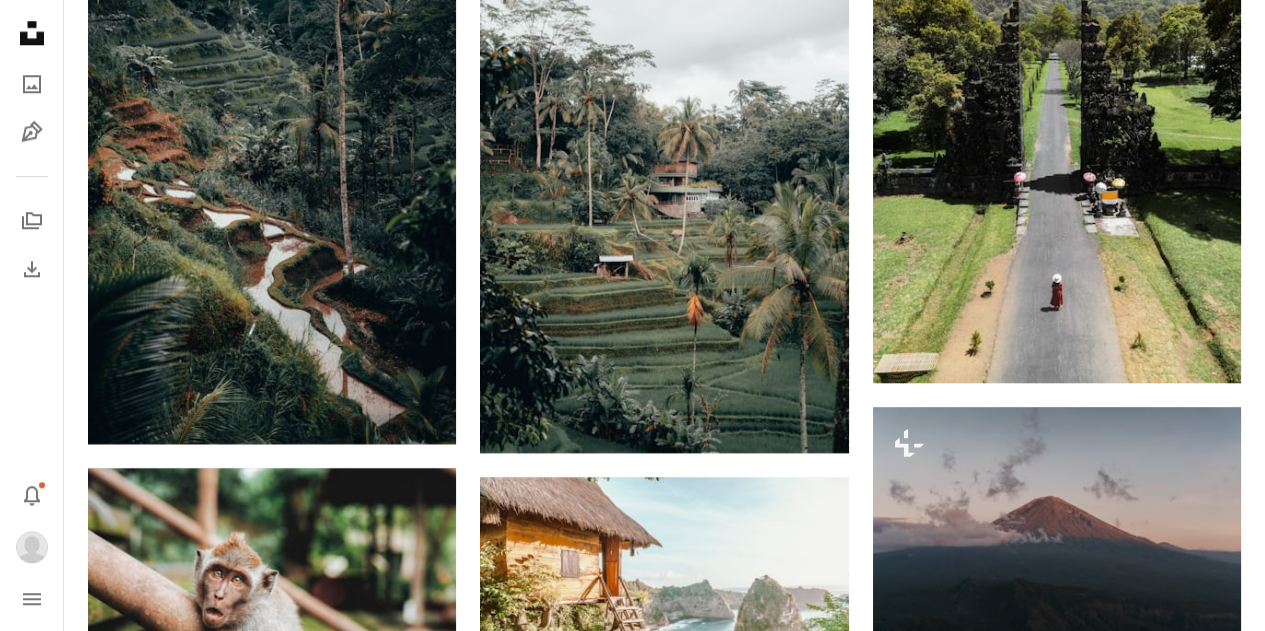 click on "Arrow pointing down" 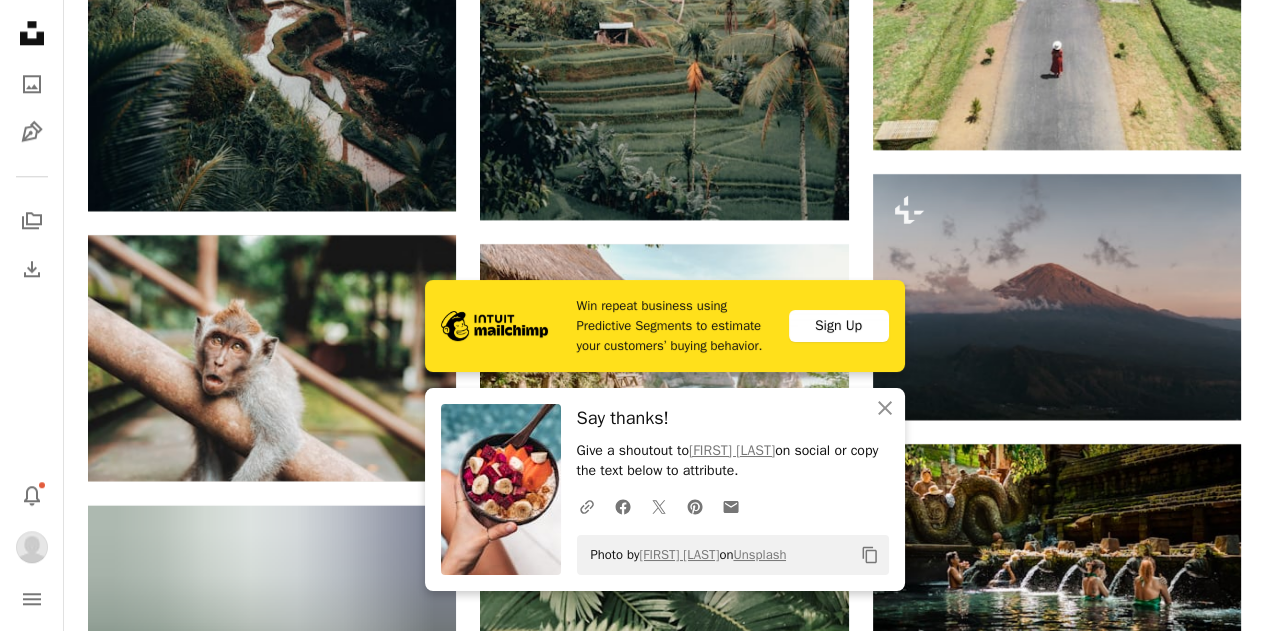 scroll, scrollTop: 14687, scrollLeft: 0, axis: vertical 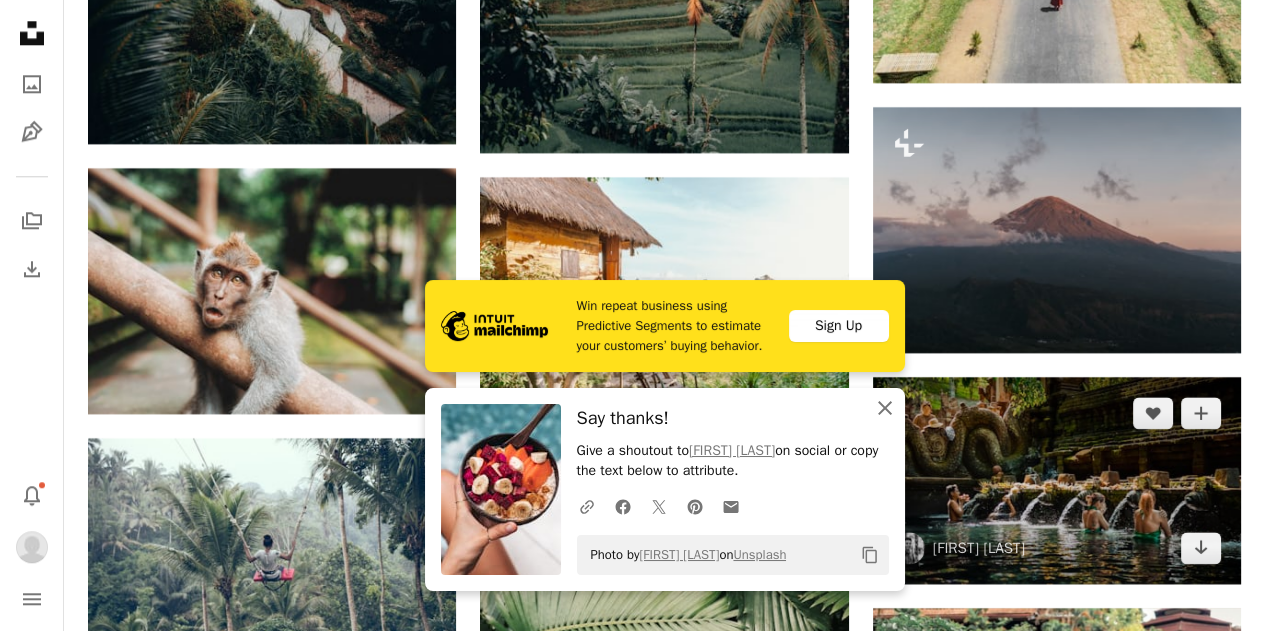 drag, startPoint x: 882, startPoint y: 407, endPoint x: 920, endPoint y: 409, distance: 38.052597 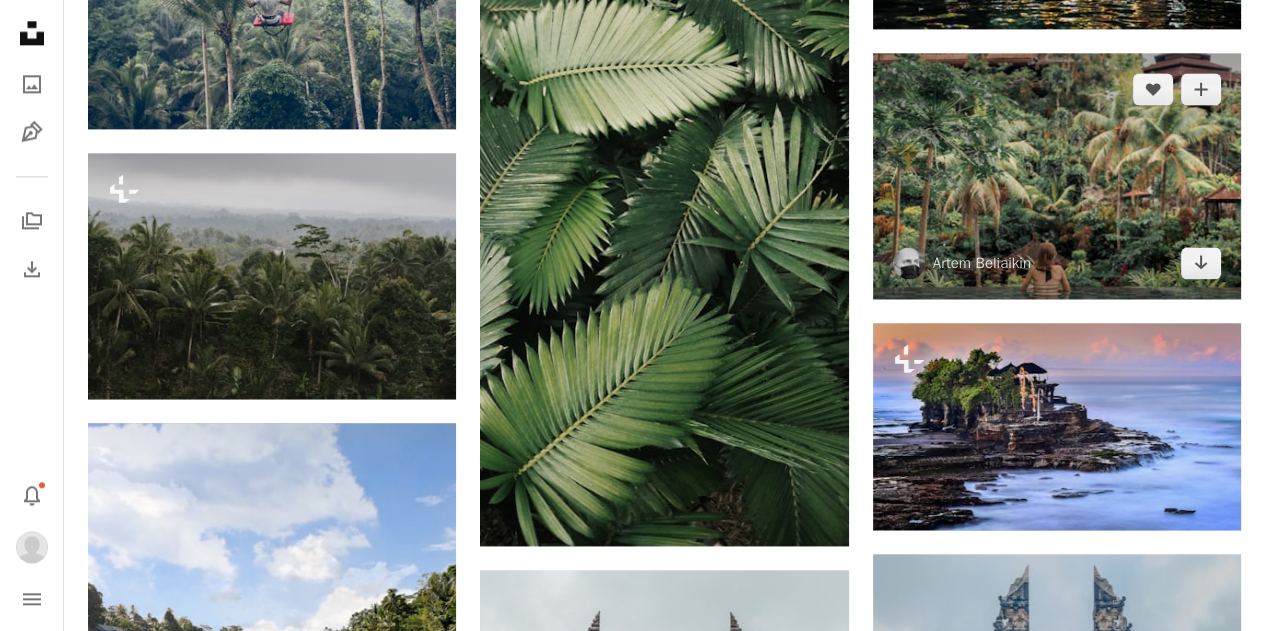 scroll, scrollTop: 15387, scrollLeft: 0, axis: vertical 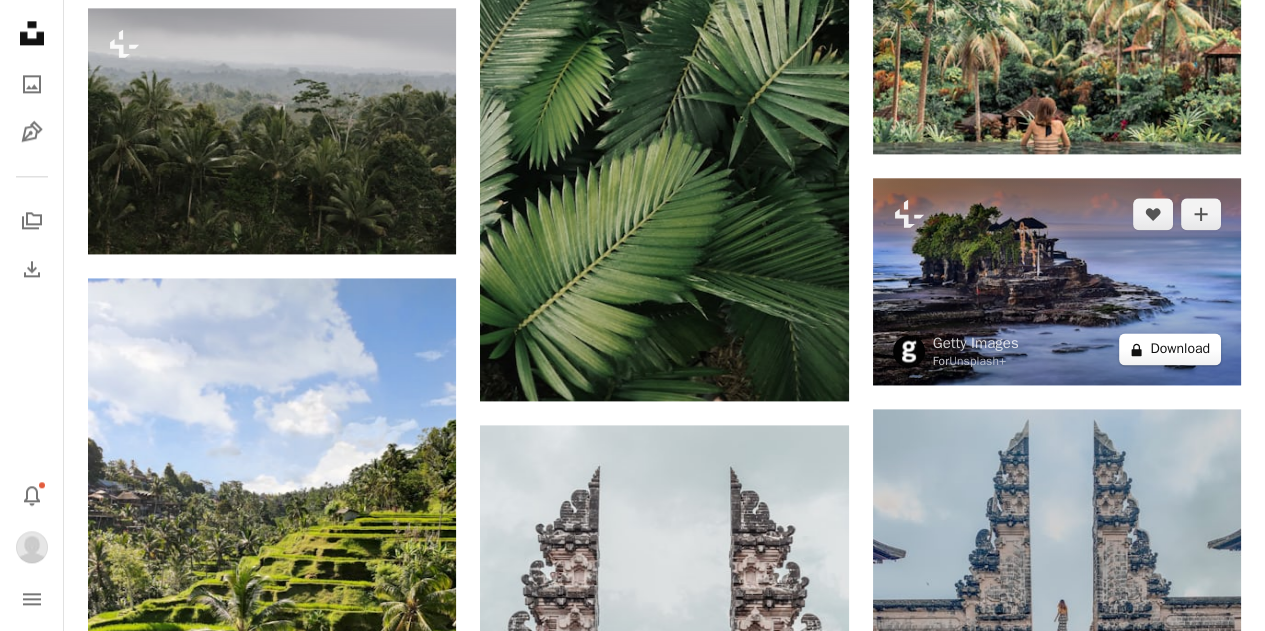 click on "A lock Download" at bounding box center (1170, 349) 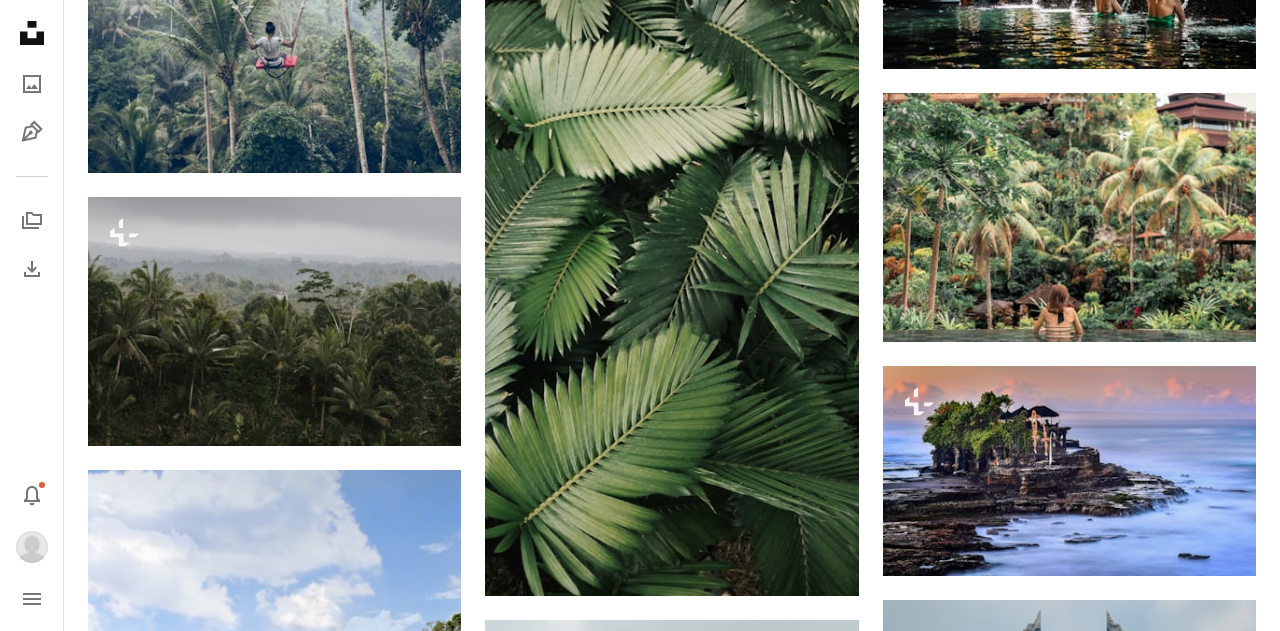 click on "An X shape Premium, ready to use images. Get unlimited access. A plus sign Members-only content added monthly A plus sign Unlimited royalty-free downloads A plus sign Illustrations  New A plus sign Enhanced legal protections yearly 65%  off monthly $20   $7 USD per month * Get  Unsplash+ * When paid annually, billed upfront  $84 Taxes where applicable. Renews automatically. Cancel anytime." at bounding box center (640, 6141) 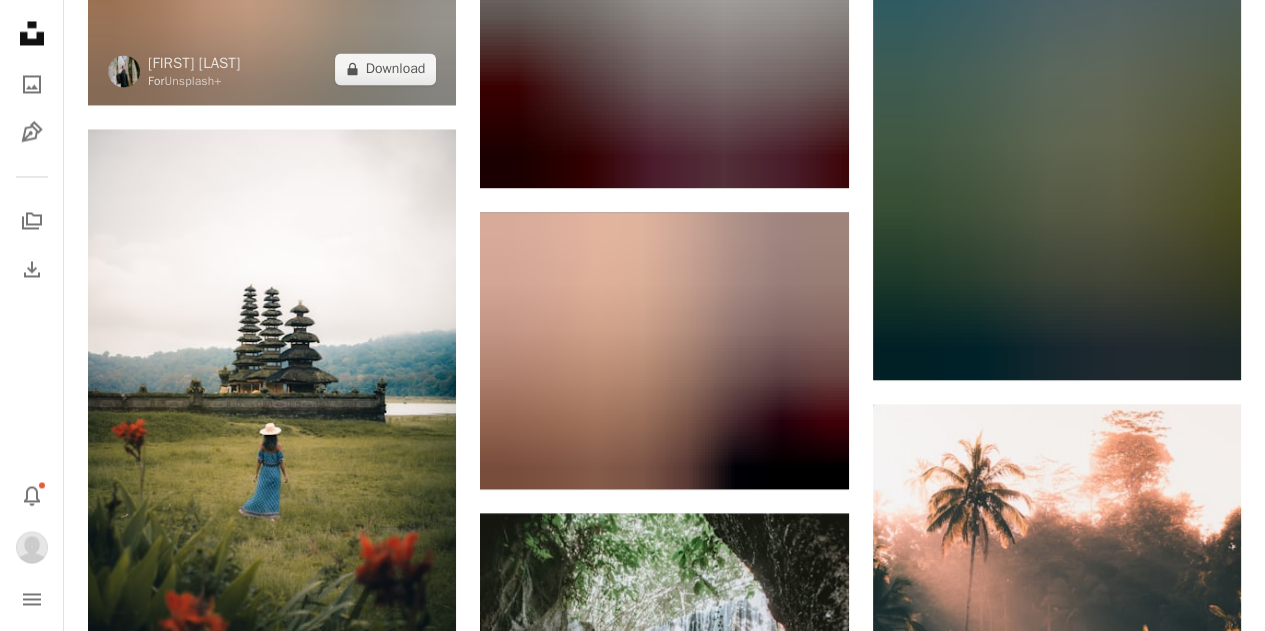 scroll, scrollTop: 16687, scrollLeft: 0, axis: vertical 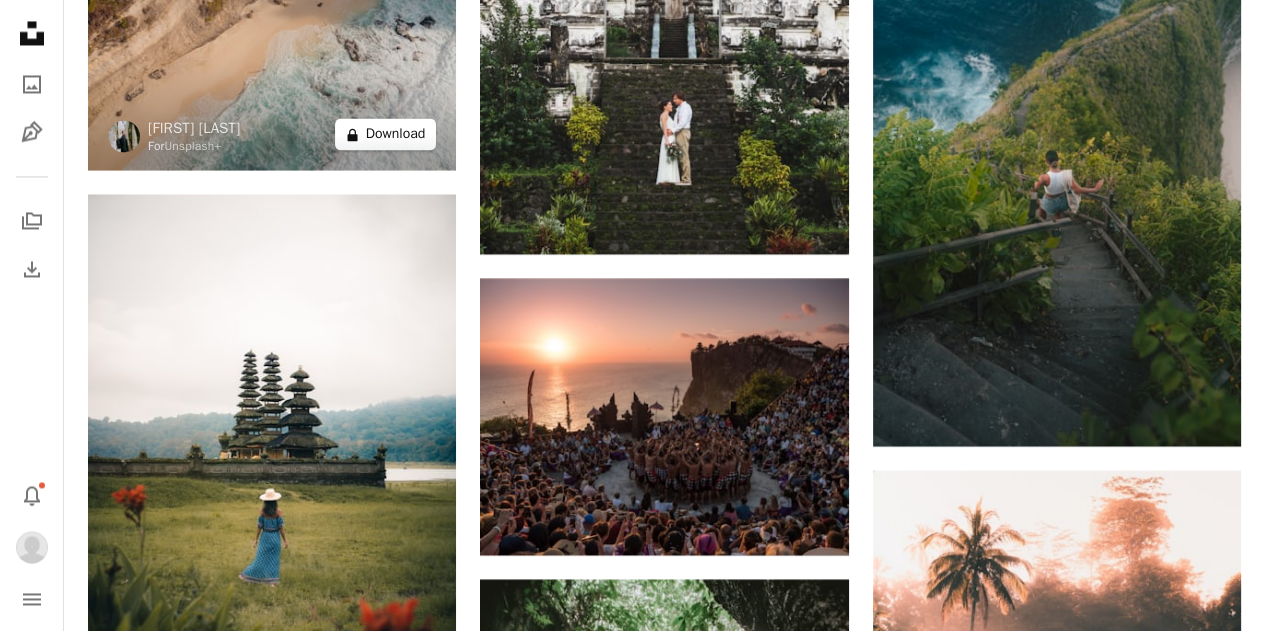 click on "A lock Download" at bounding box center (386, 134) 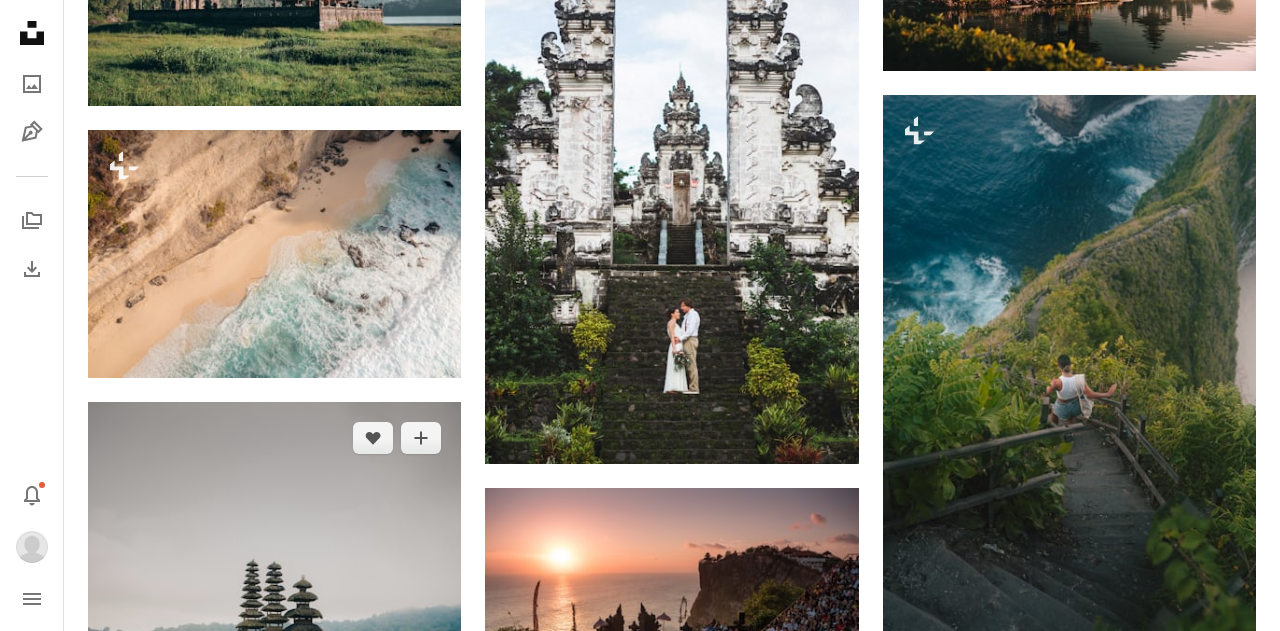 click on "An X shape Premium, ready to use images. Get unlimited access. A plus sign Members-only content added monthly A plus sign Unlimited royalty-free downloads A plus sign Illustrations  New A plus sign Enhanced legal protections yearly 65%  off monthly $20   $7 USD per month * Get  Unsplash+ * When paid annually, billed upfront  $84 Taxes where applicable. Renews automatically. Cancel anytime." at bounding box center [640, 4842] 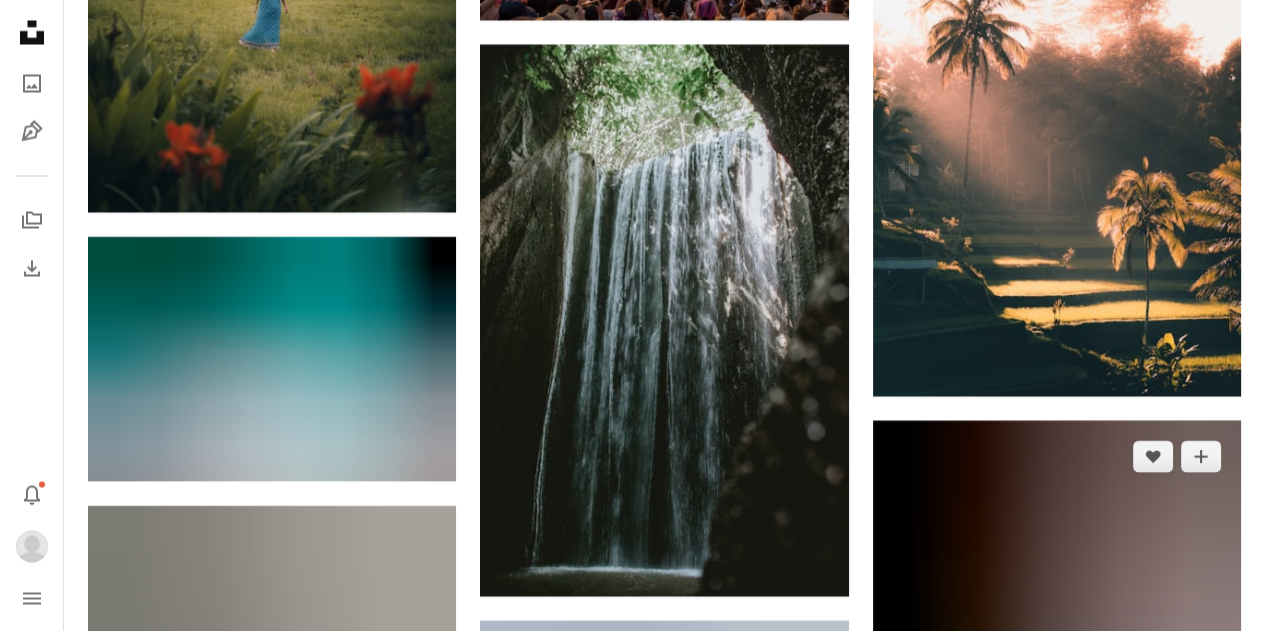 scroll, scrollTop: 17287, scrollLeft: 0, axis: vertical 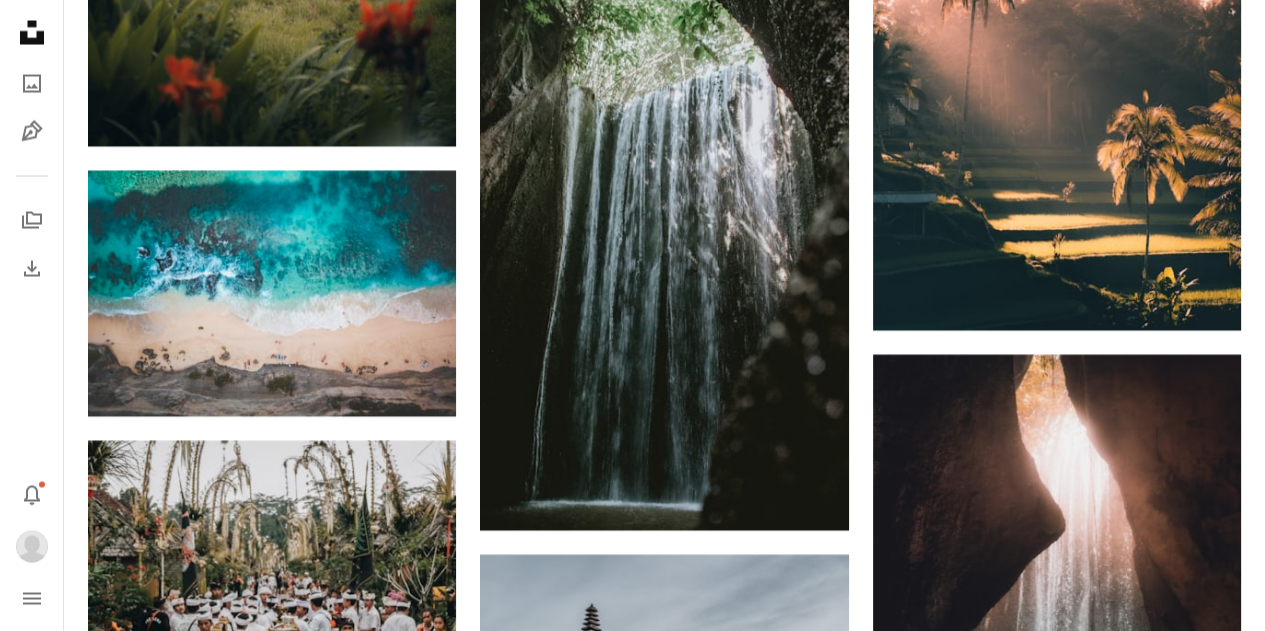 click on "Arrow pointing down" 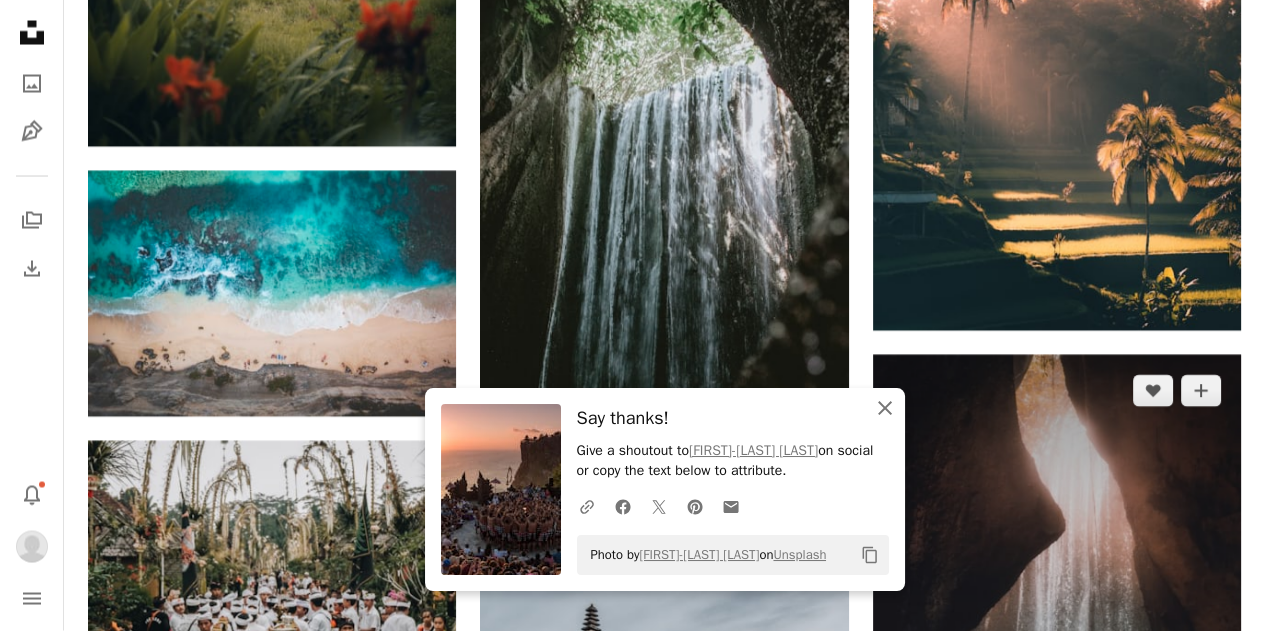 drag, startPoint x: 886, startPoint y: 409, endPoint x: 938, endPoint y: 421, distance: 53.366657 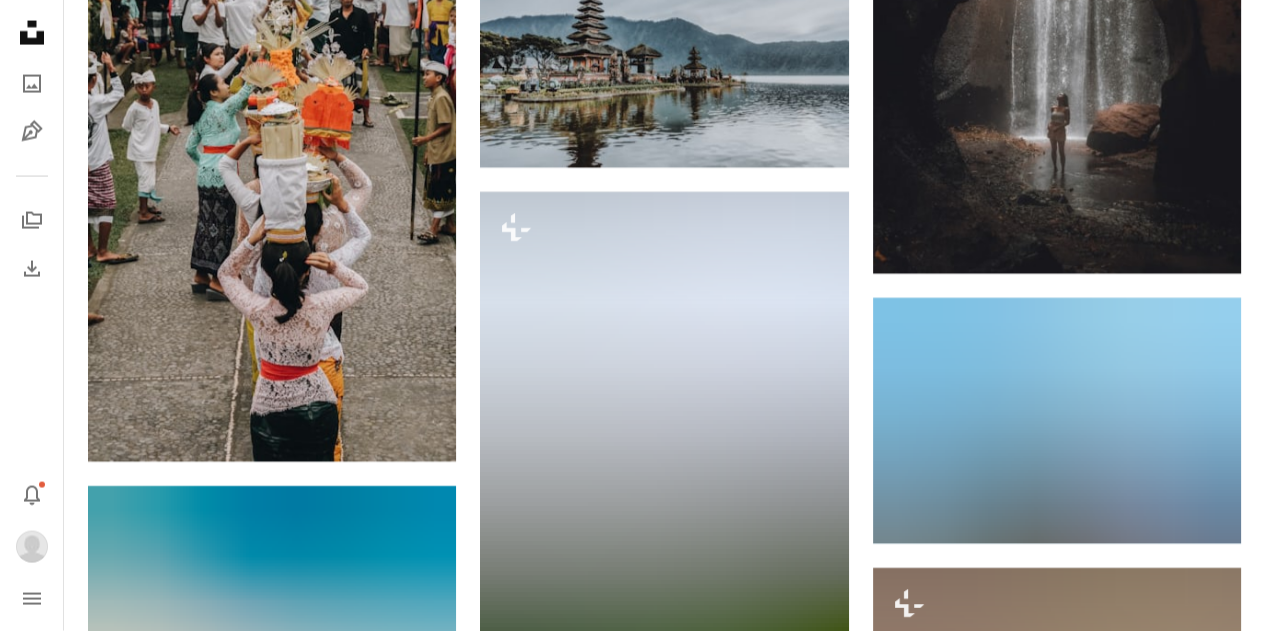 scroll, scrollTop: 17987, scrollLeft: 0, axis: vertical 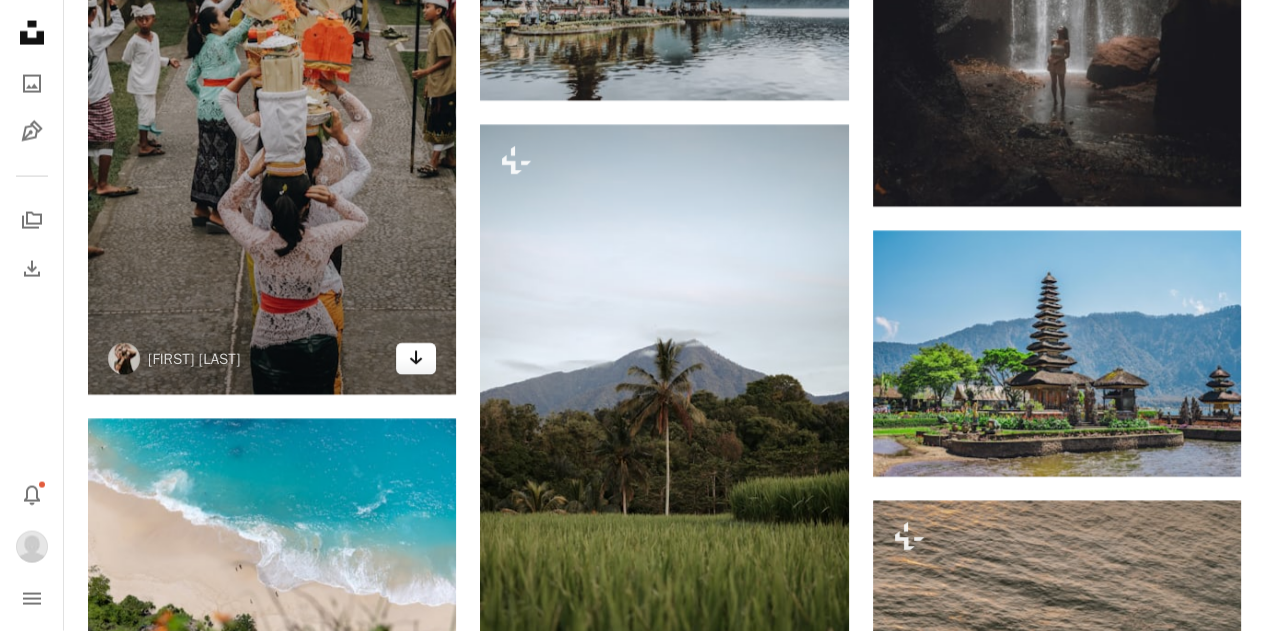 click on "Arrow pointing down" 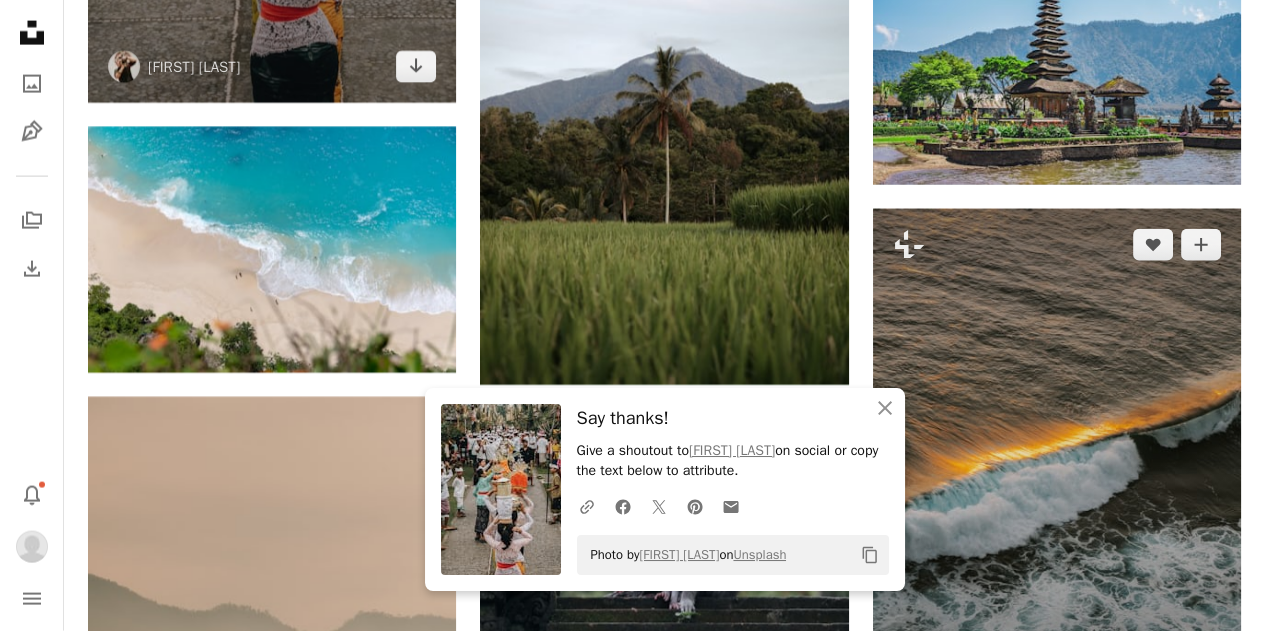 scroll, scrollTop: 18487, scrollLeft: 0, axis: vertical 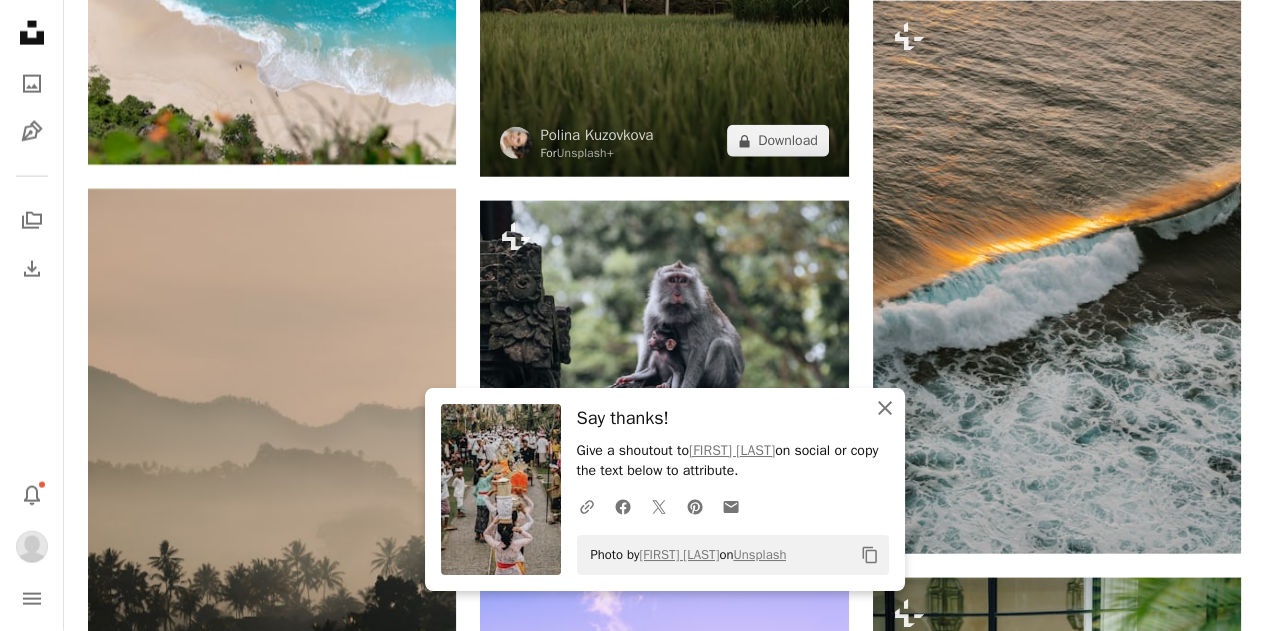 click on "An X shape" 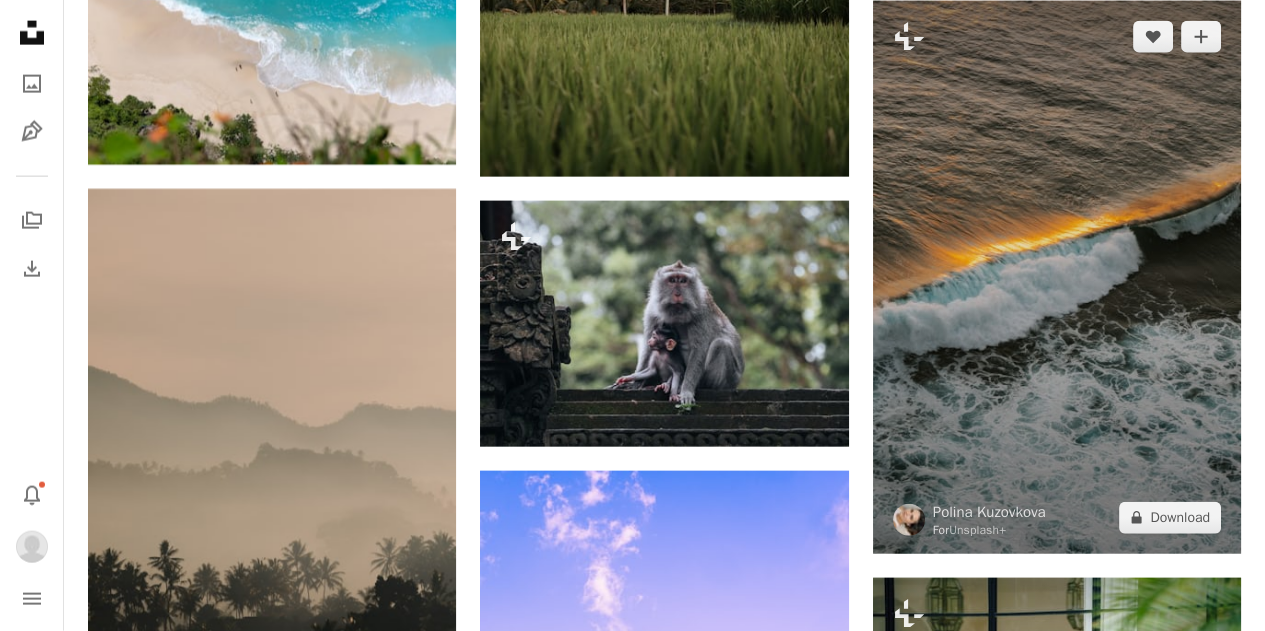 scroll, scrollTop: 18187, scrollLeft: 0, axis: vertical 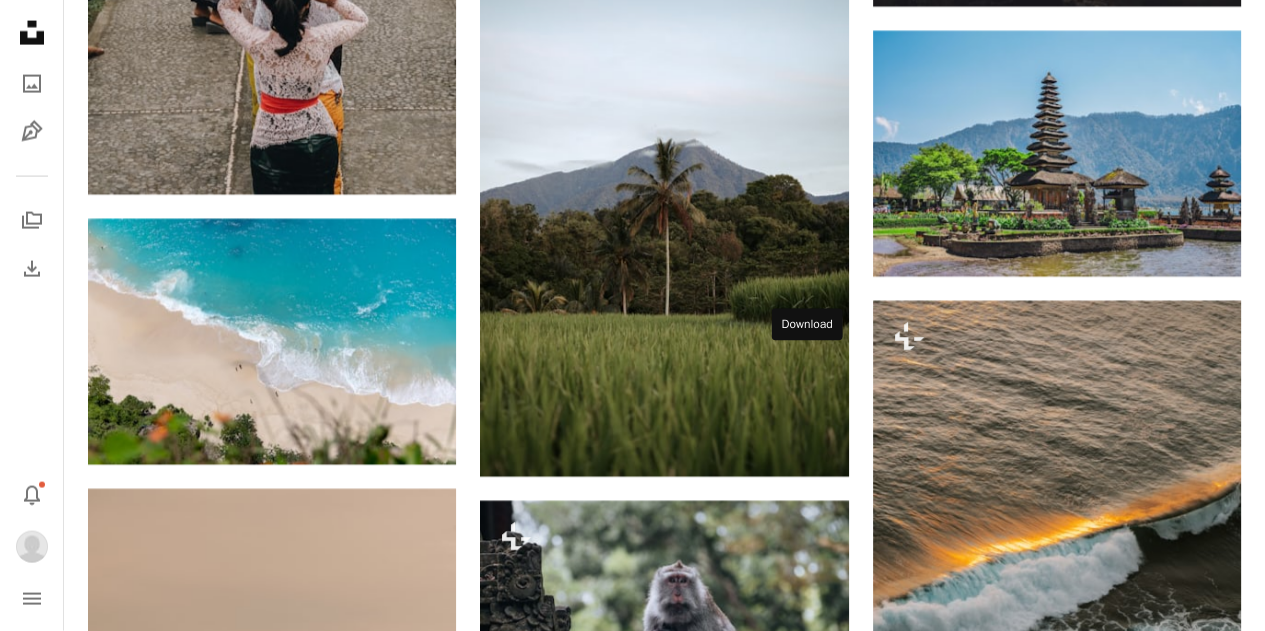 click on "Arrow pointing down" at bounding box center [809, -135] 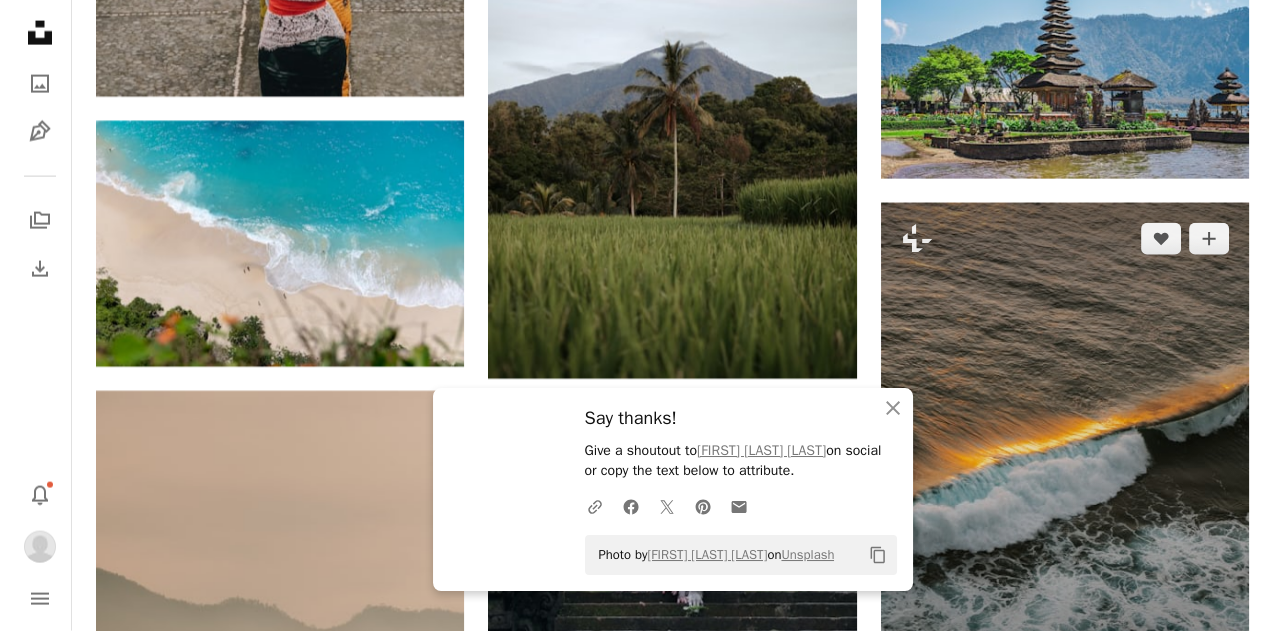 scroll, scrollTop: 18587, scrollLeft: 0, axis: vertical 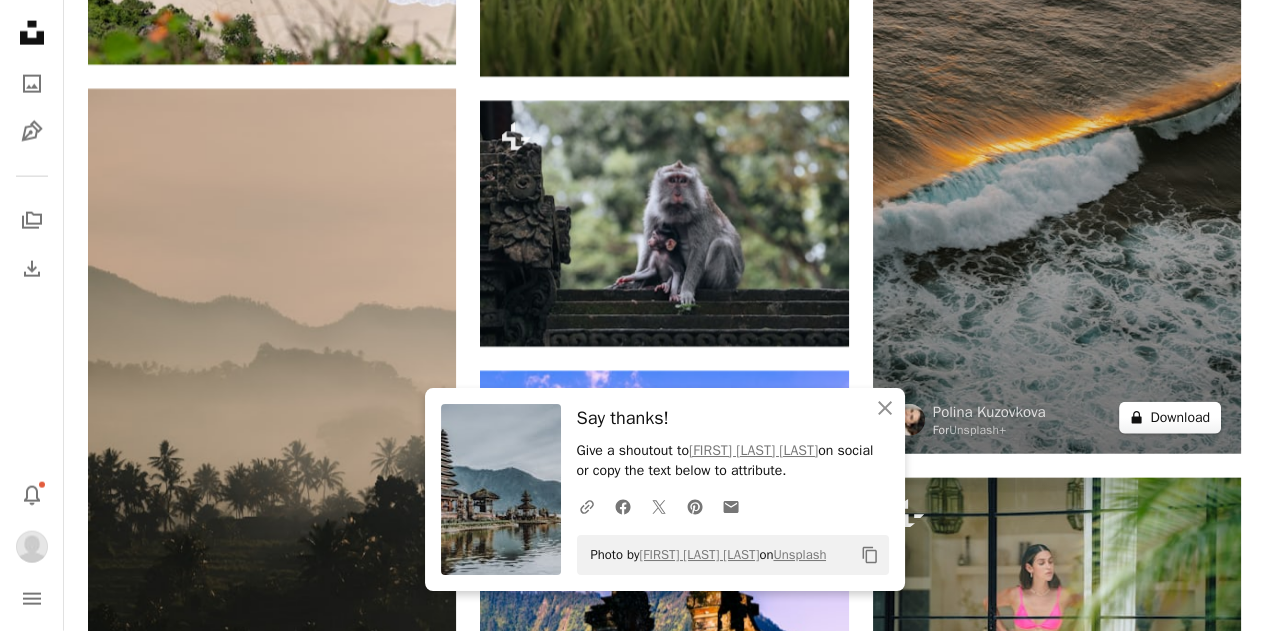 click on "A lock Download" at bounding box center [1170, 418] 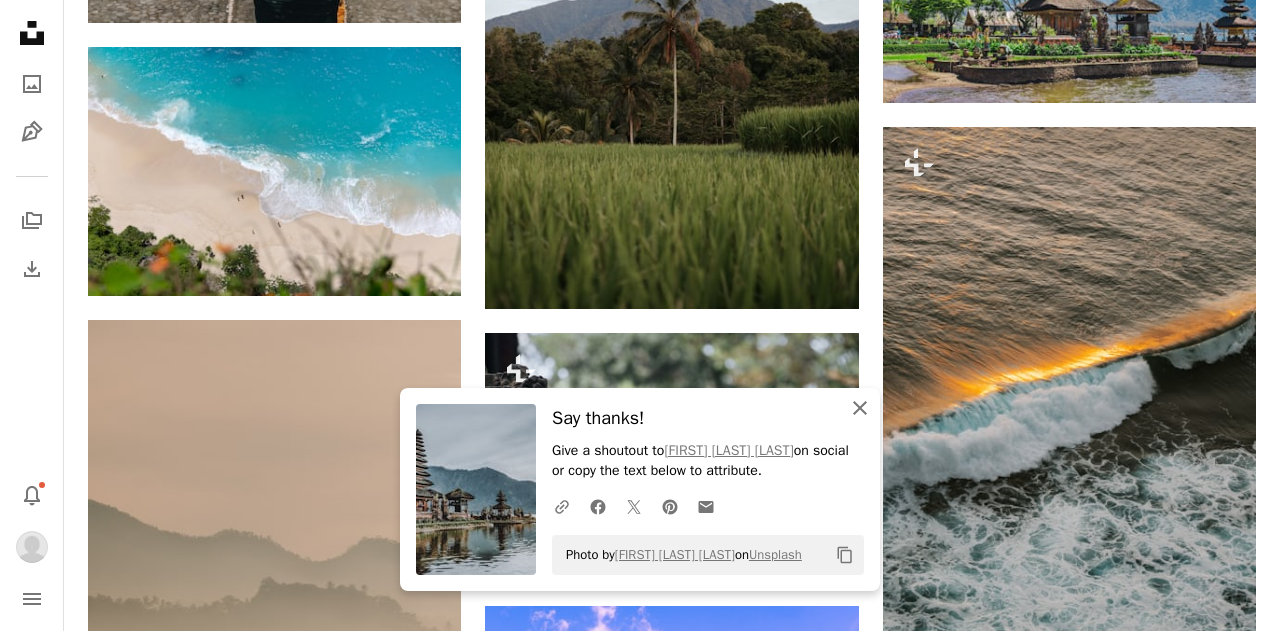 drag, startPoint x: 855, startPoint y: 403, endPoint x: 948, endPoint y: 367, distance: 99.724625 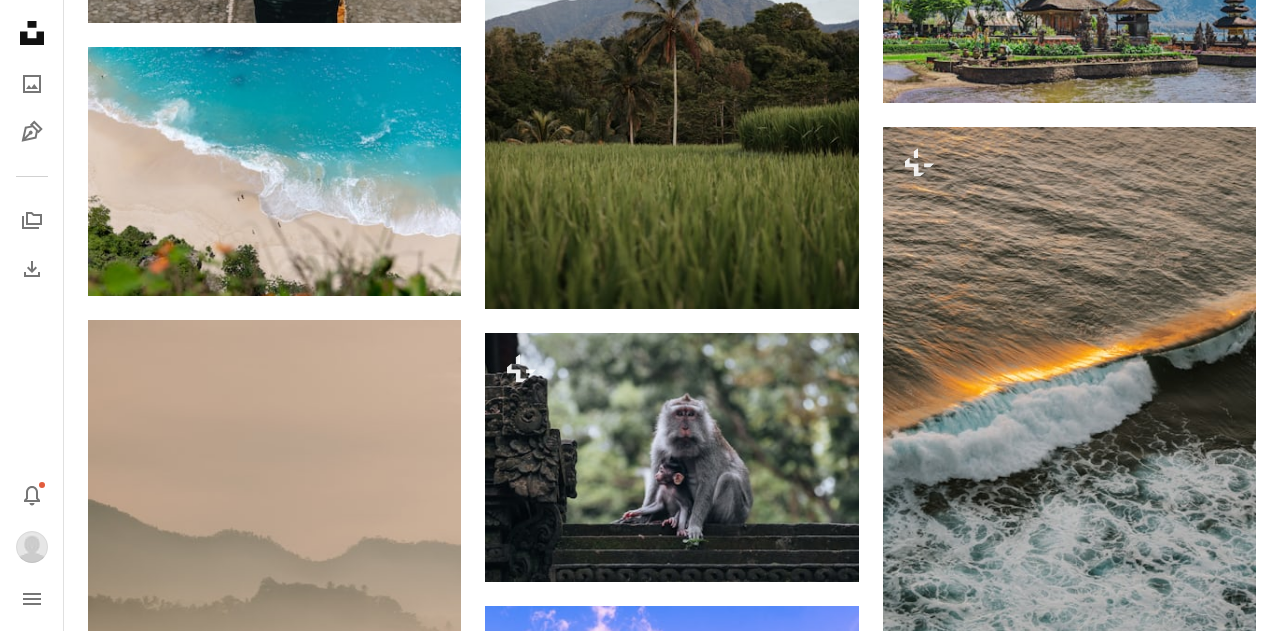 scroll, scrollTop: 8, scrollLeft: 0, axis: vertical 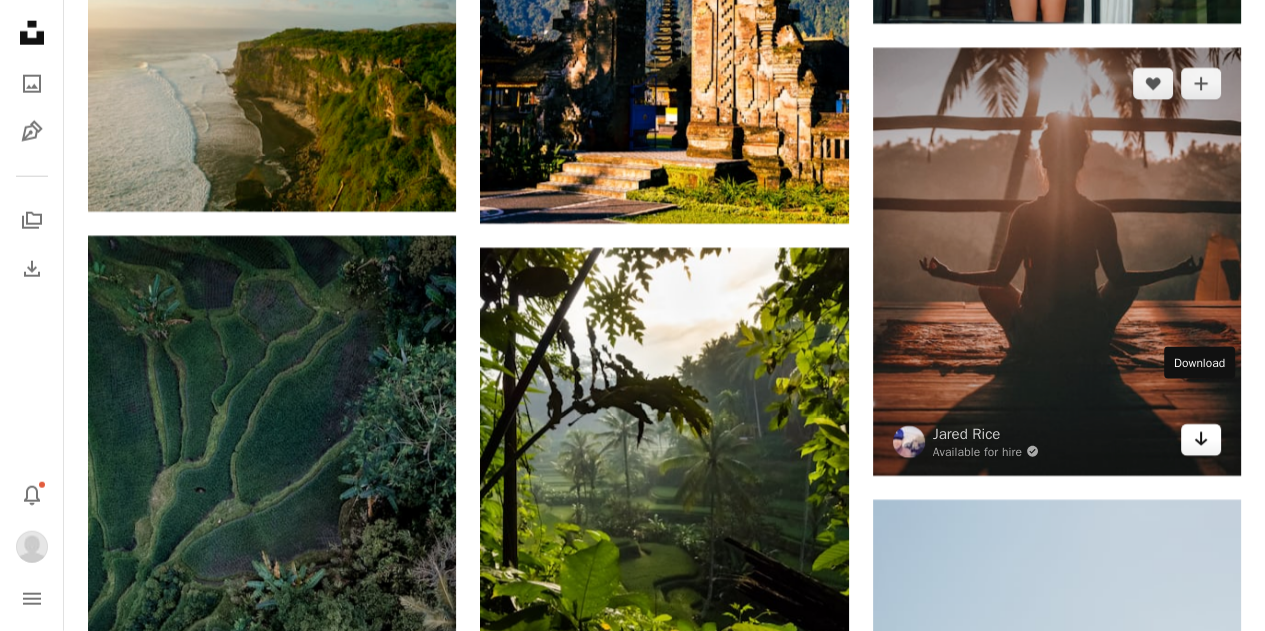 click 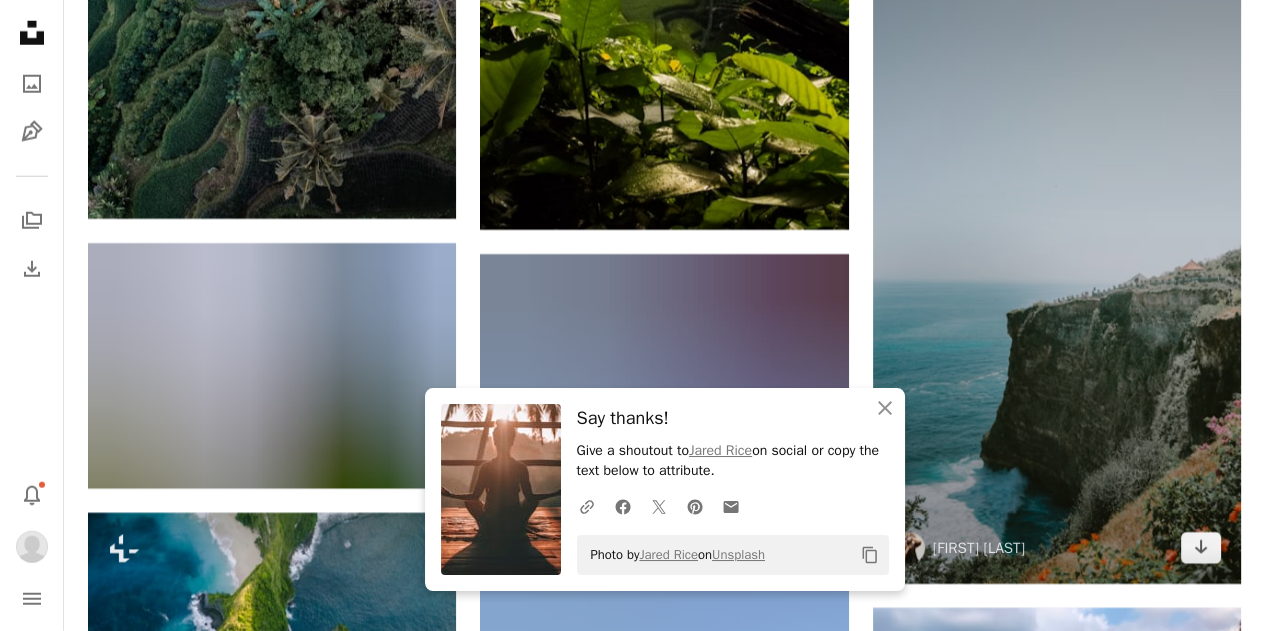 scroll, scrollTop: 19887, scrollLeft: 0, axis: vertical 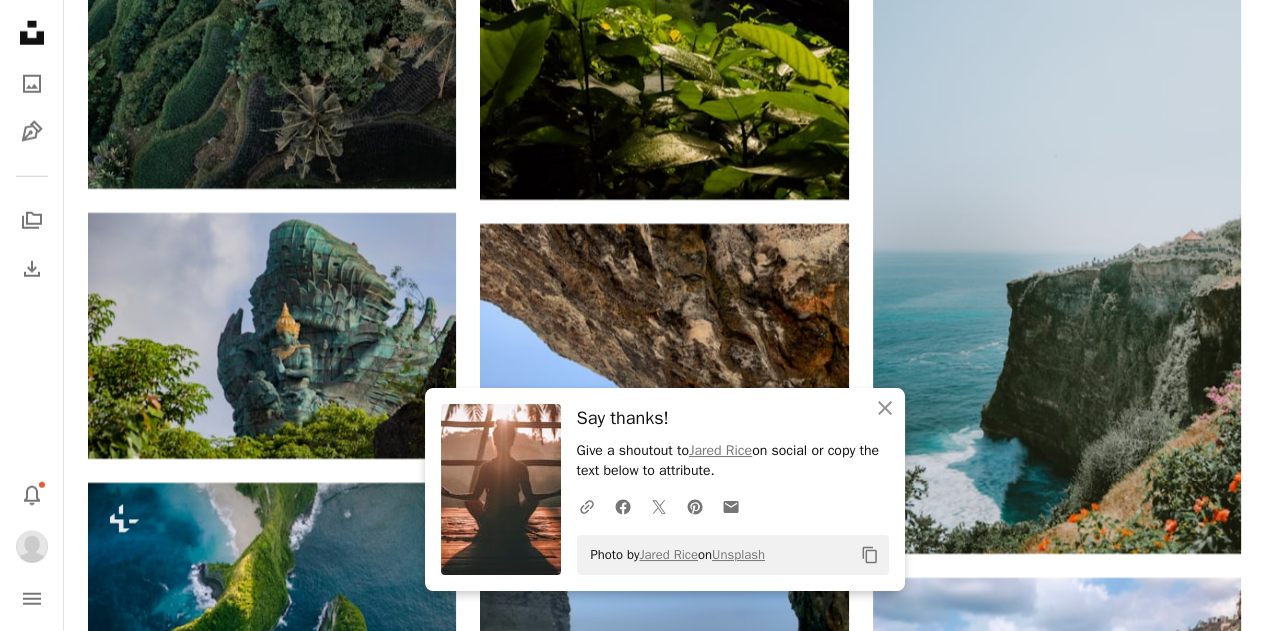 click on "[FIRST] [LAST]" at bounding box center (664, -7667) 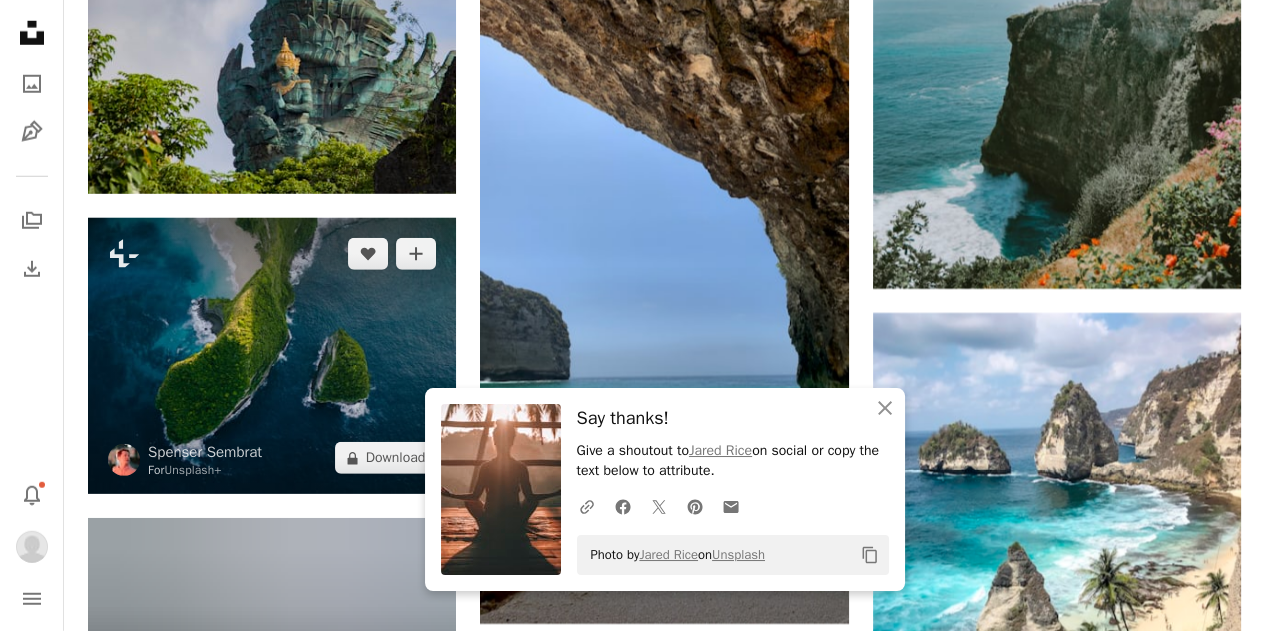 scroll, scrollTop: 20187, scrollLeft: 0, axis: vertical 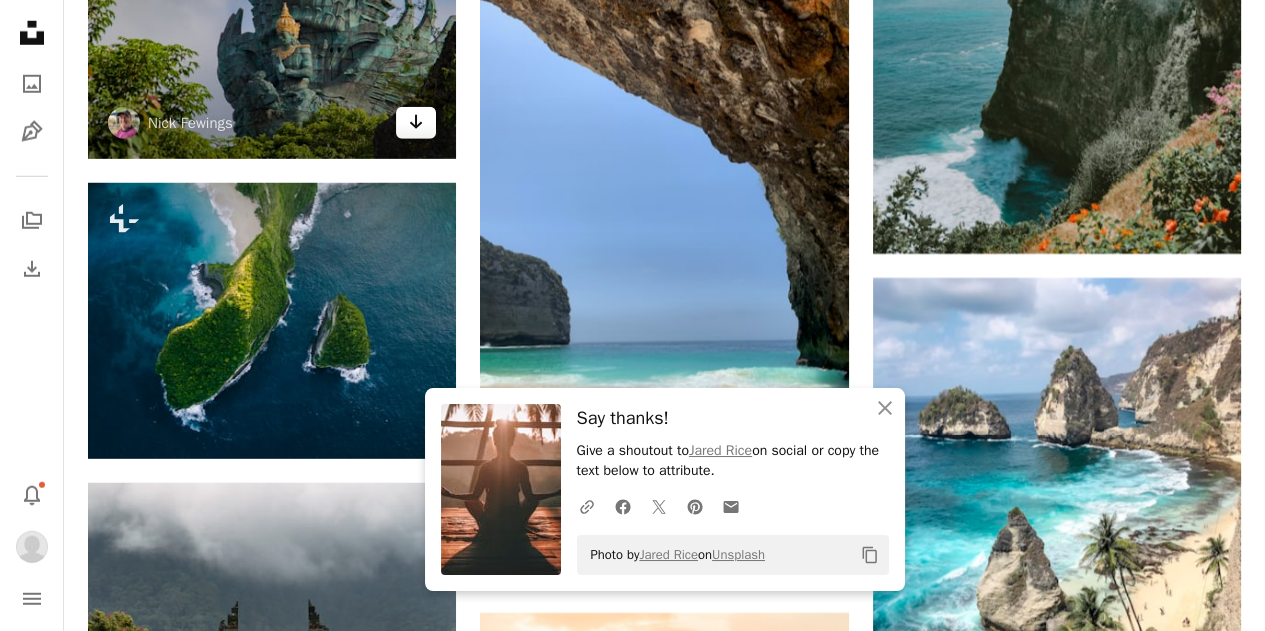 click 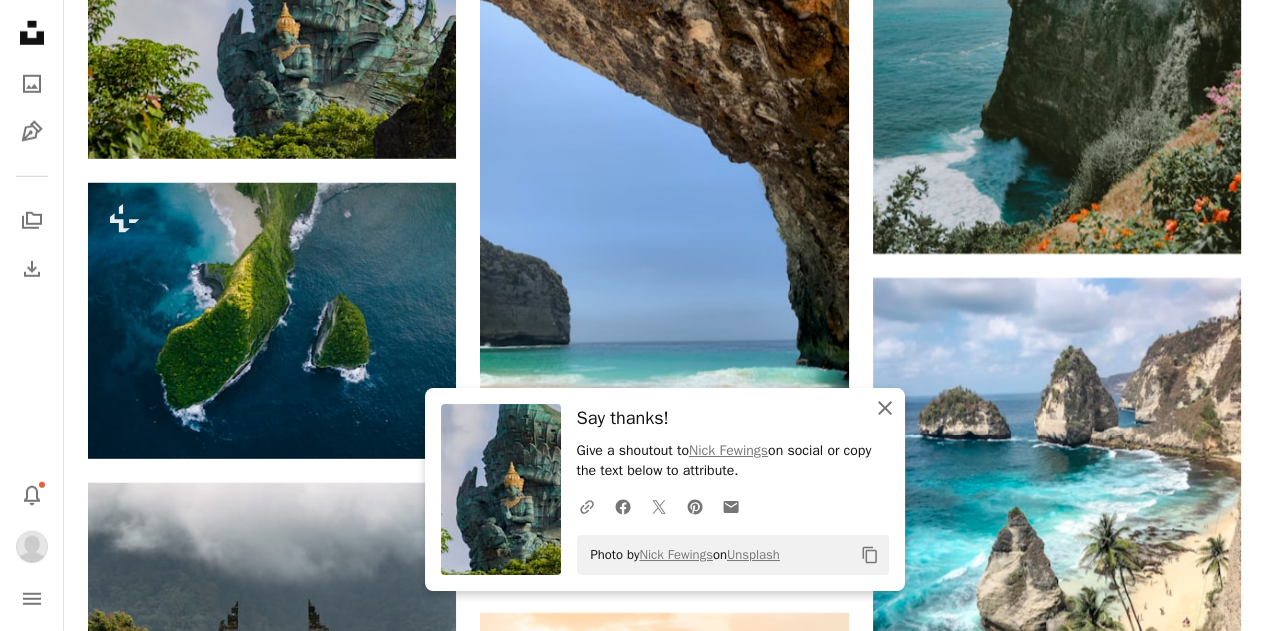 click 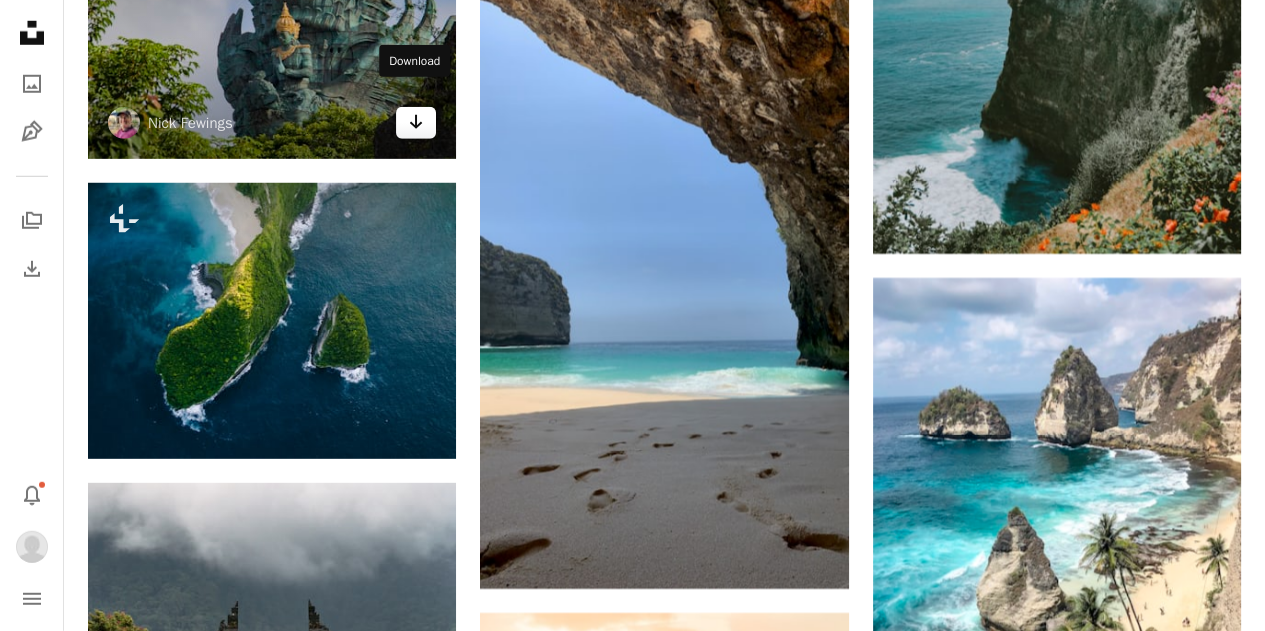 click on "Arrow pointing down" 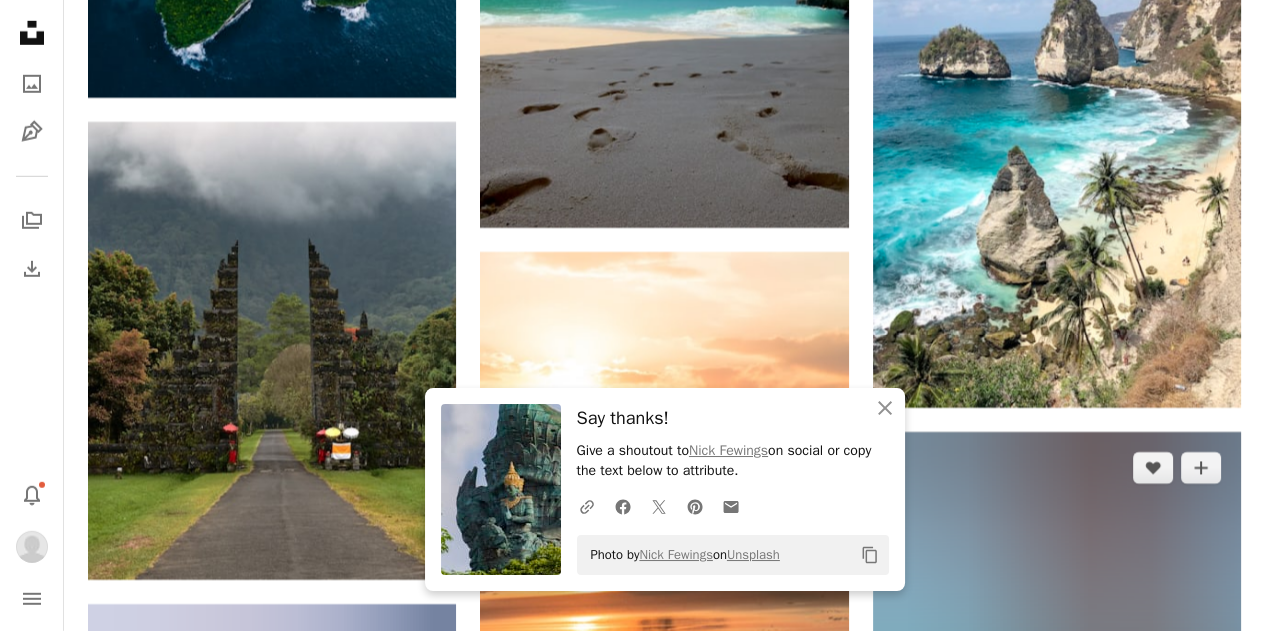scroll, scrollTop: 20587, scrollLeft: 0, axis: vertical 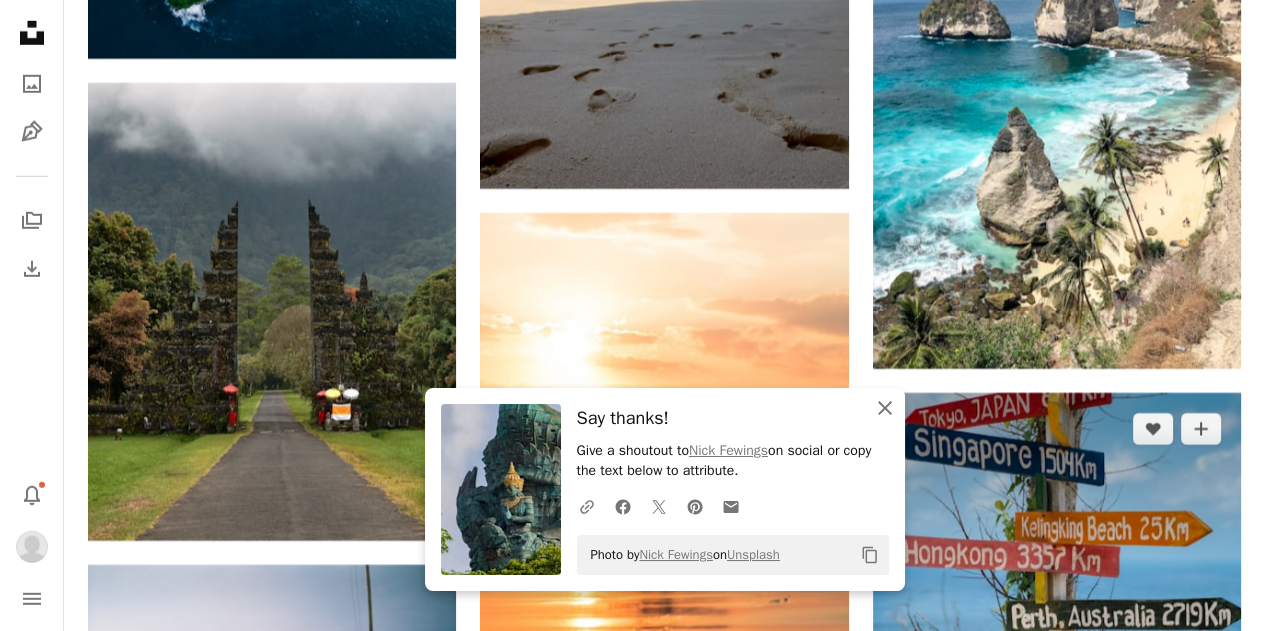 drag, startPoint x: 881, startPoint y: 417, endPoint x: 919, endPoint y: 399, distance: 42.047592 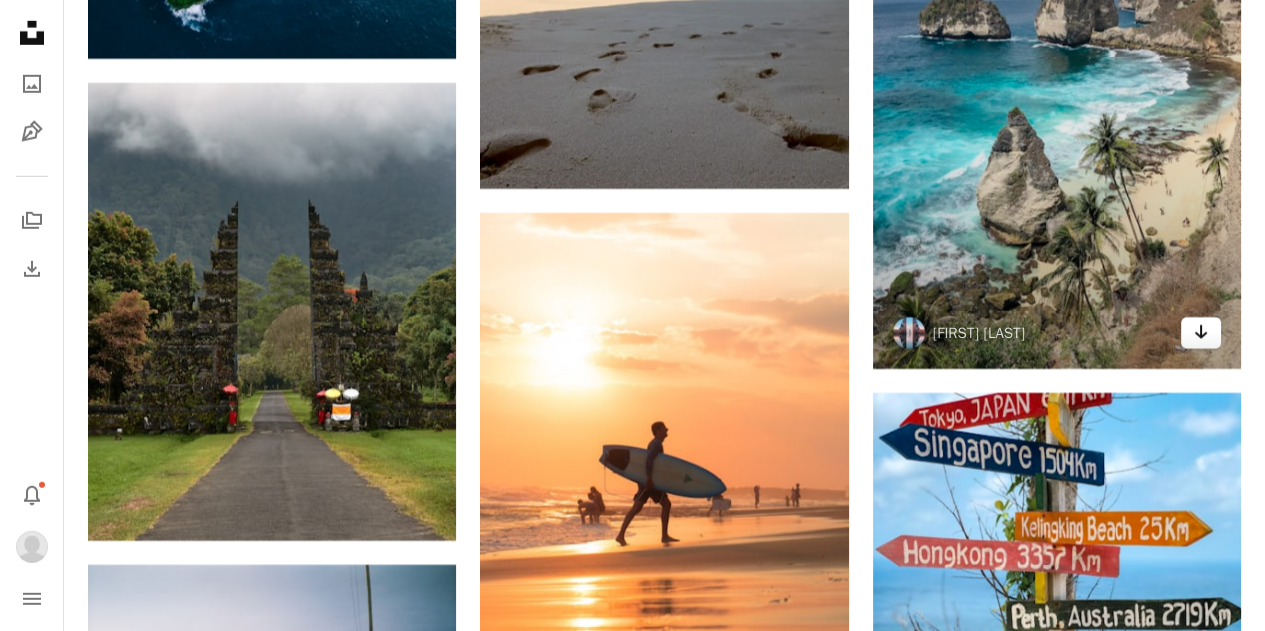 click 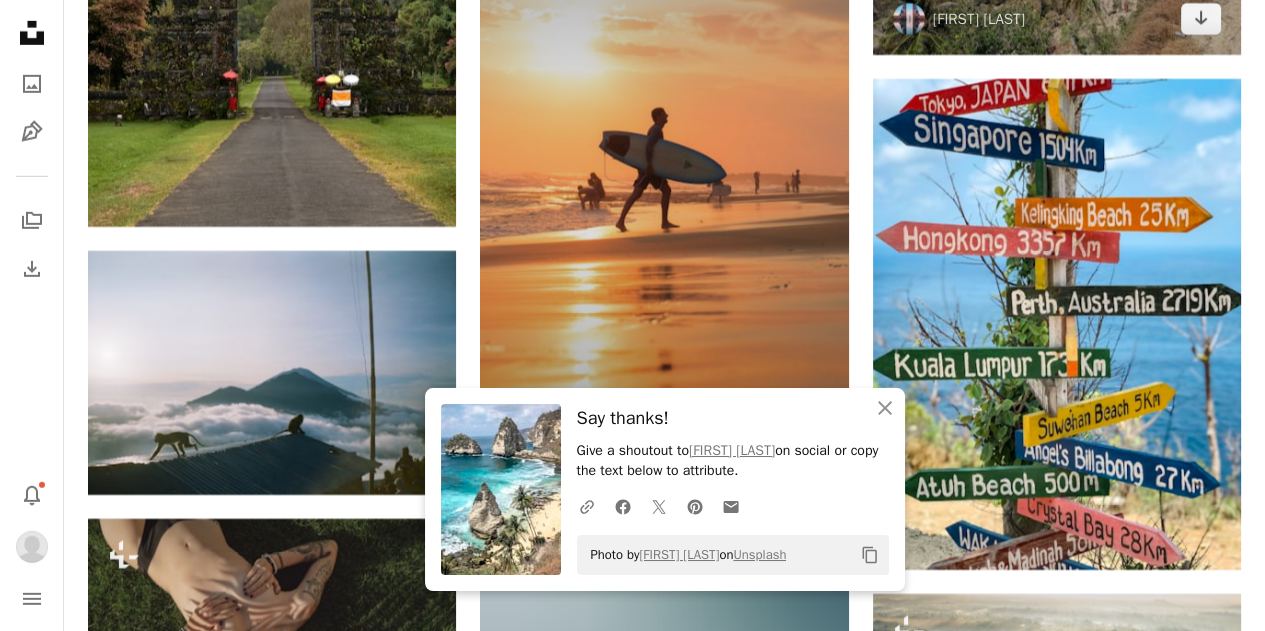 scroll, scrollTop: 20987, scrollLeft: 0, axis: vertical 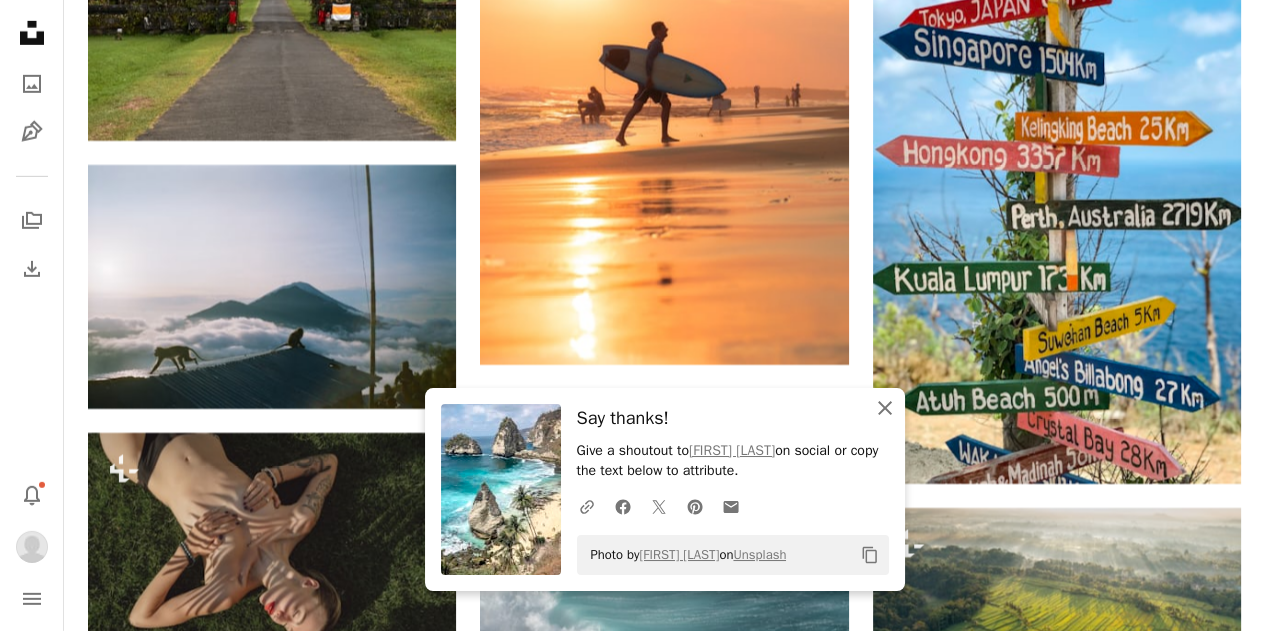 click on "An X shape" 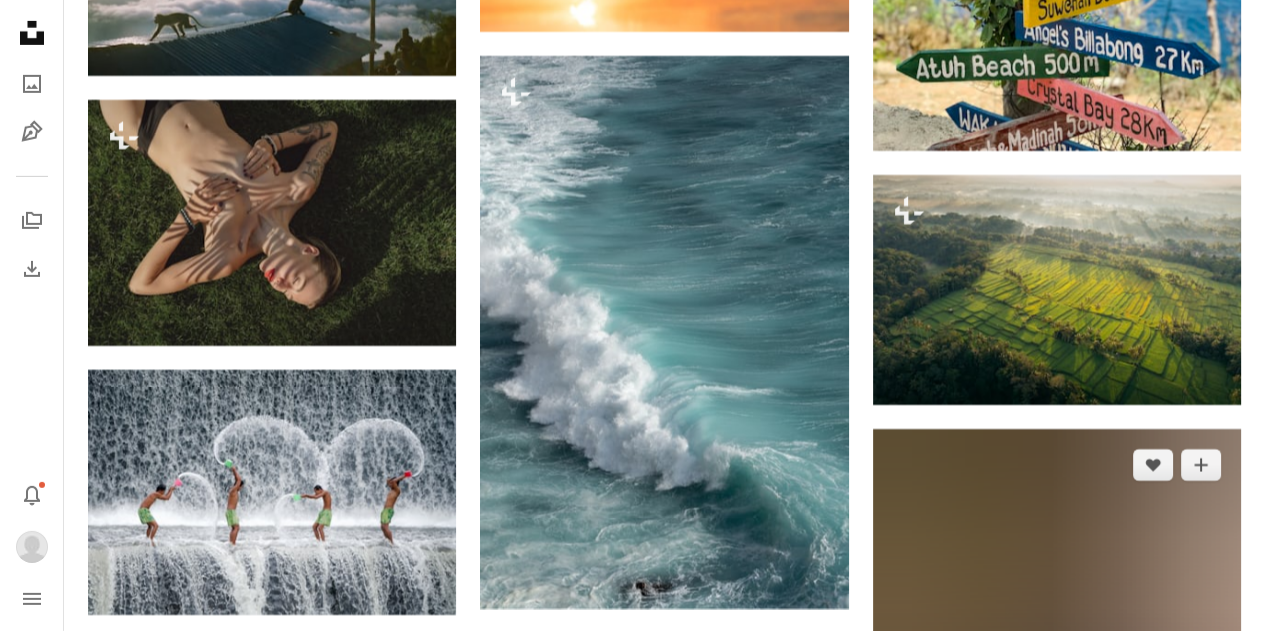 scroll, scrollTop: 21387, scrollLeft: 0, axis: vertical 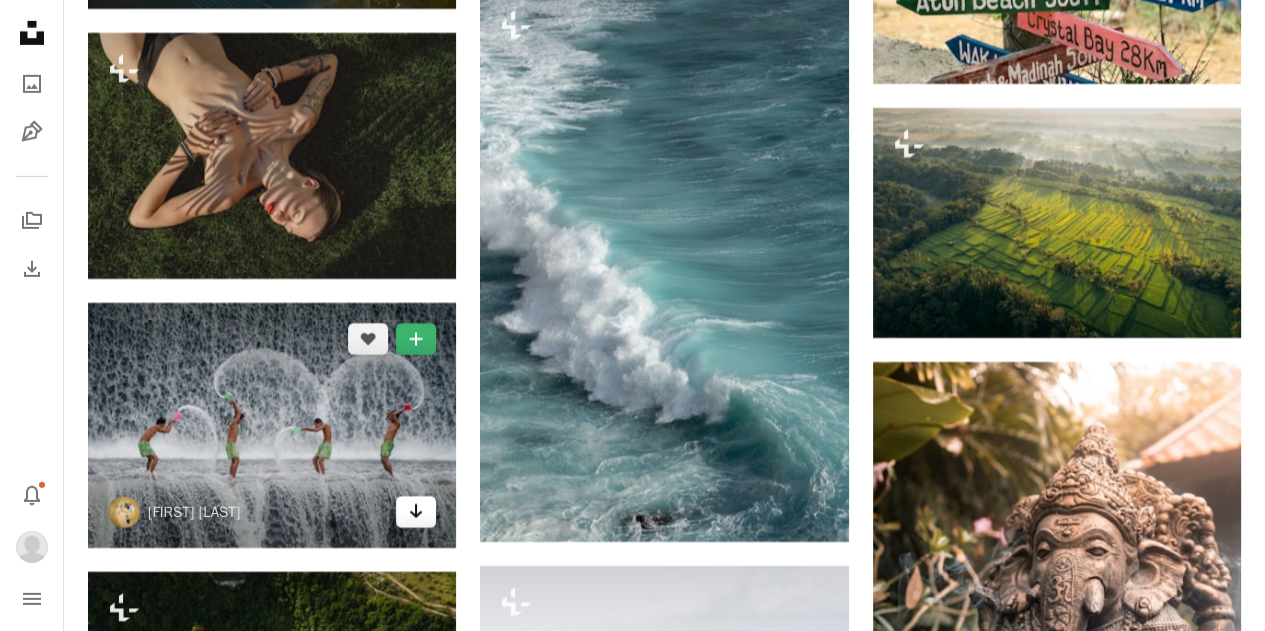 click on "Arrow pointing down" 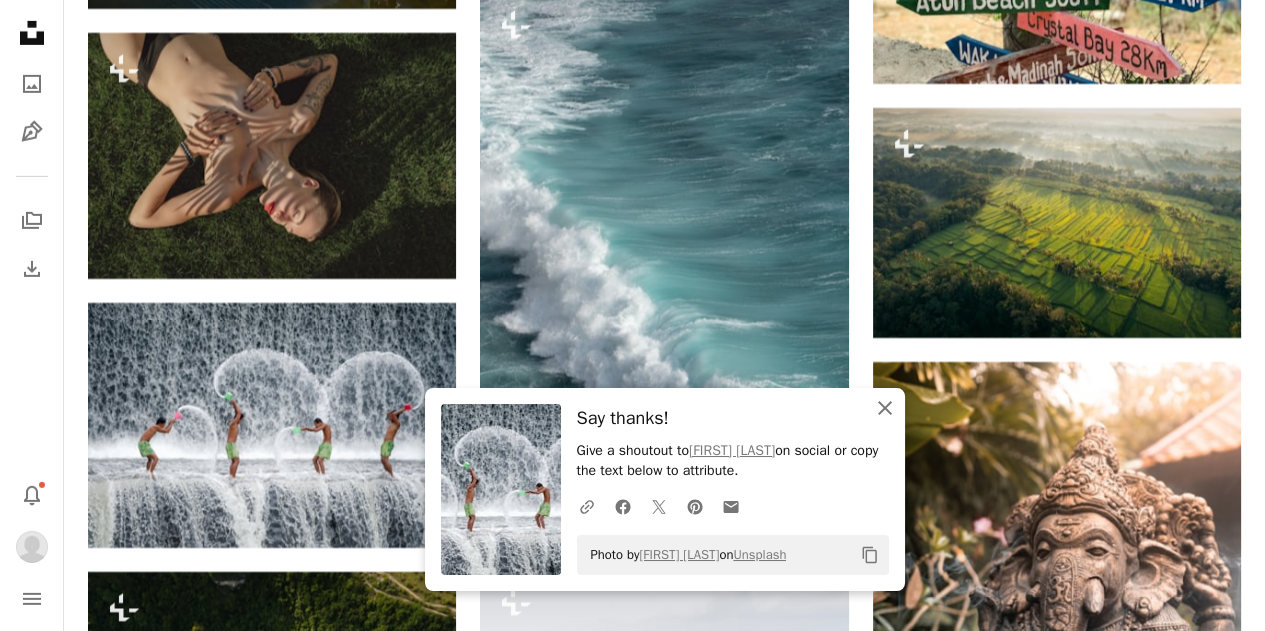 click on "An X shape" 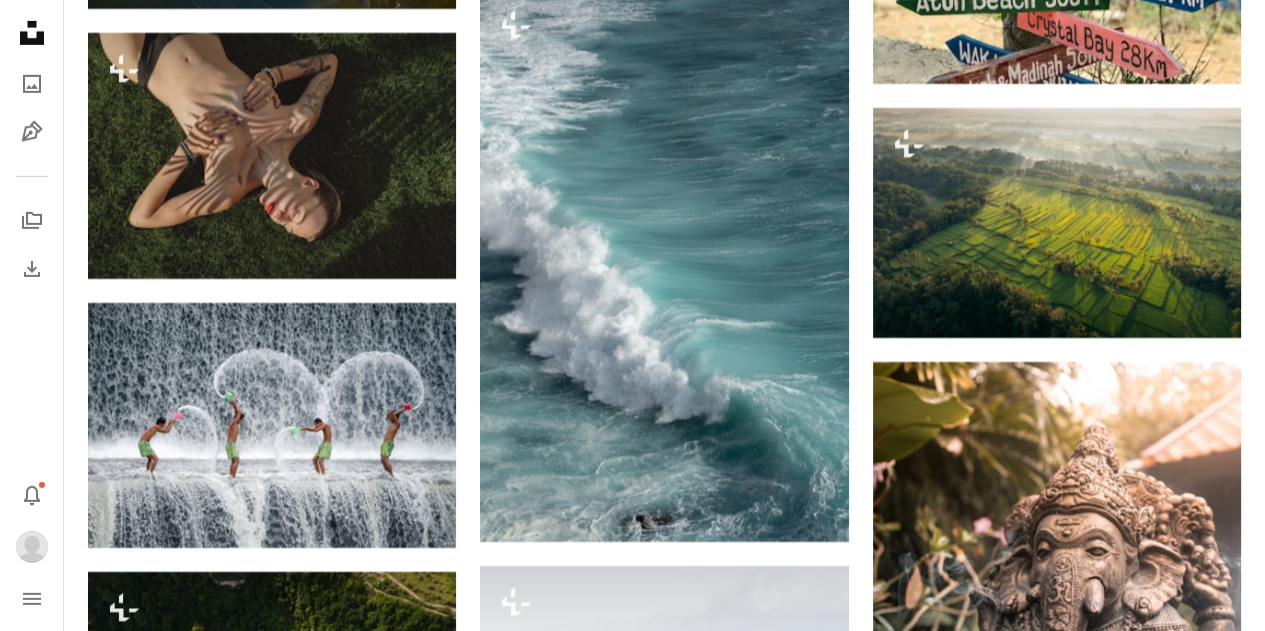 click on "Arrow pointing down" 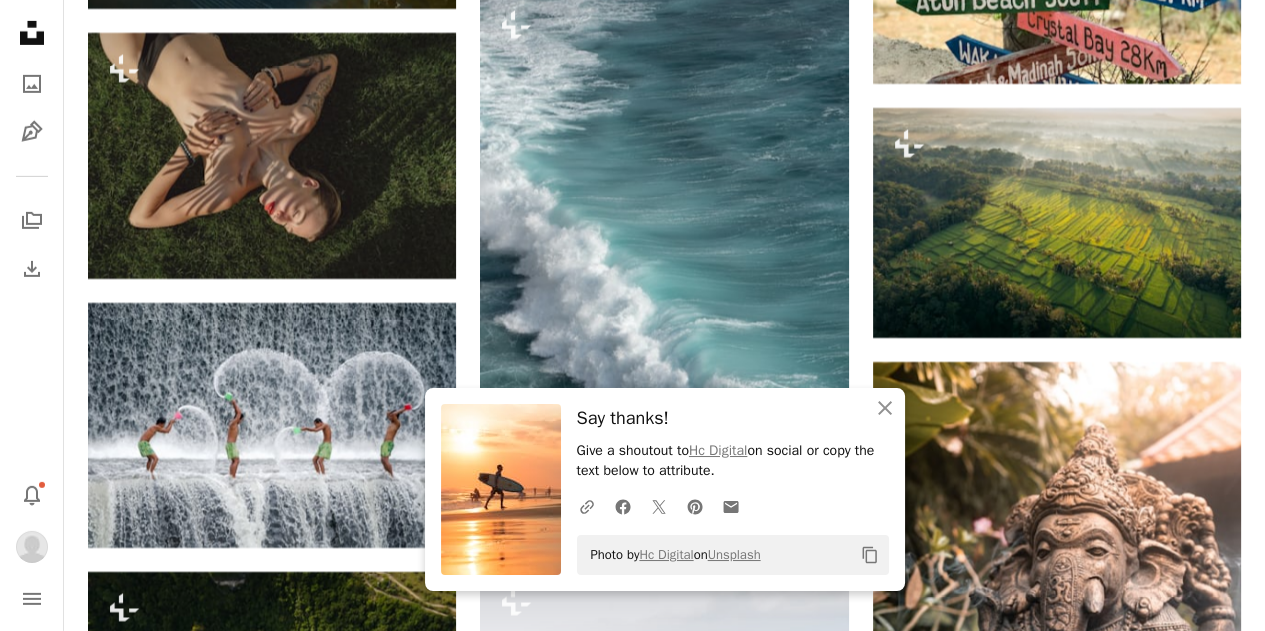 click on "[FIRST] [LAST]" at bounding box center (1057, -7813) 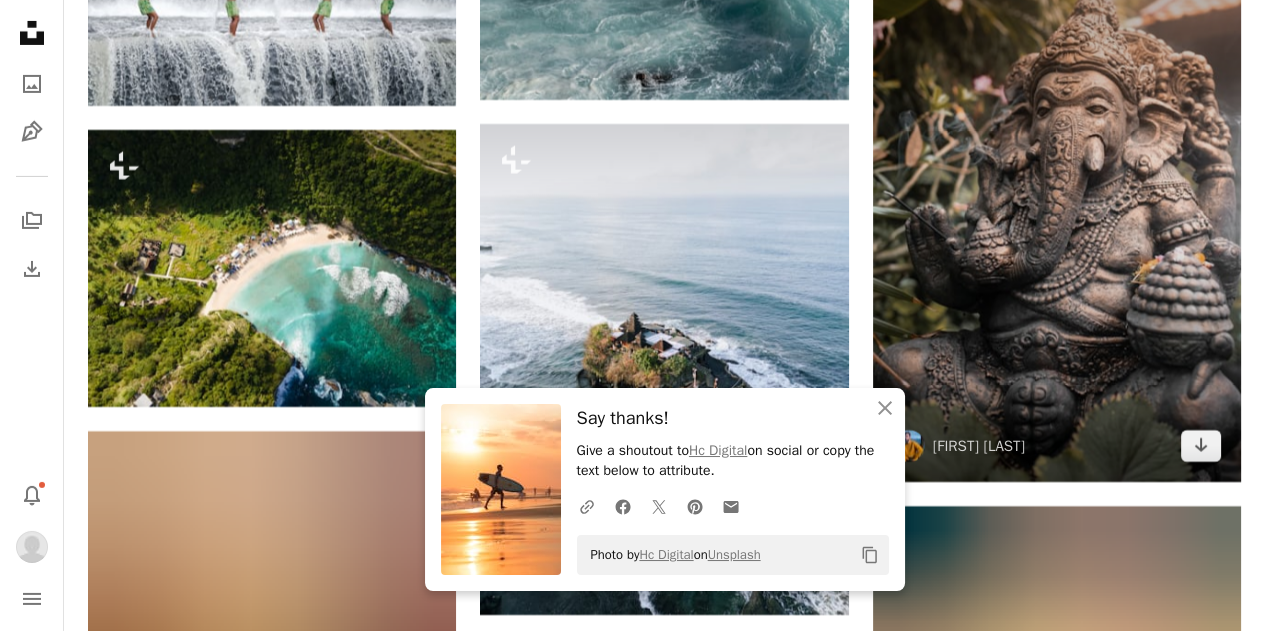 scroll, scrollTop: 21887, scrollLeft: 0, axis: vertical 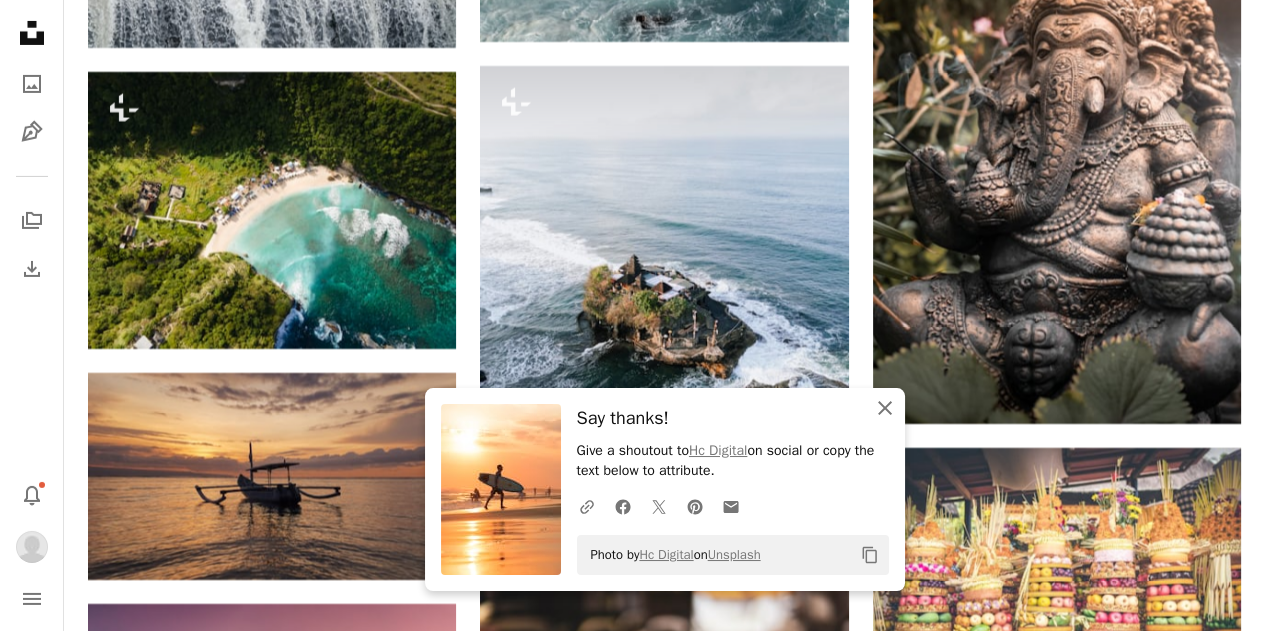 click on "An X shape Close" at bounding box center [885, 408] 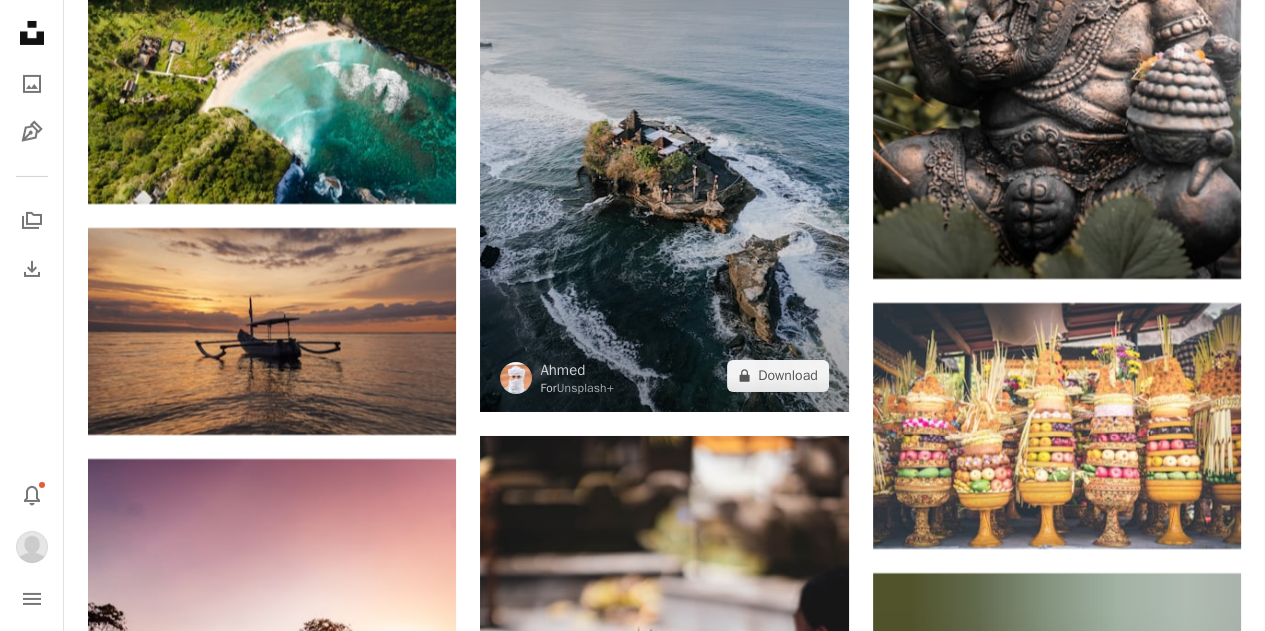 scroll, scrollTop: 22087, scrollLeft: 0, axis: vertical 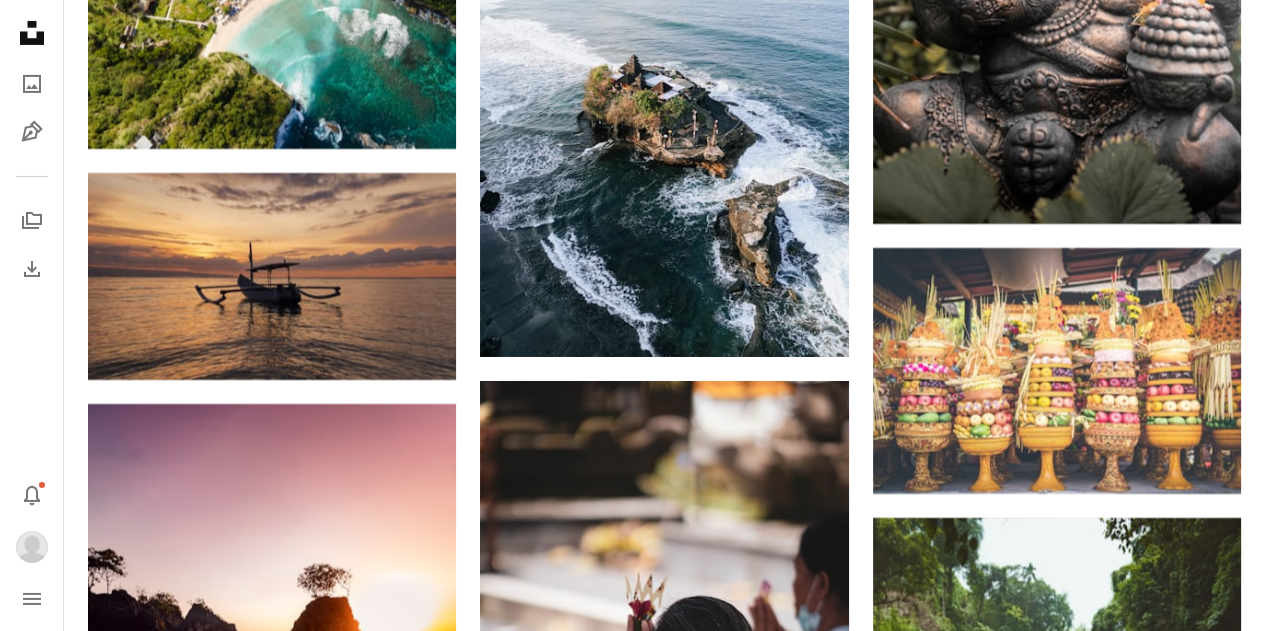 click on "A lock Download" at bounding box center [778, -194] 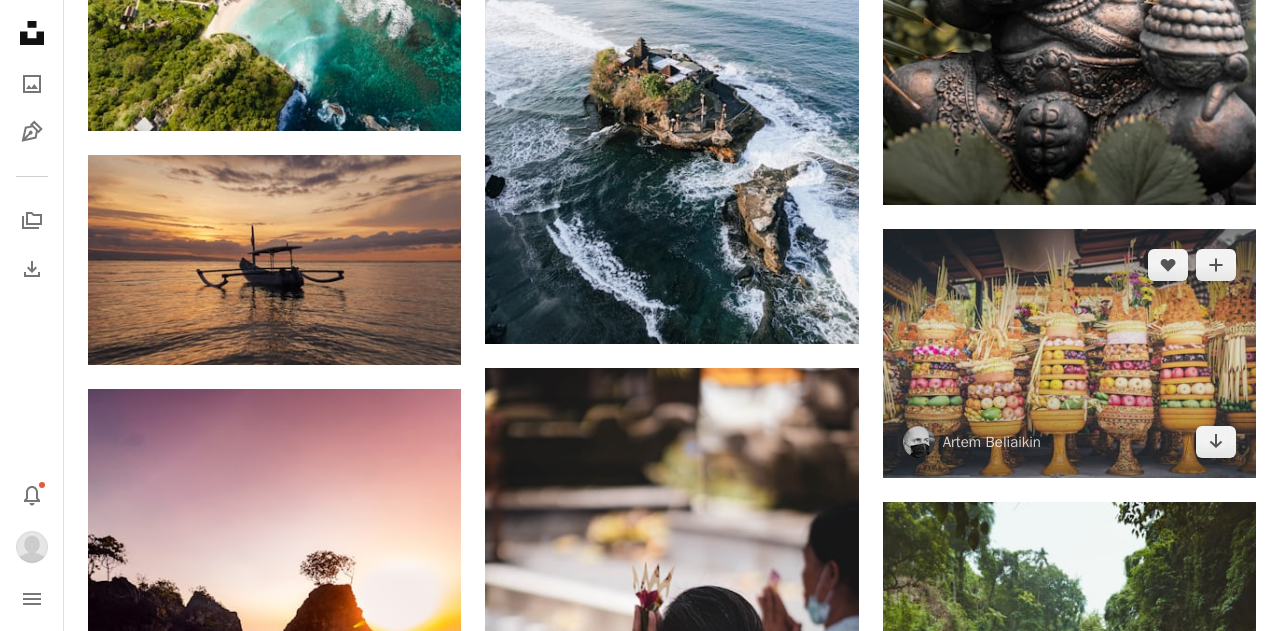 scroll, scrollTop: 22387, scrollLeft: 0, axis: vertical 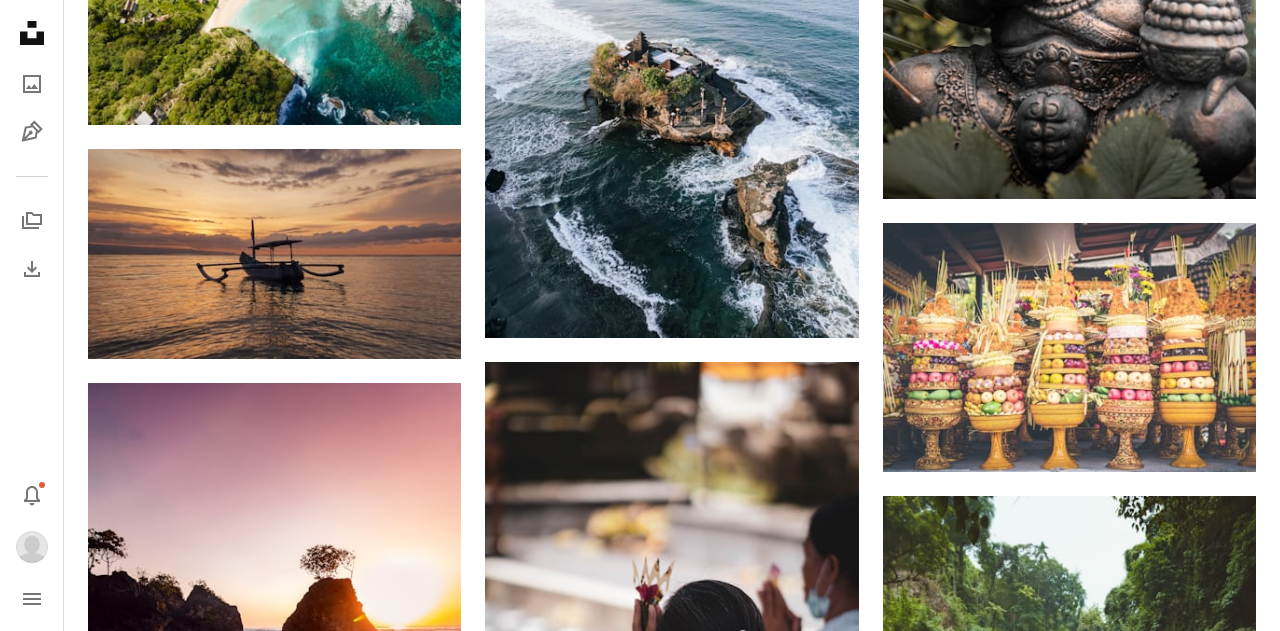click on "An X shape Premium, ready to use images. Get unlimited access. A plus sign Members-only content added monthly A plus sign Unlimited royalty-free downloads A plus sign Illustrations  New A plus sign Enhanced legal protections yearly 65%  off monthly $20   $7 USD per month * Get  Unsplash+ * When paid annually, billed upfront  $84 Taxes where applicable. Renews automatically. Cancel anytime." at bounding box center [640, 4910] 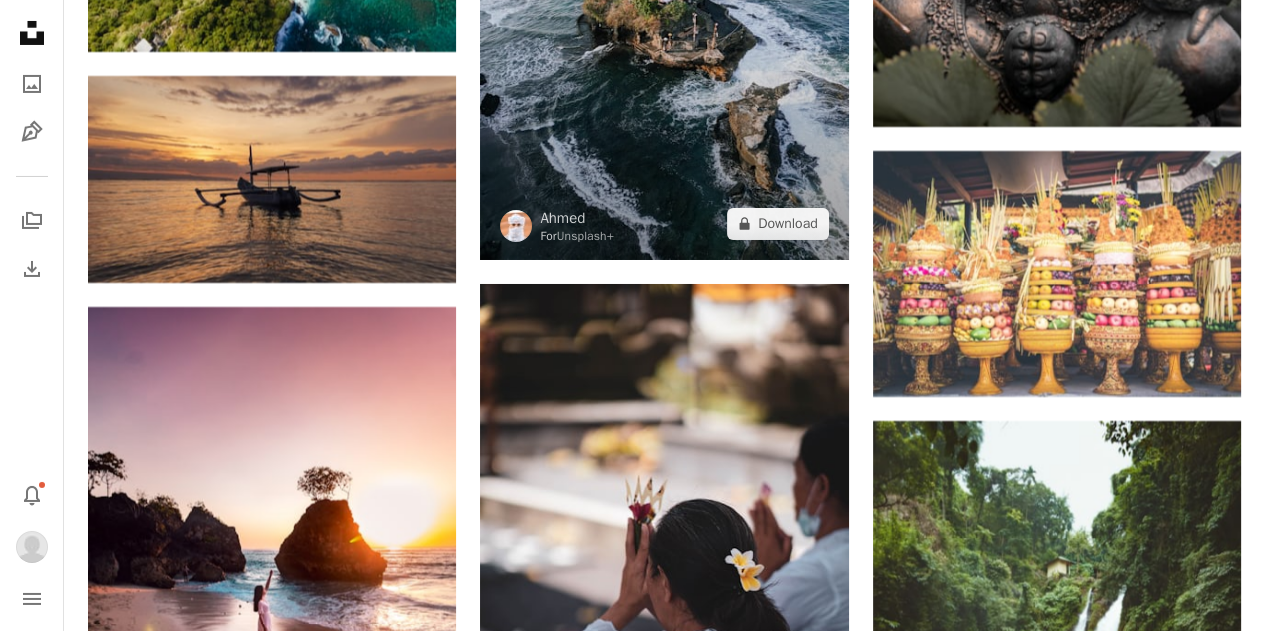 scroll, scrollTop: 22187, scrollLeft: 0, axis: vertical 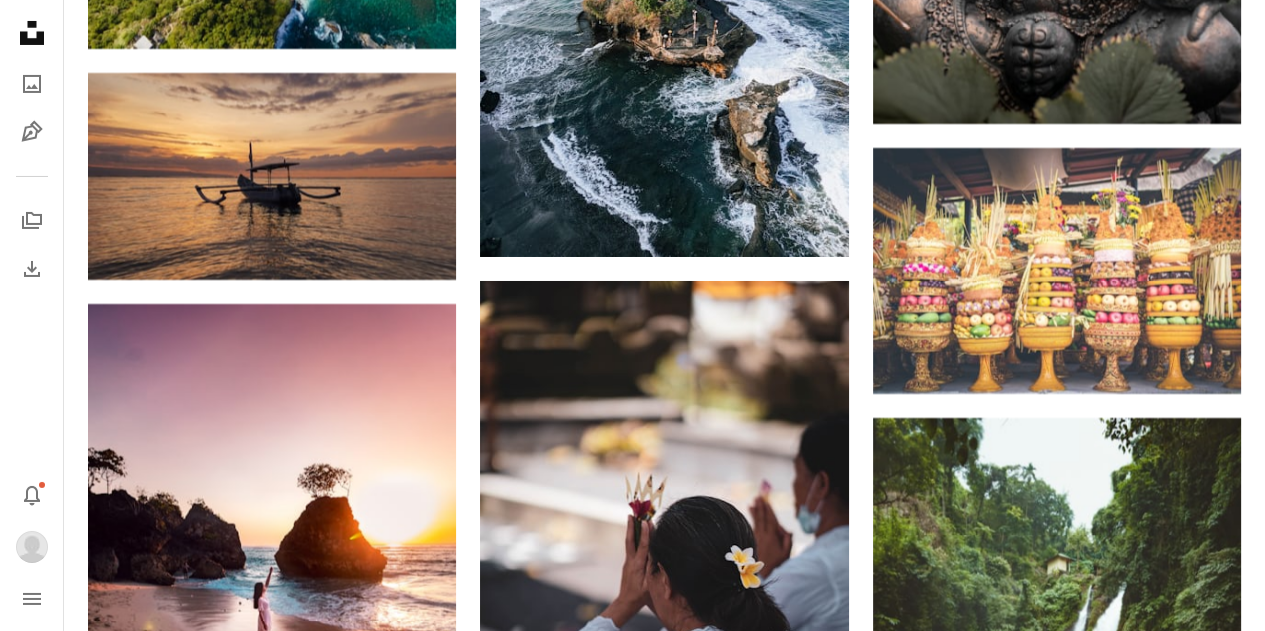 click on "A lock Download" at bounding box center (778, -294) 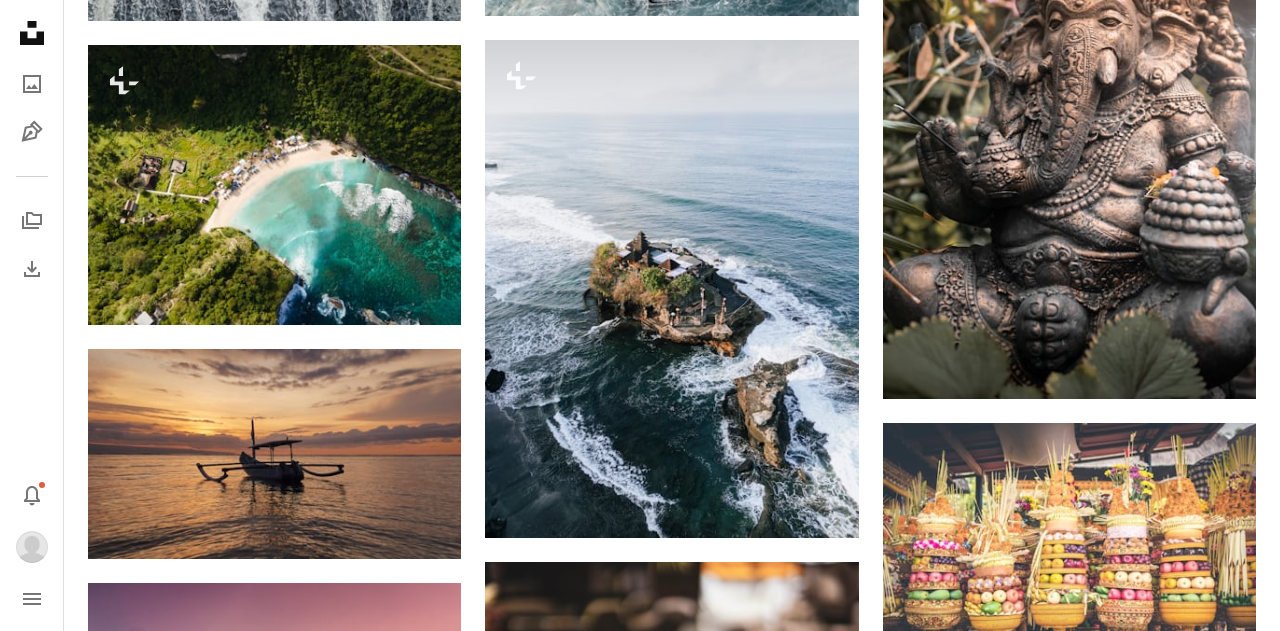 click on "An X shape Premium, ready to use images. Get unlimited access. A plus sign Members-only content added monthly A plus sign Unlimited royalty-free downloads A plus sign Illustrations  New A plus sign Enhanced legal protections yearly 65%  off monthly $20   $7 USD per month * Get  Unsplash+ * When paid annually, billed upfront  $84 Taxes where applicable. Renews automatically. Cancel anytime." at bounding box center (640, 5110) 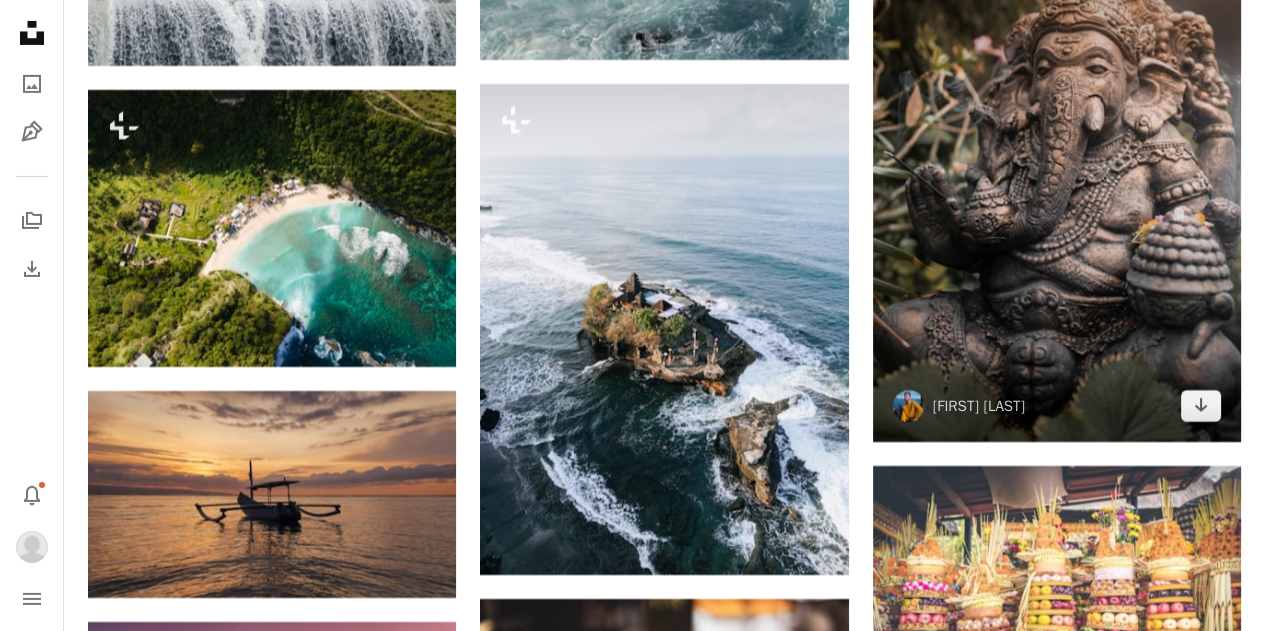 scroll, scrollTop: 21787, scrollLeft: 0, axis: vertical 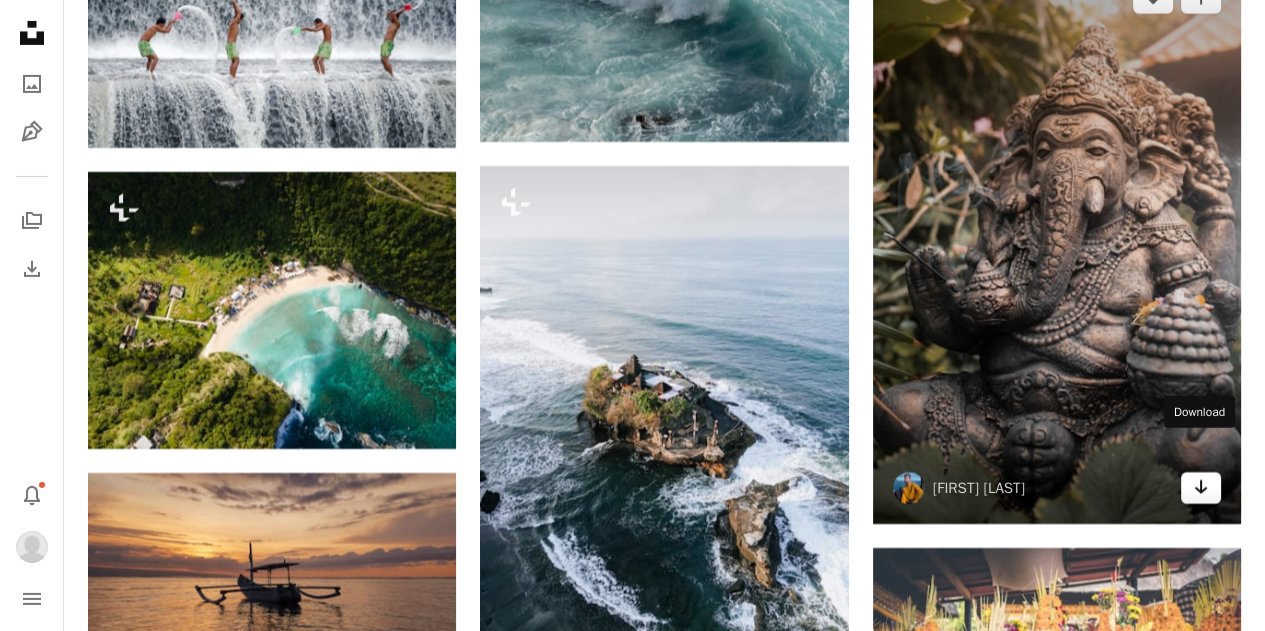 click on "Arrow pointing down" at bounding box center [1201, 488] 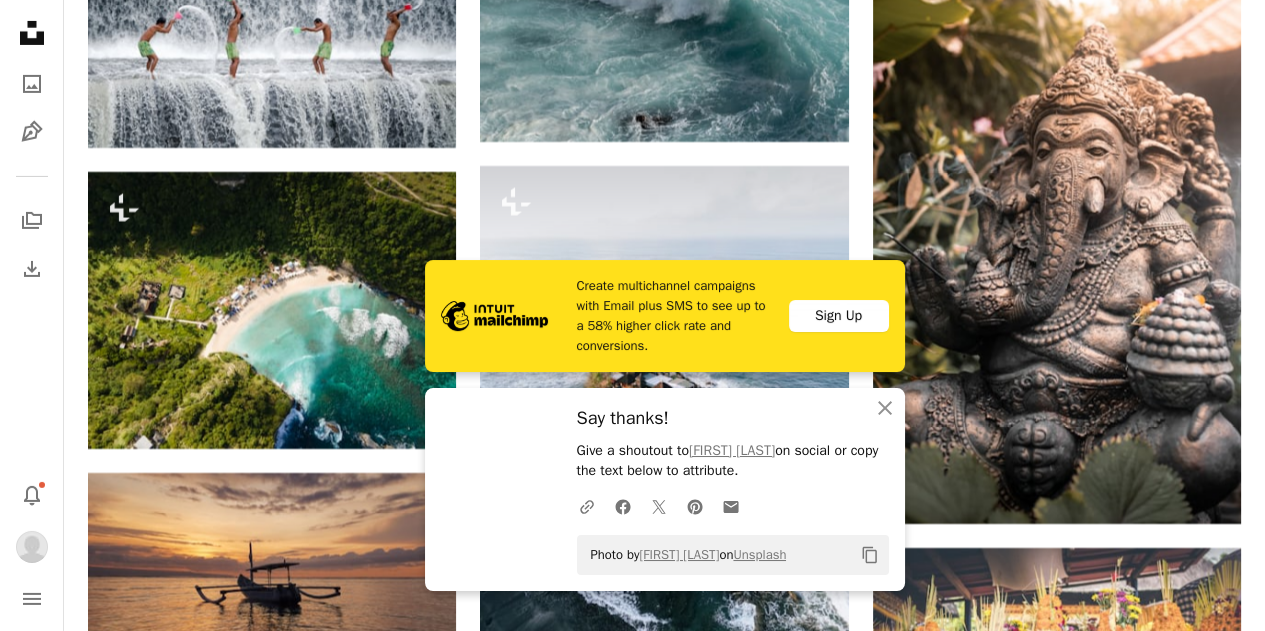 click on "[FIRST] [LAST]" at bounding box center [1057, -8213] 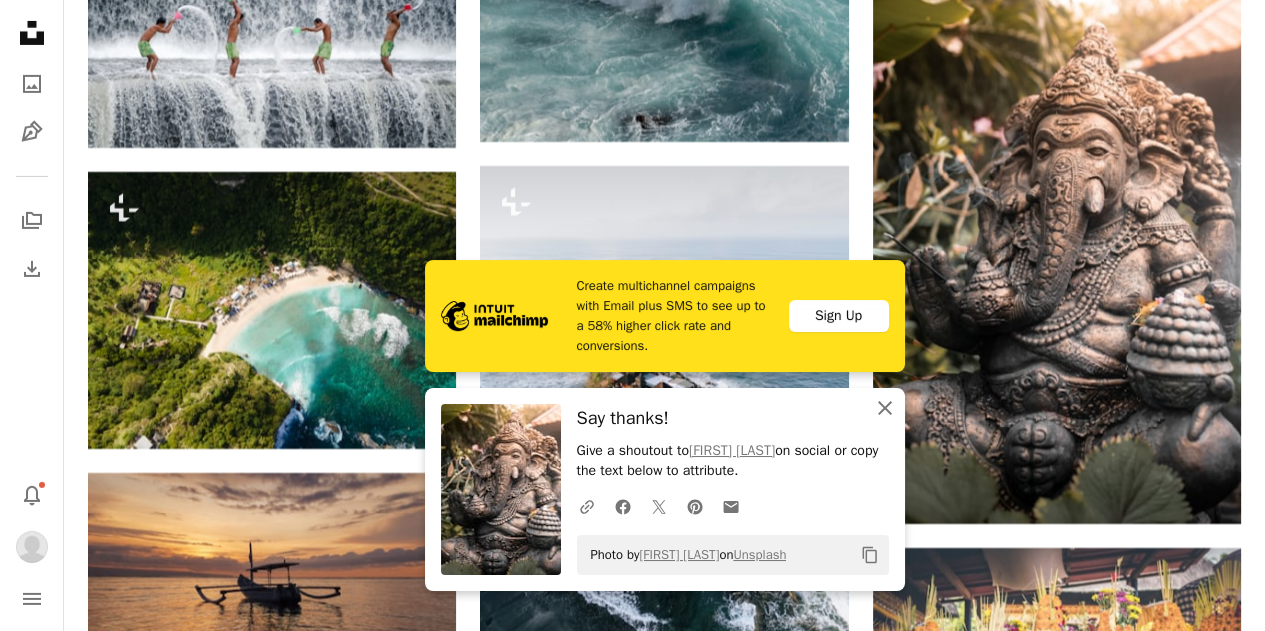 click on "An X shape Close" at bounding box center [885, 408] 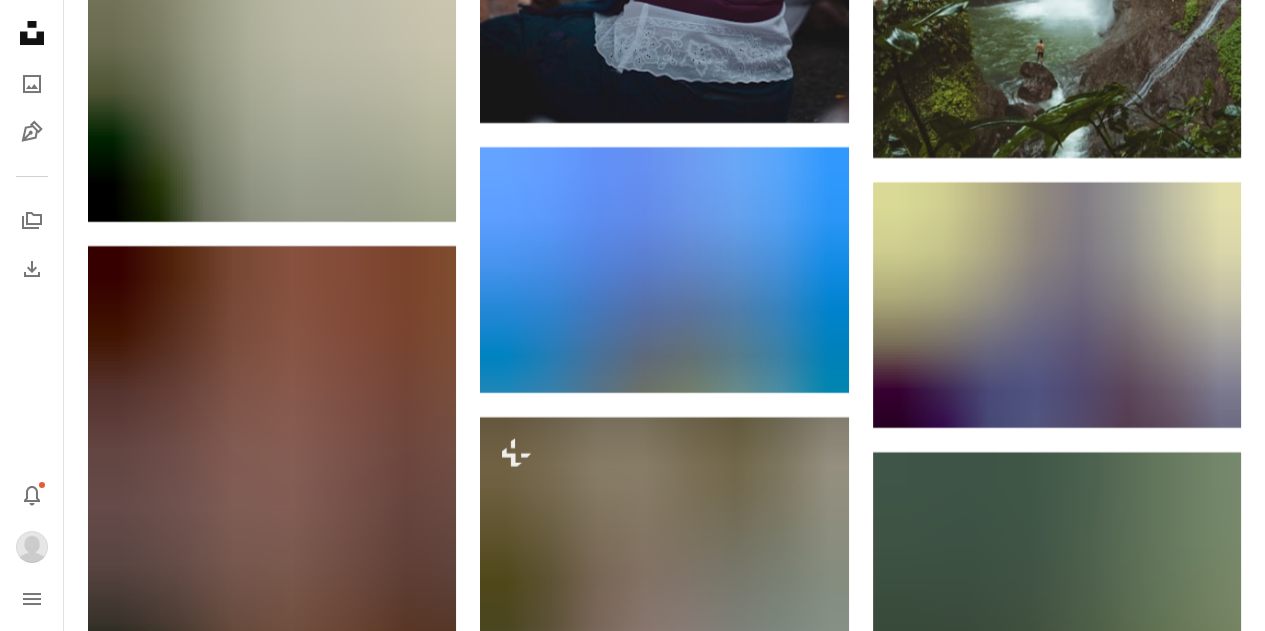 scroll, scrollTop: 23087, scrollLeft: 0, axis: vertical 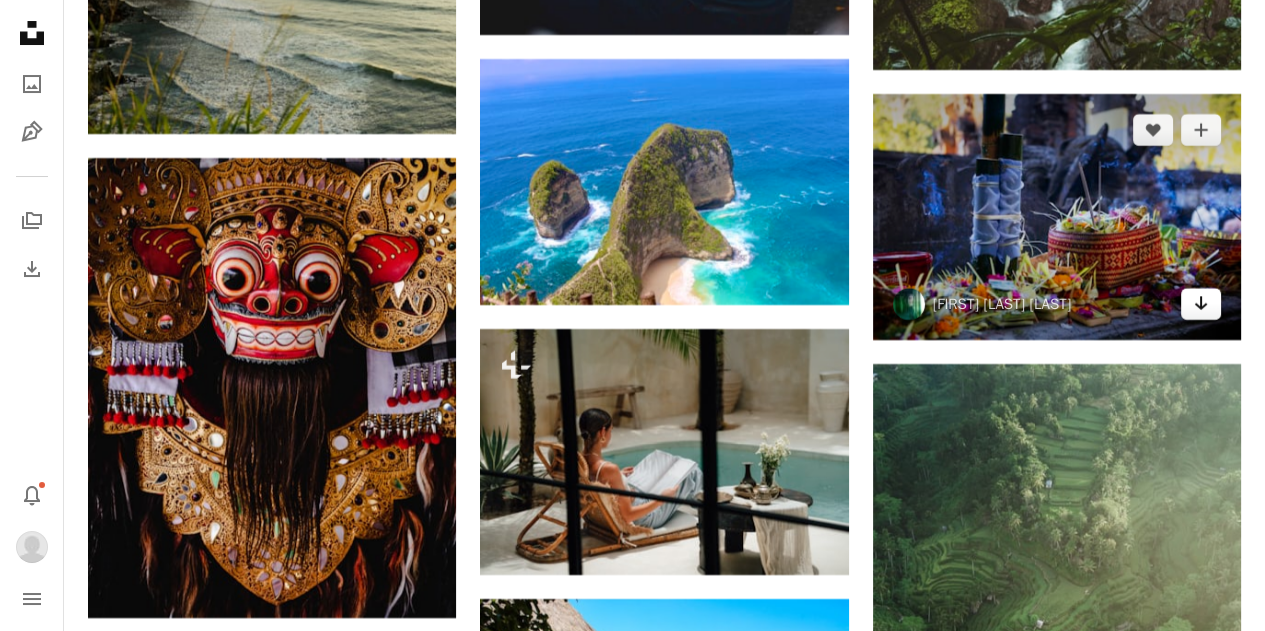 click on "Arrow pointing down" 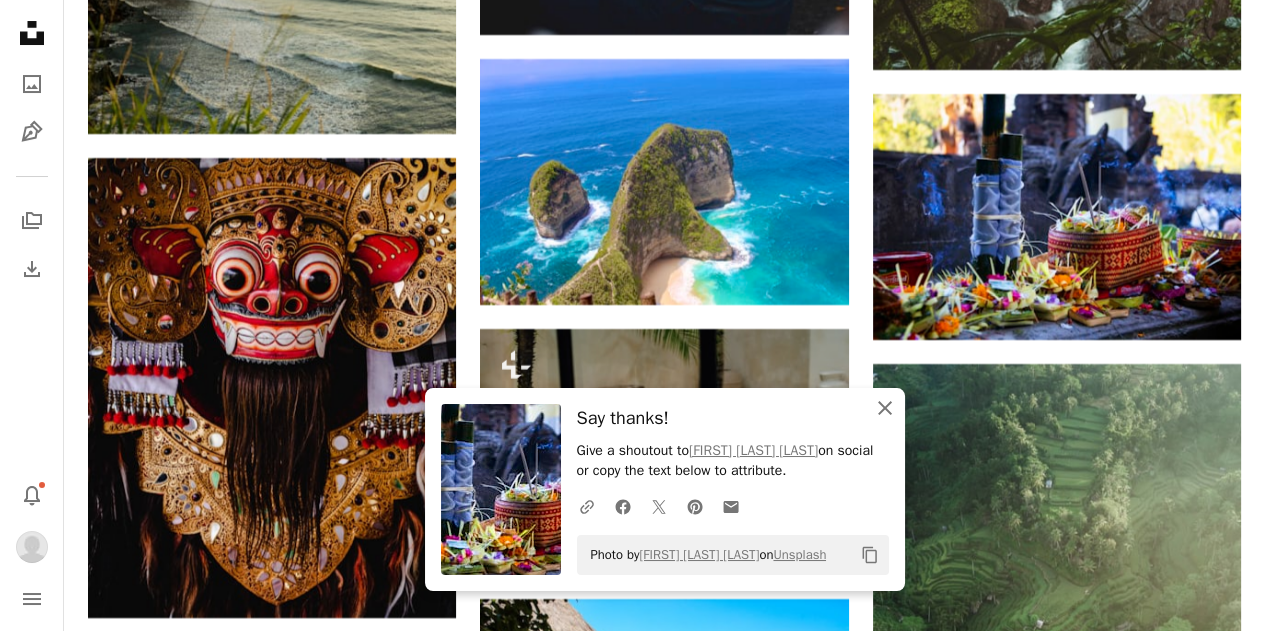 click on "An X shape" 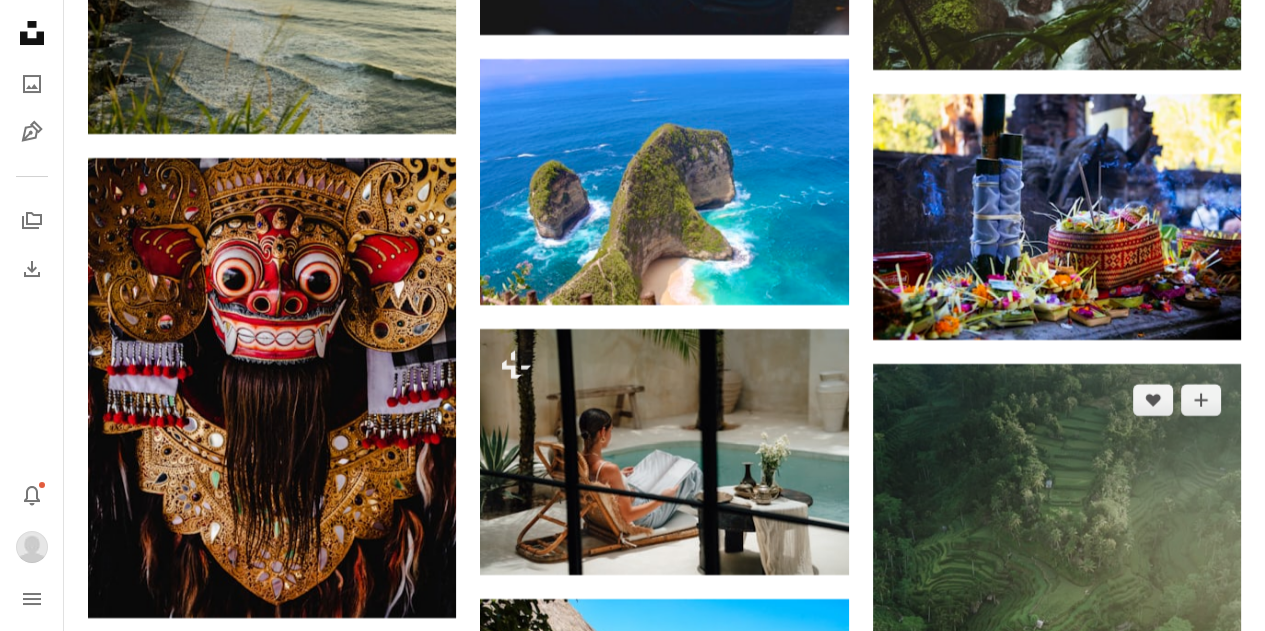 scroll, scrollTop: 23387, scrollLeft: 0, axis: vertical 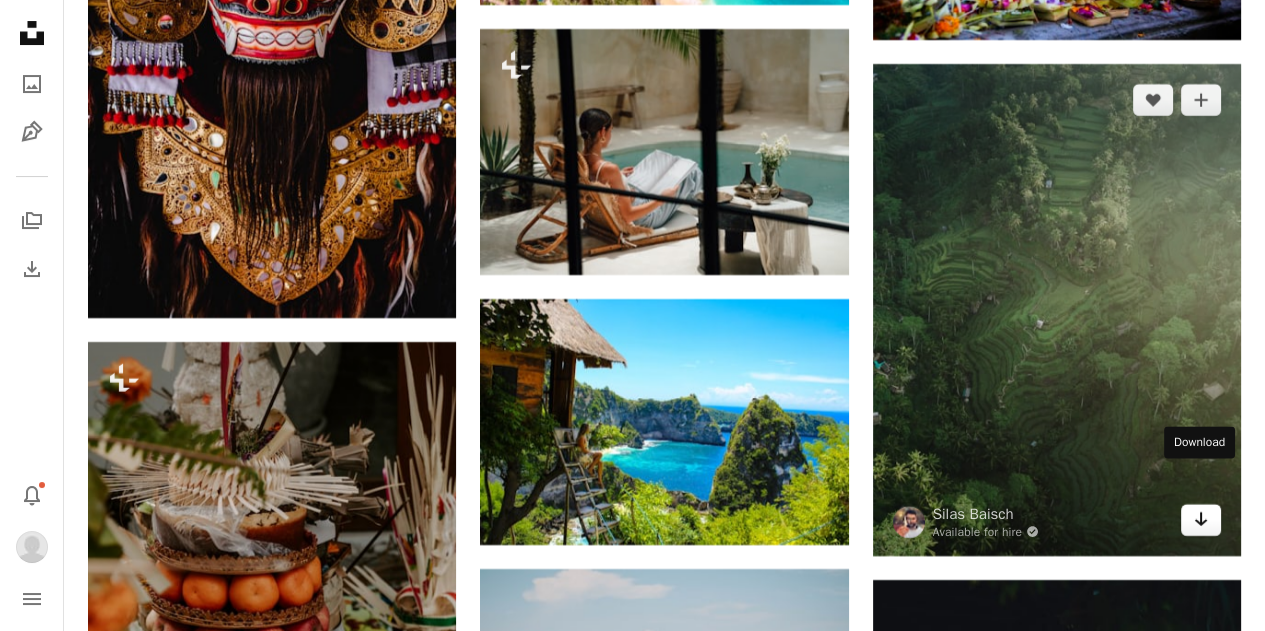 click on "Arrow pointing down" 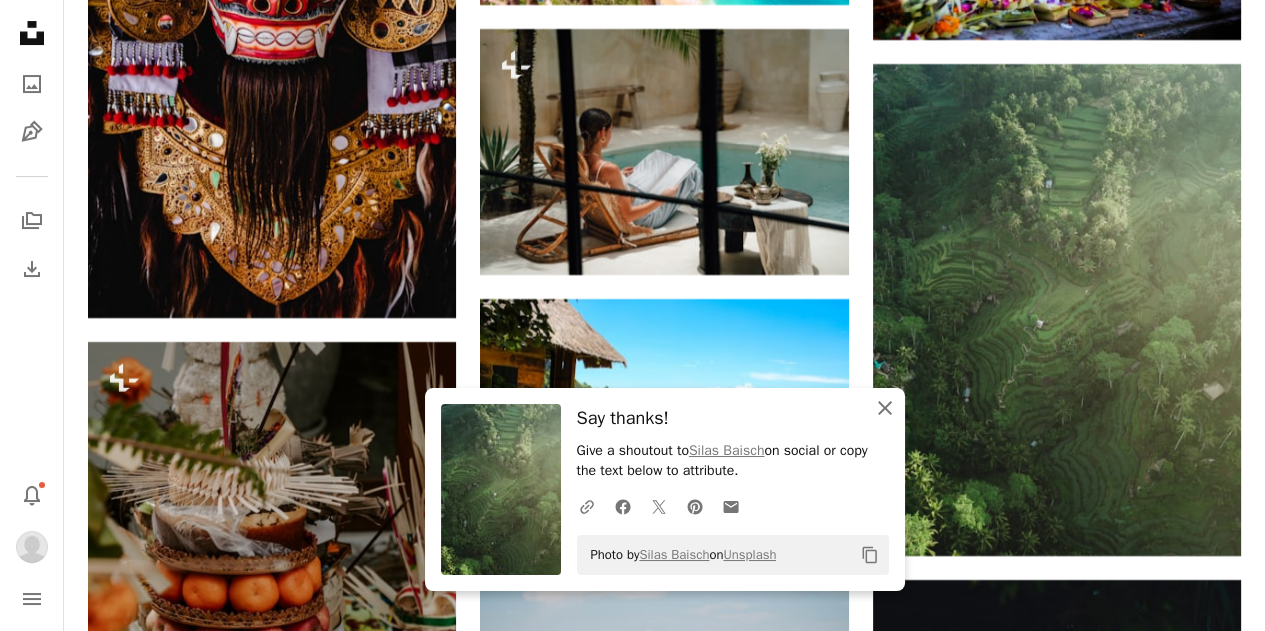 click on "An X shape" 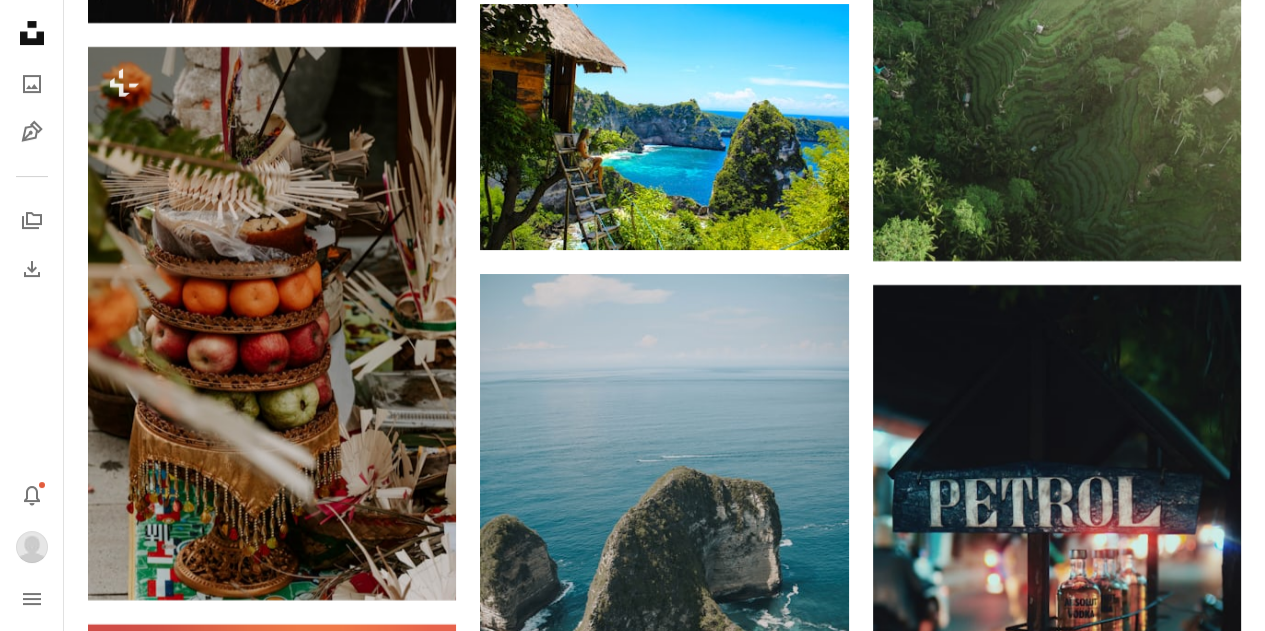 scroll, scrollTop: 23687, scrollLeft: 0, axis: vertical 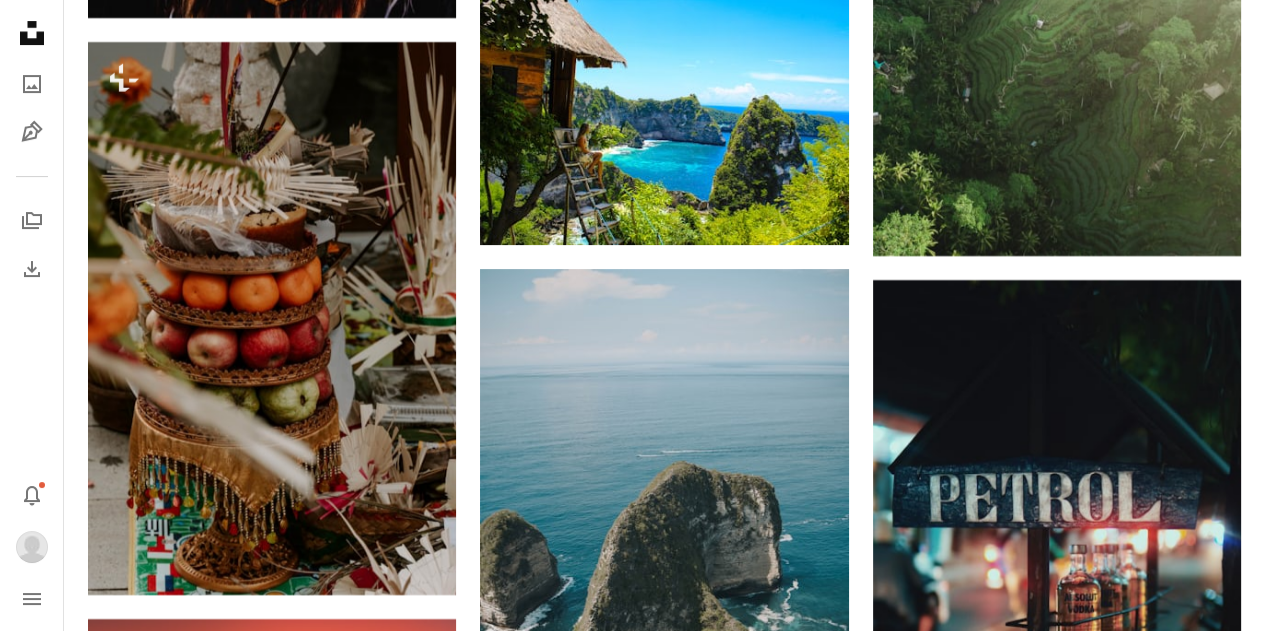 click on "Arrow pointing down" 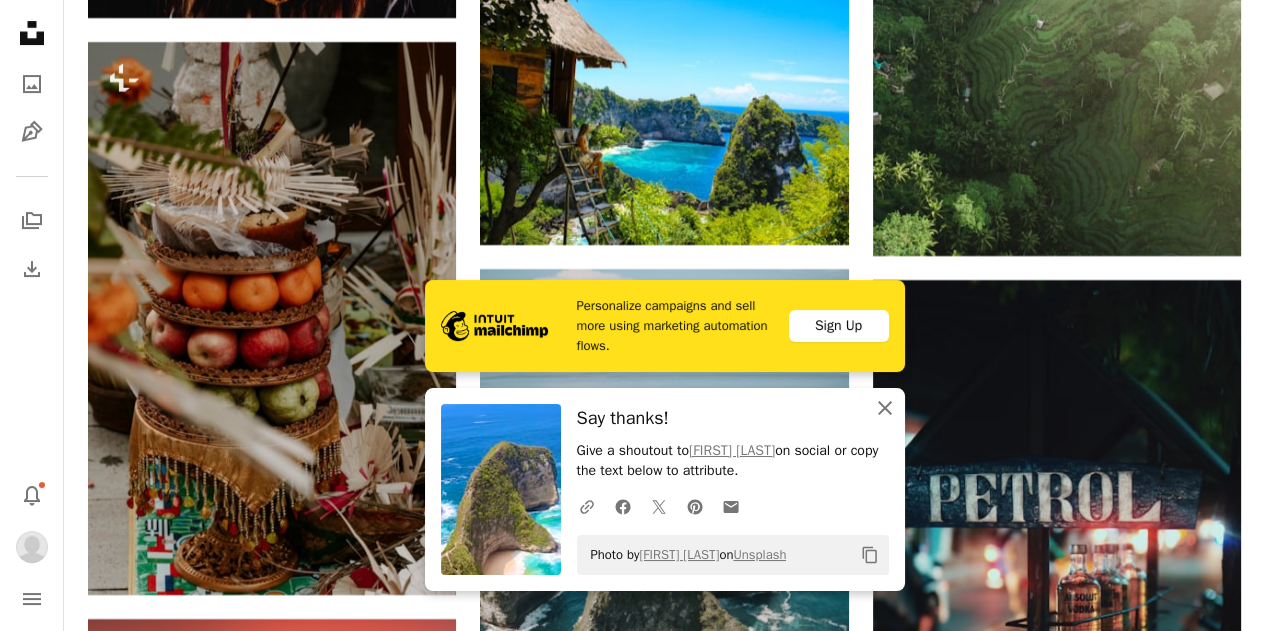 drag, startPoint x: 885, startPoint y: 411, endPoint x: 748, endPoint y: 206, distance: 246.56439 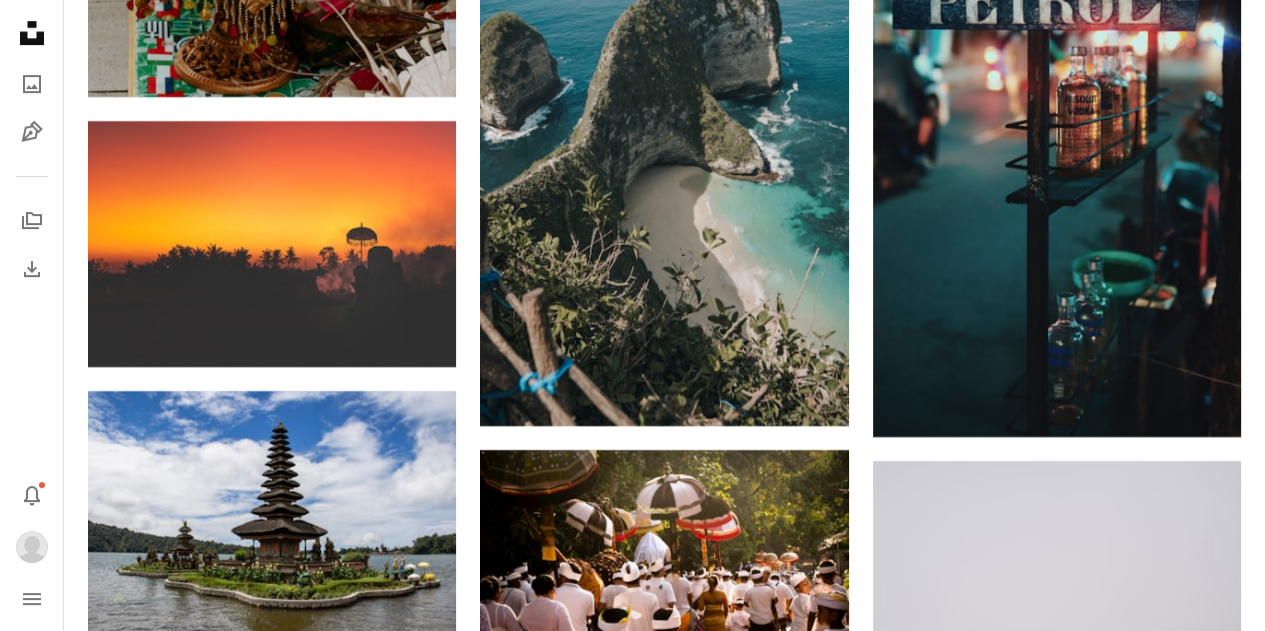 scroll, scrollTop: 24187, scrollLeft: 0, axis: vertical 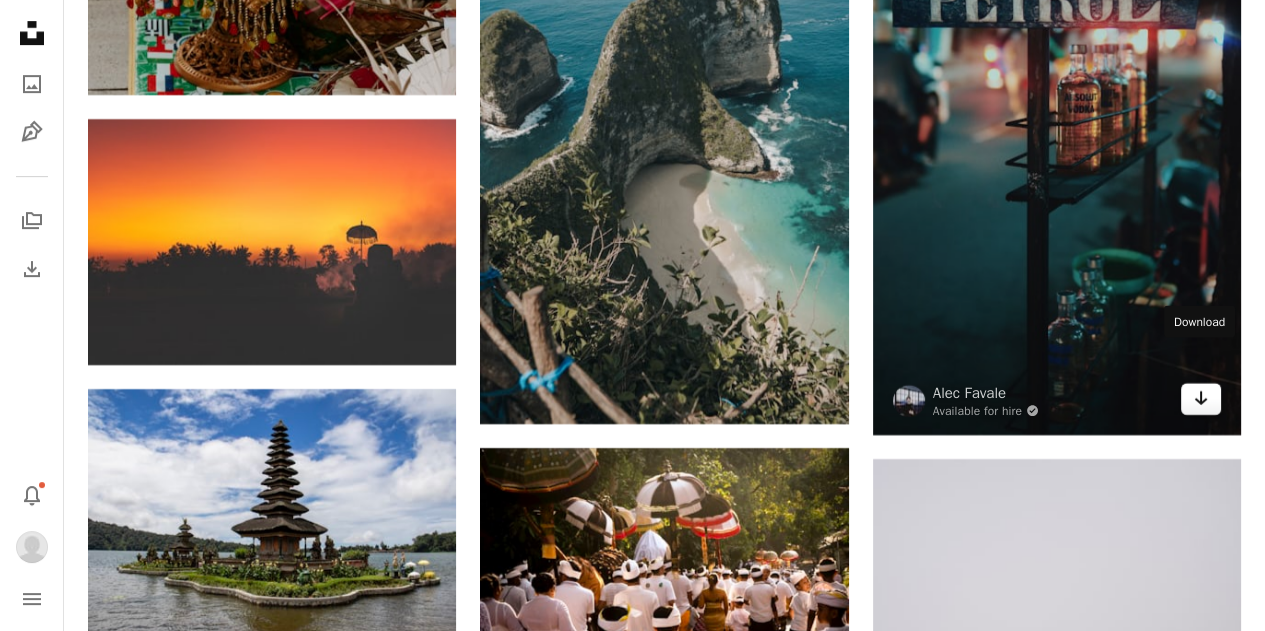 click 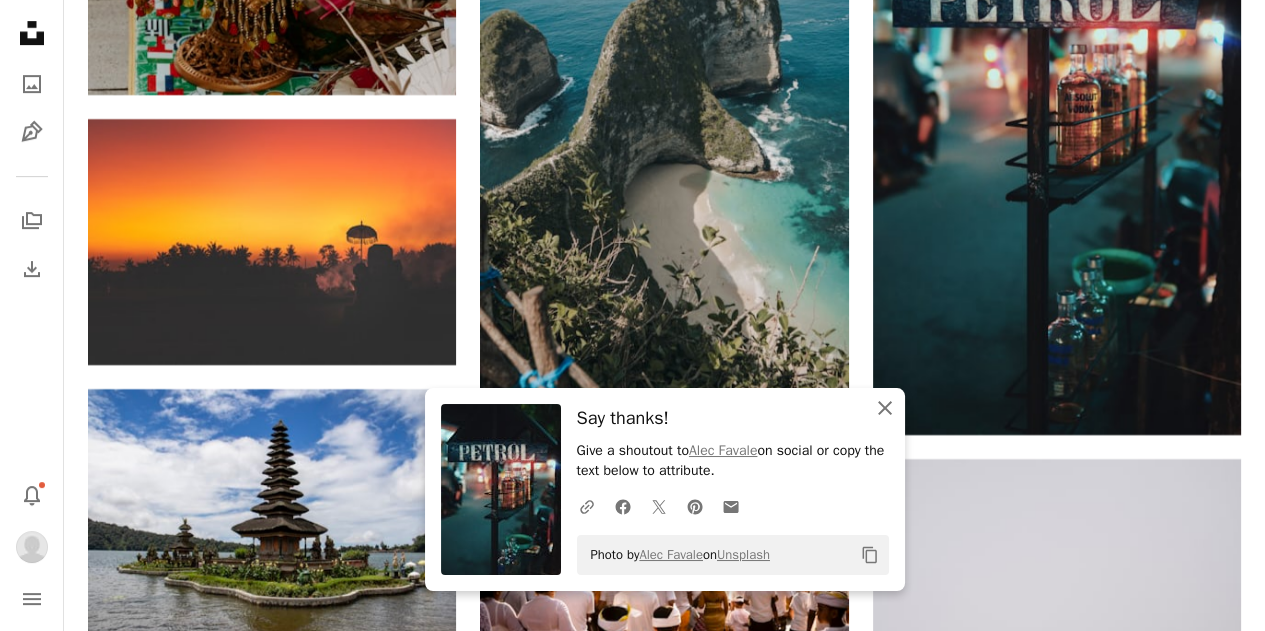 click on "An X shape" 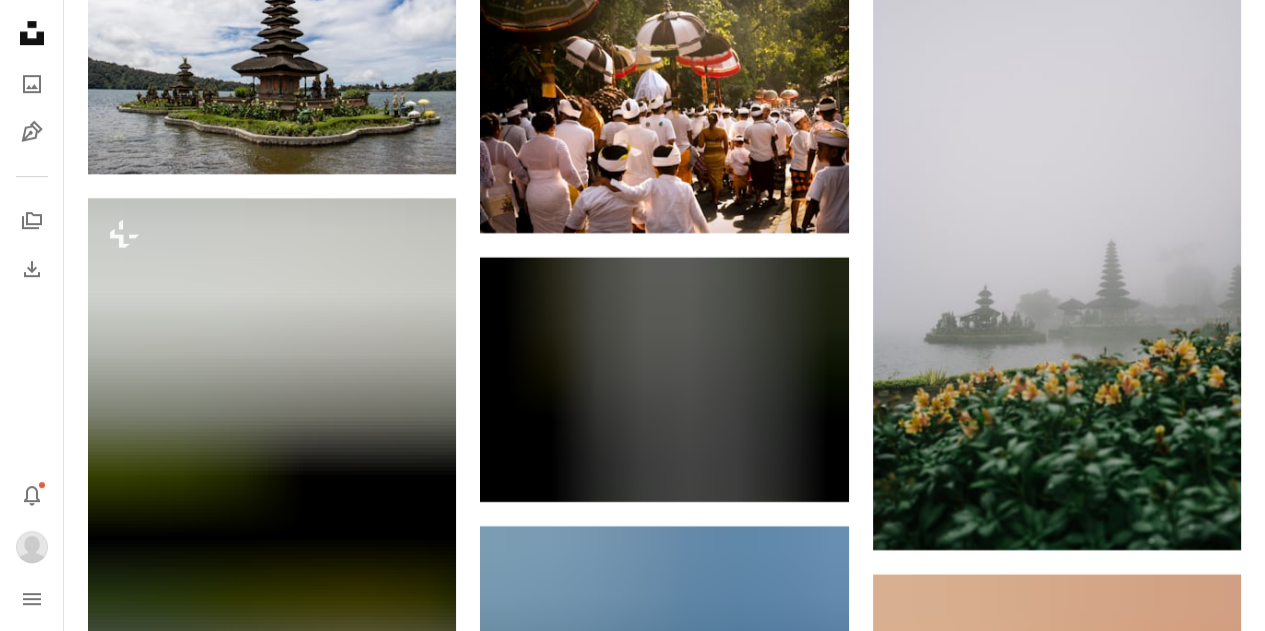 scroll, scrollTop: 24687, scrollLeft: 0, axis: vertical 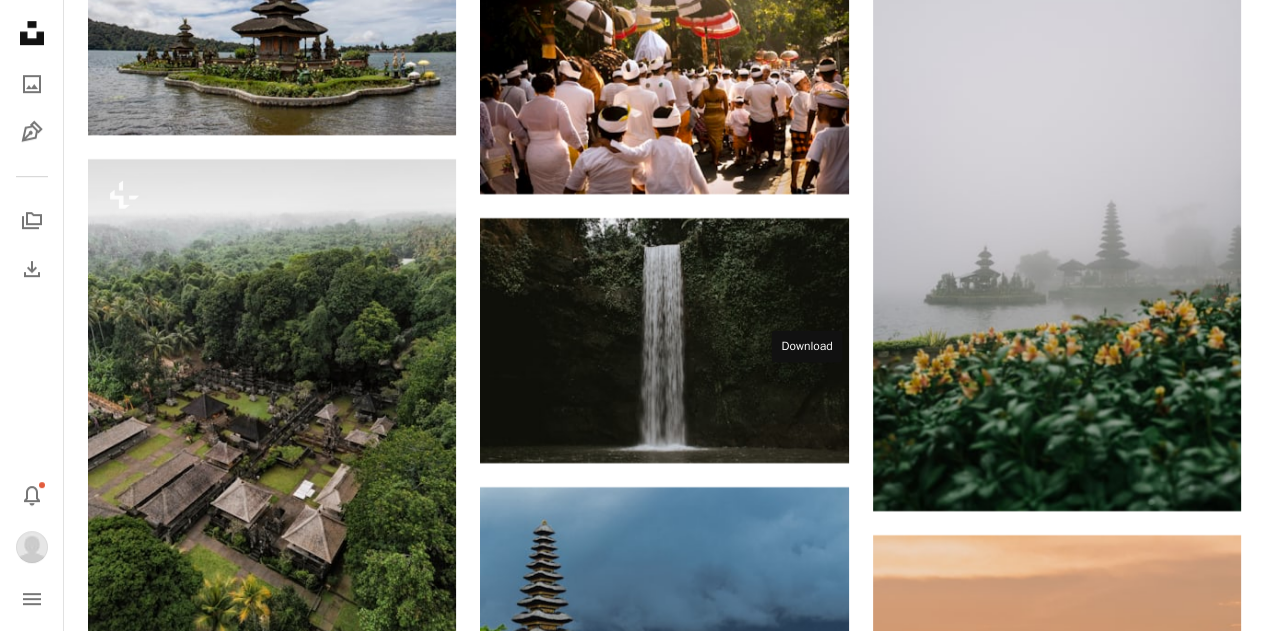 click on "Arrow pointing down" 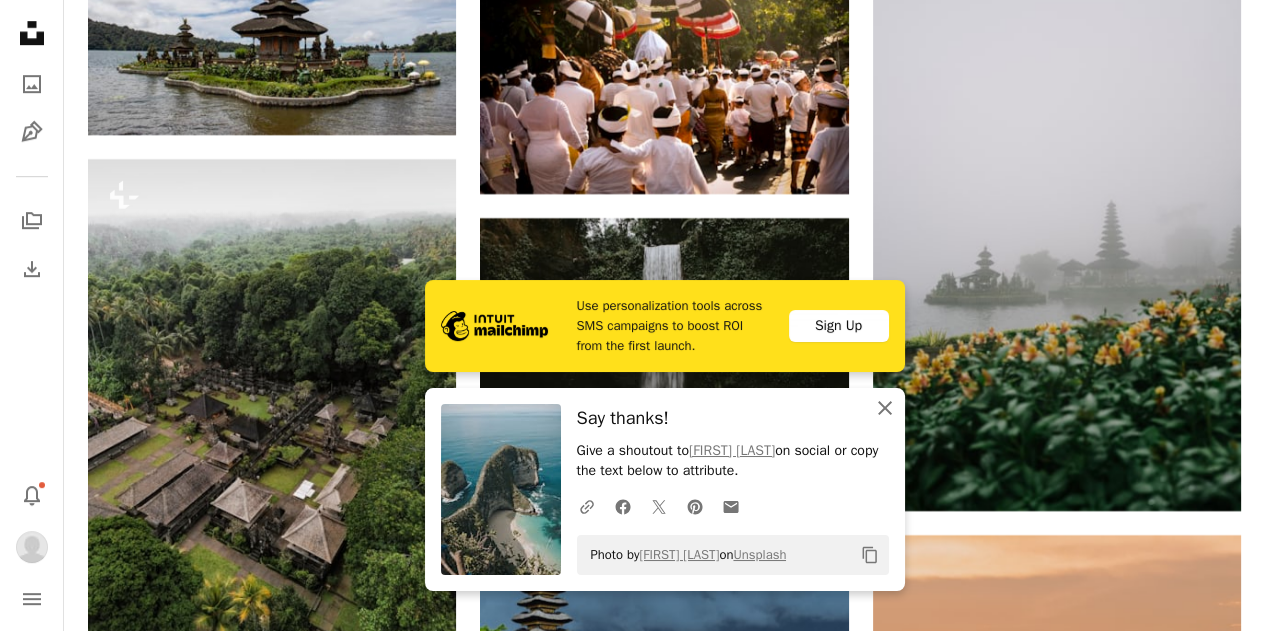 drag, startPoint x: 885, startPoint y: 403, endPoint x: 876, endPoint y: 383, distance: 21.931713 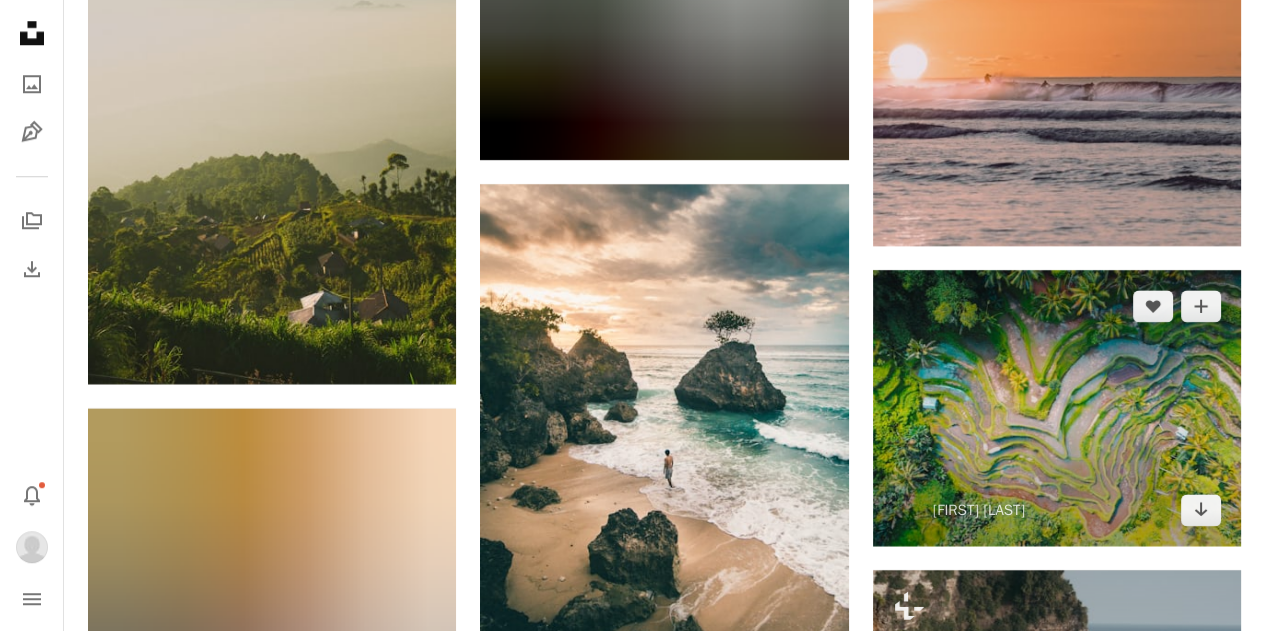 scroll, scrollTop: 25387, scrollLeft: 0, axis: vertical 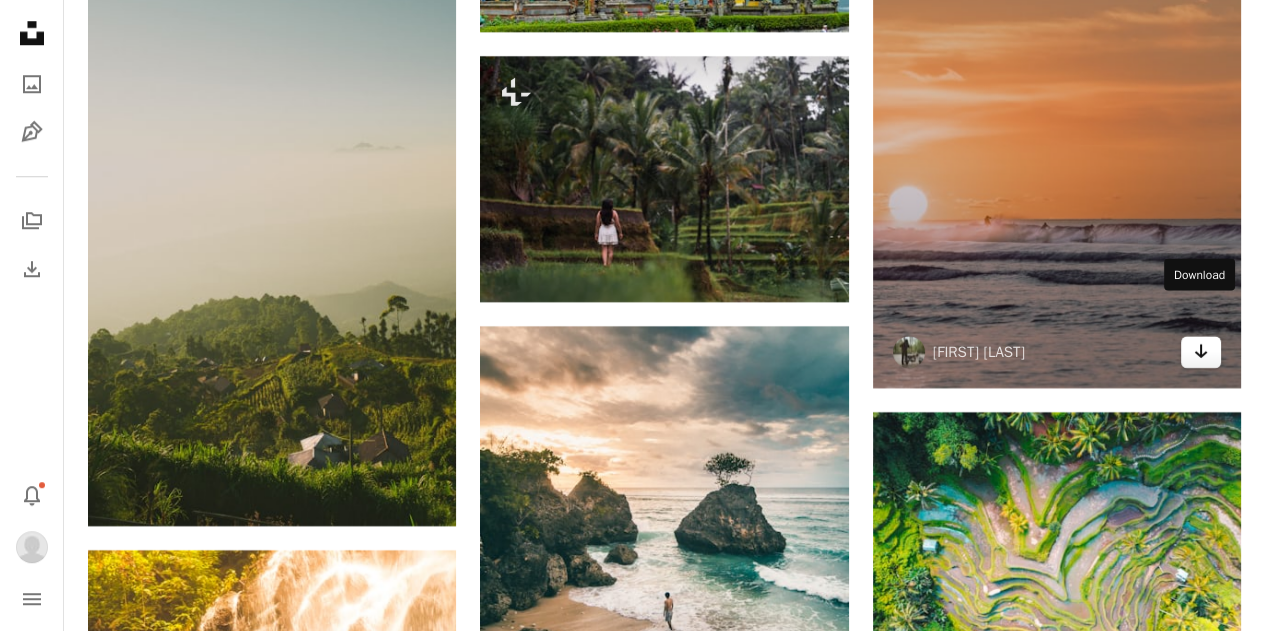 click 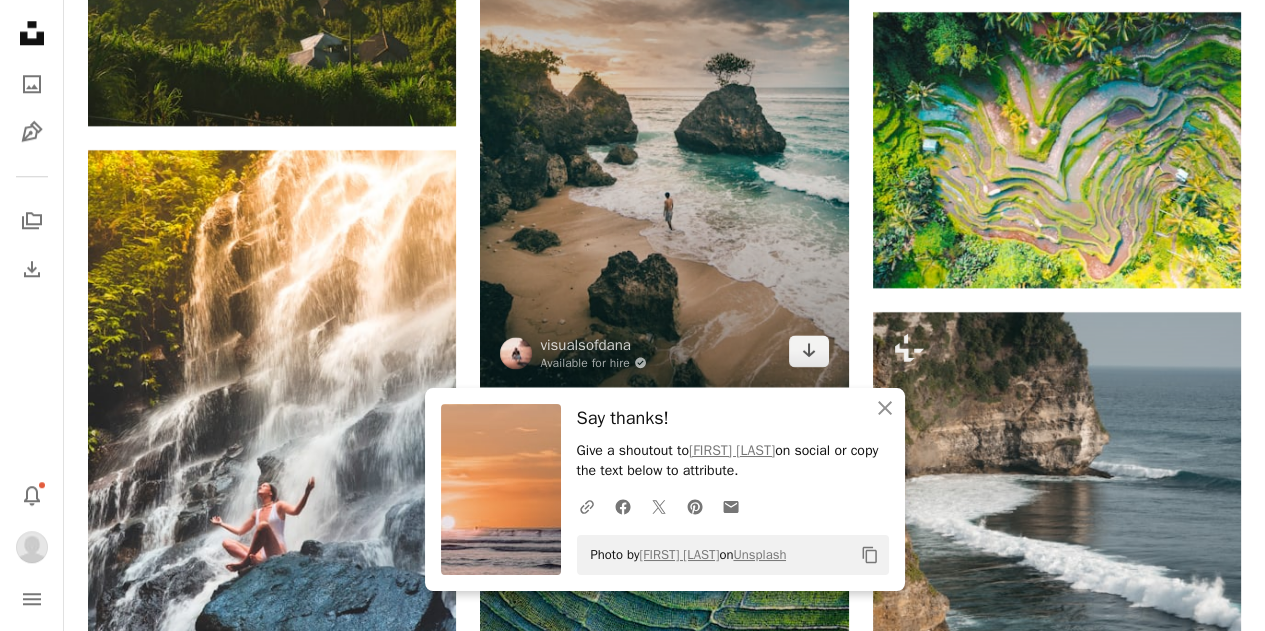 scroll, scrollTop: 25987, scrollLeft: 0, axis: vertical 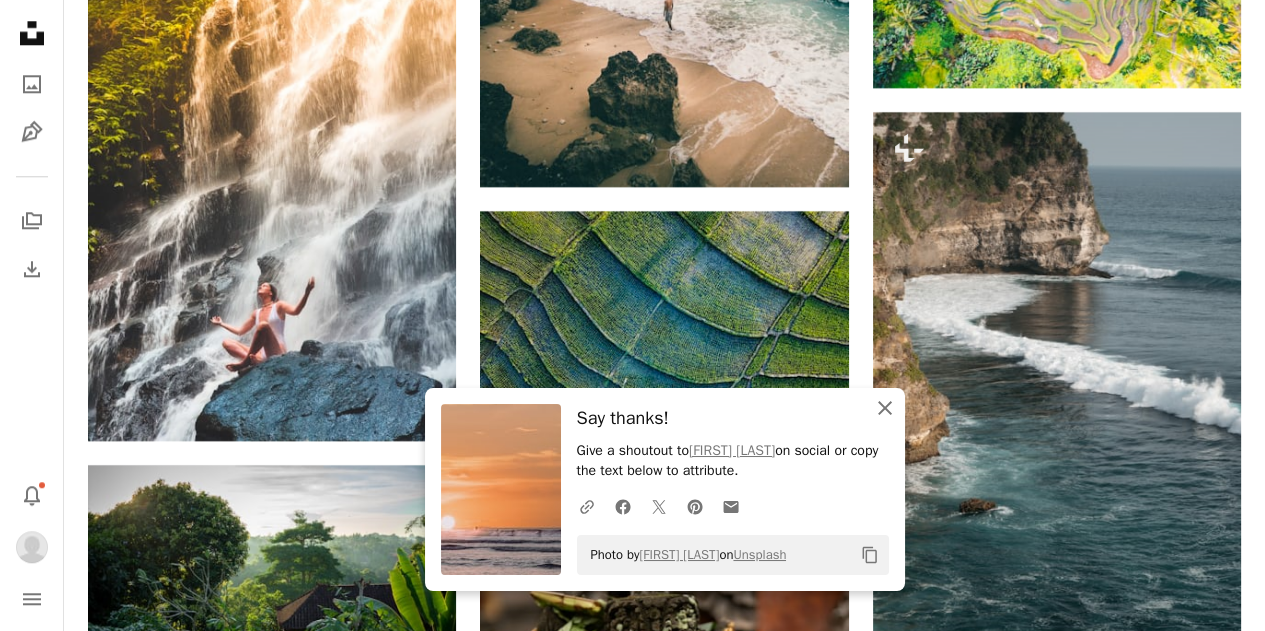 click on "An X shape" 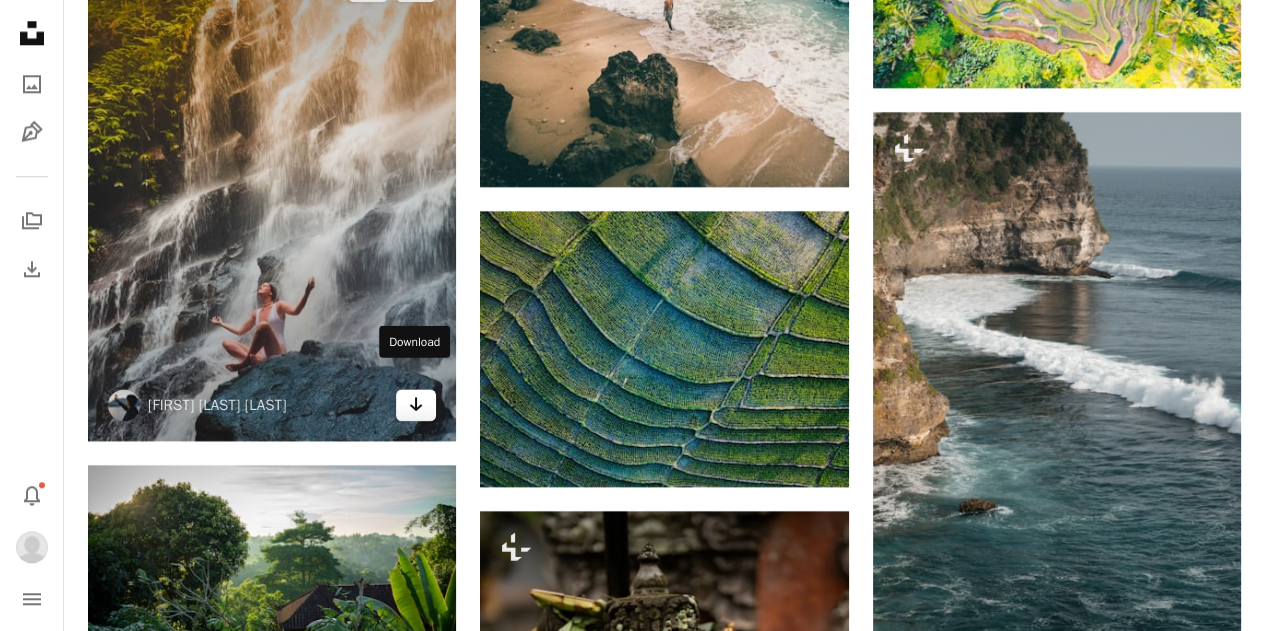click on "Arrow pointing down" 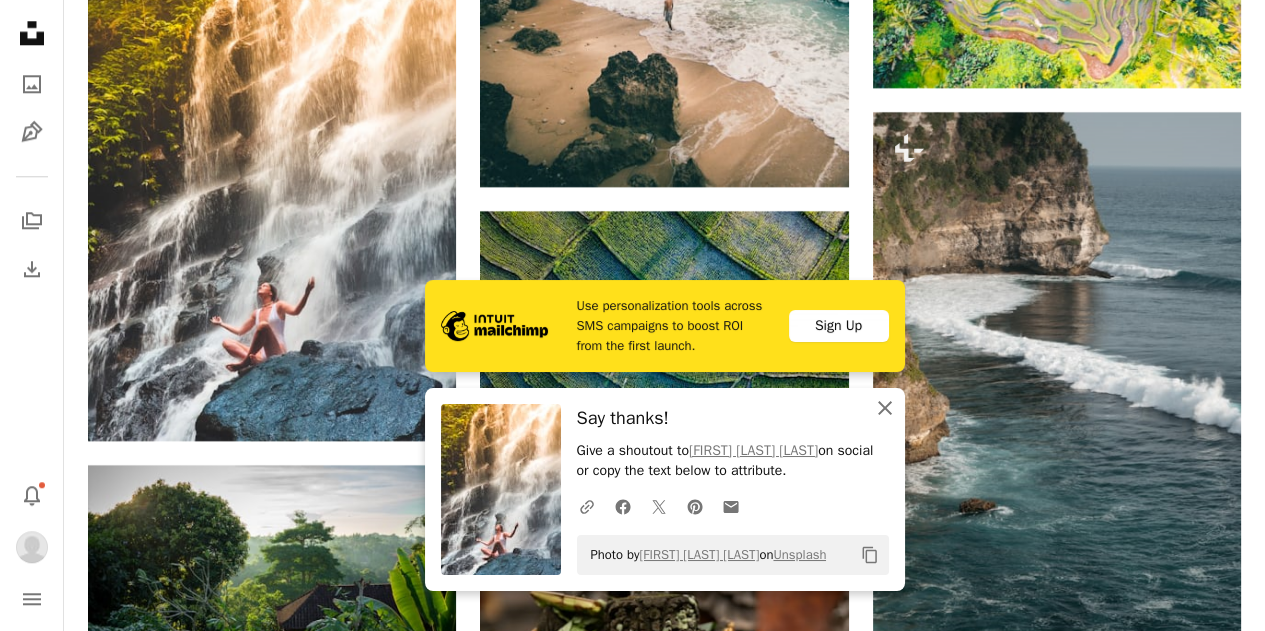 click 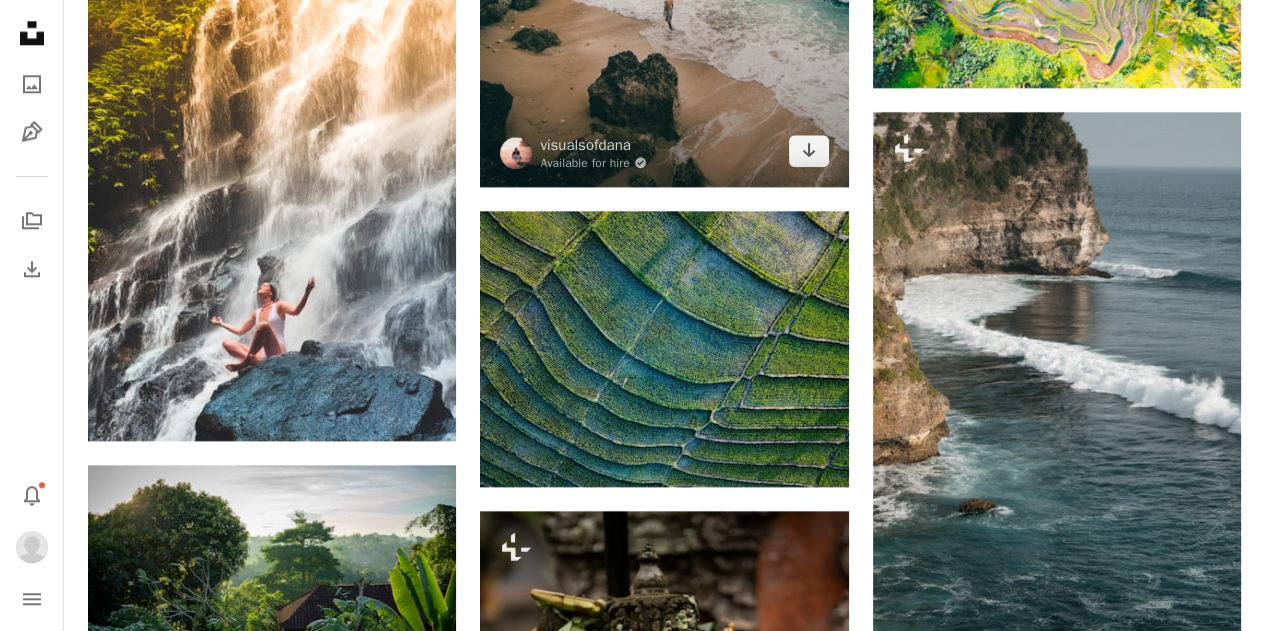 scroll, scrollTop: 26187, scrollLeft: 0, axis: vertical 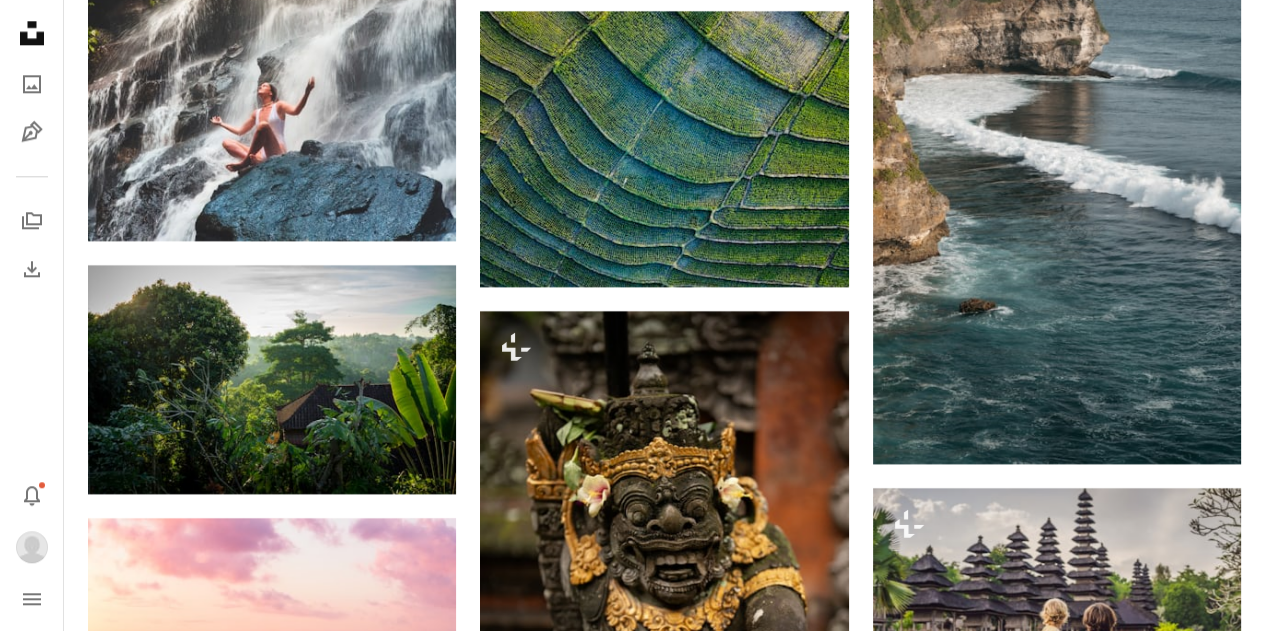 click on "Arrow pointing down" 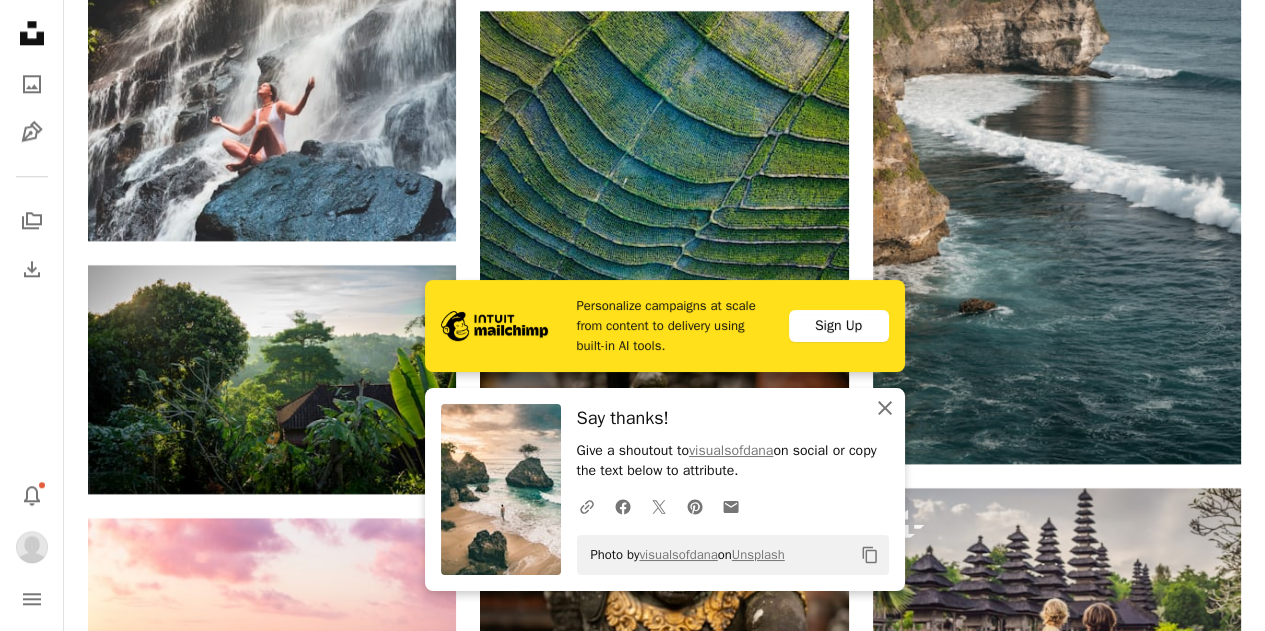 click on "An X shape" 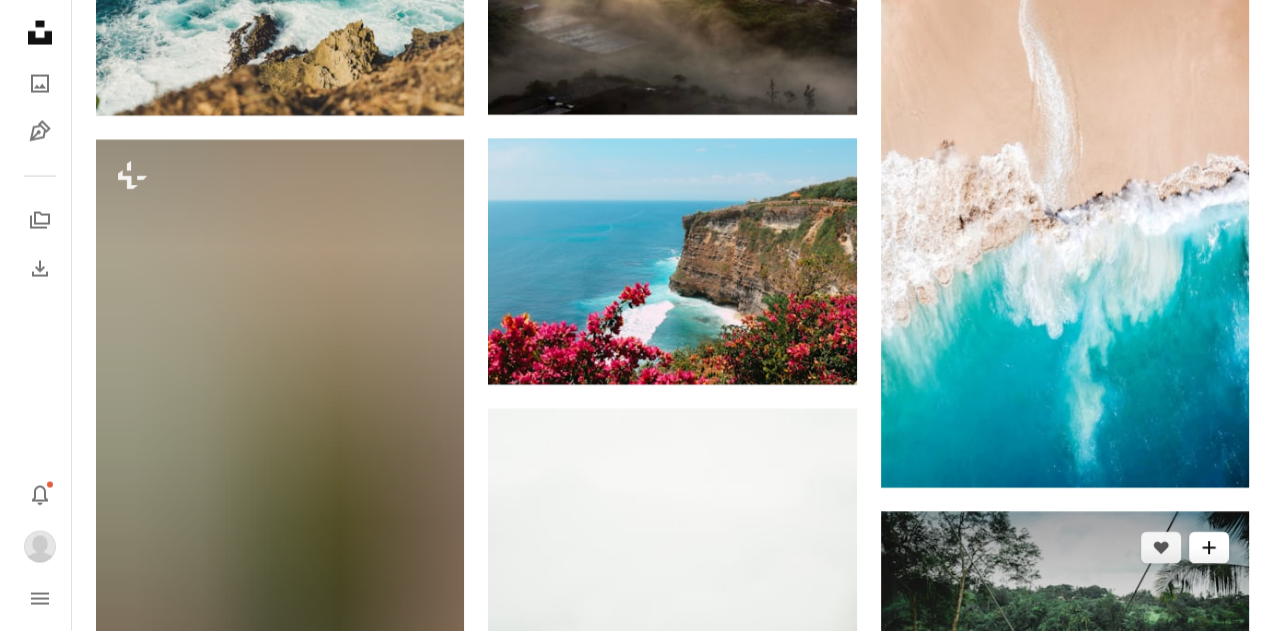 scroll, scrollTop: 29187, scrollLeft: 0, axis: vertical 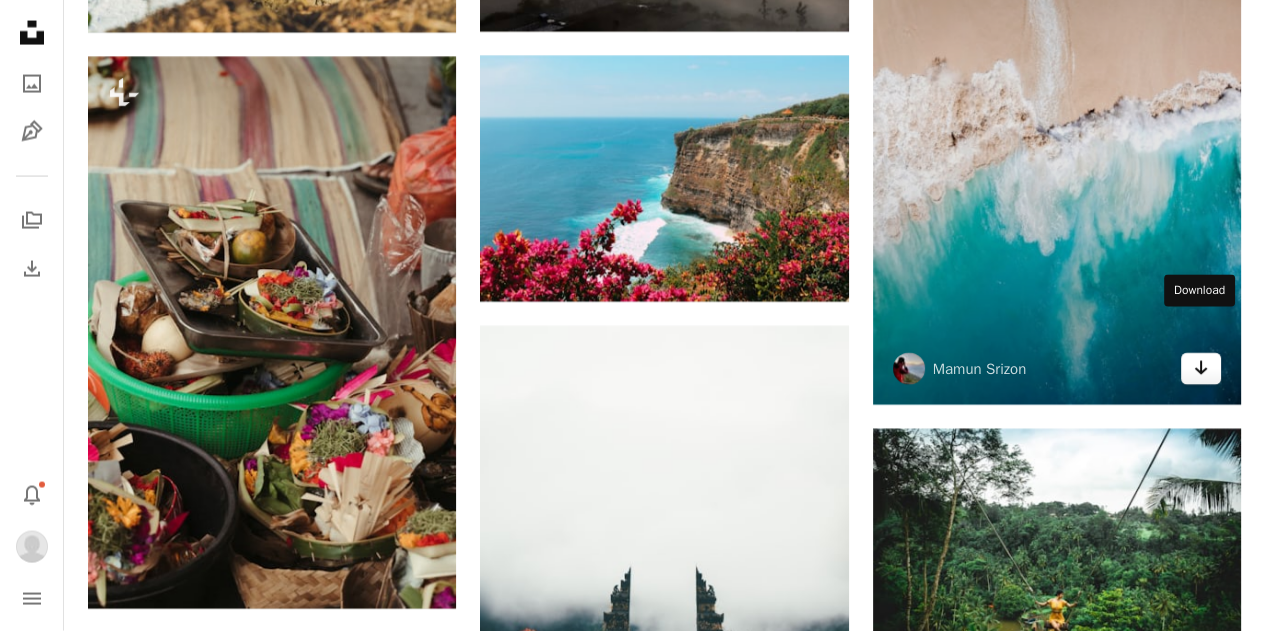 click on "Arrow pointing down" 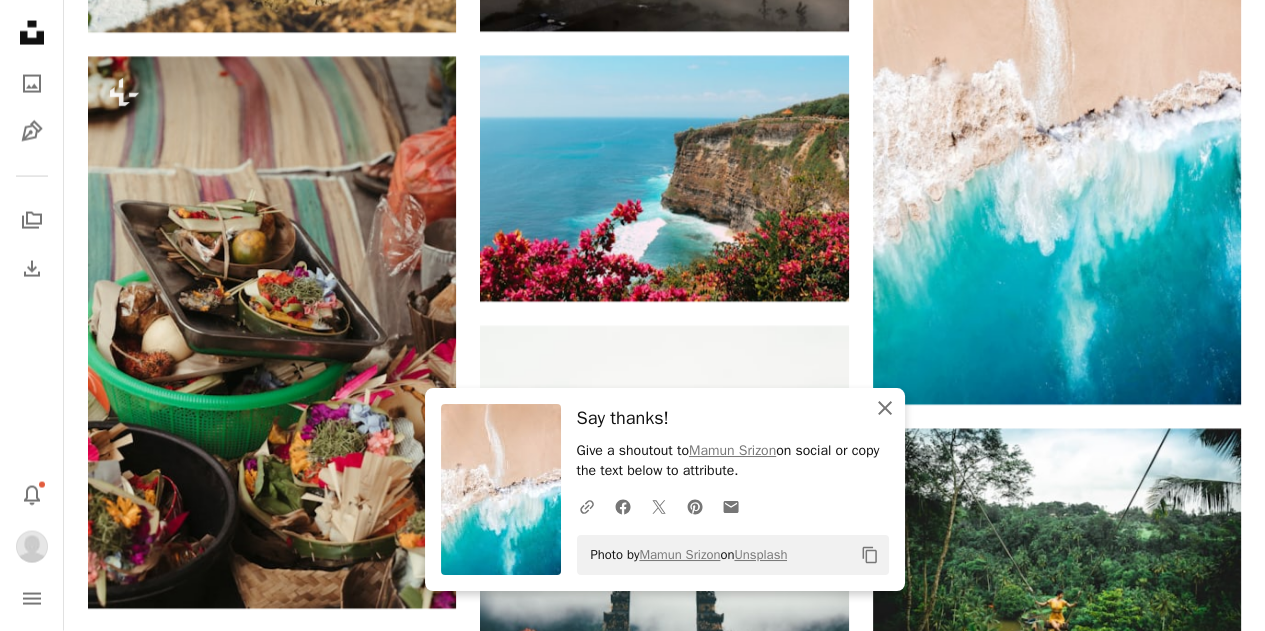 click on "An X shape" 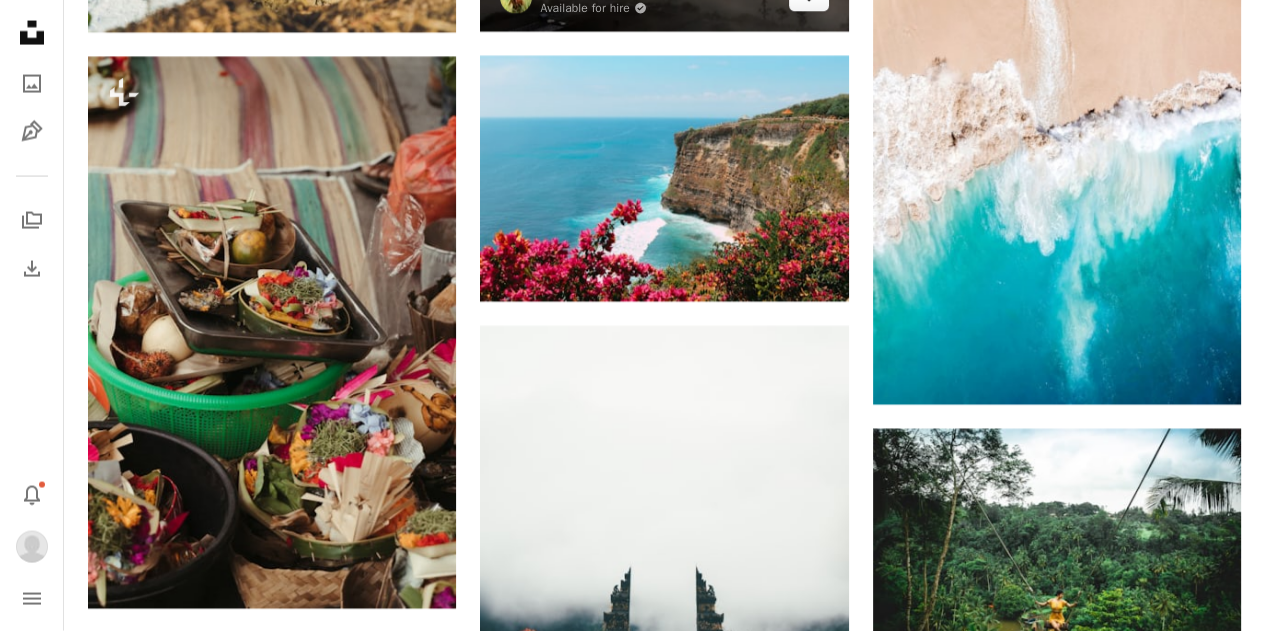 click on "Arrow pointing down" 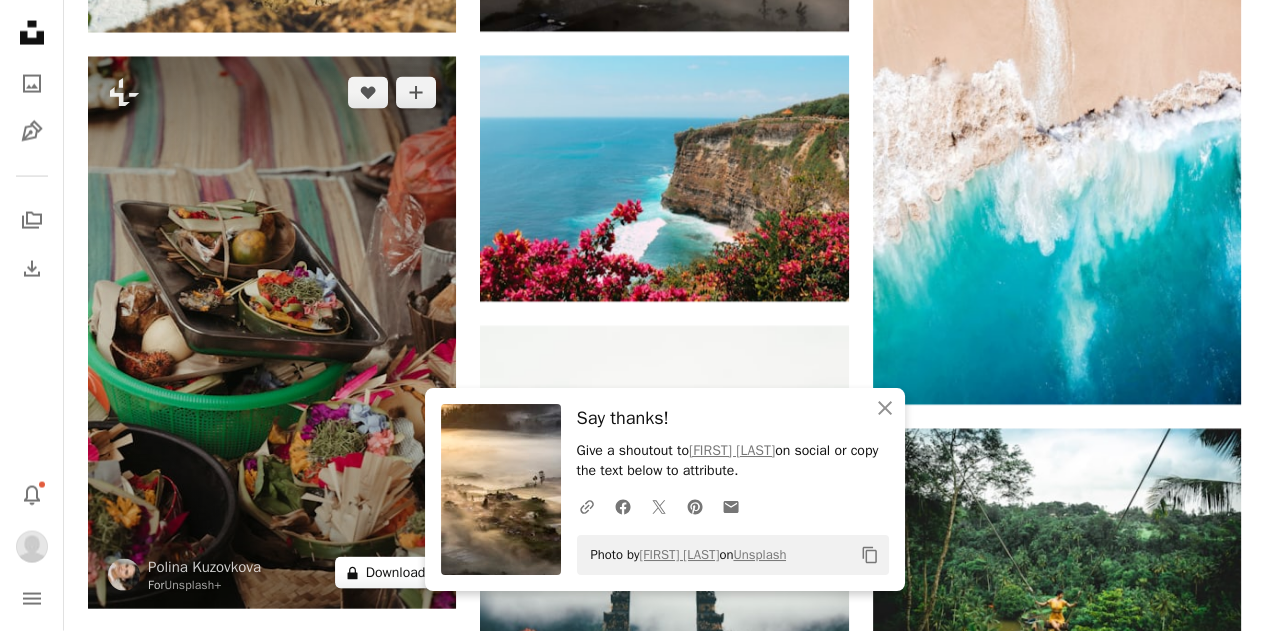click on "A lock Download" at bounding box center (386, 573) 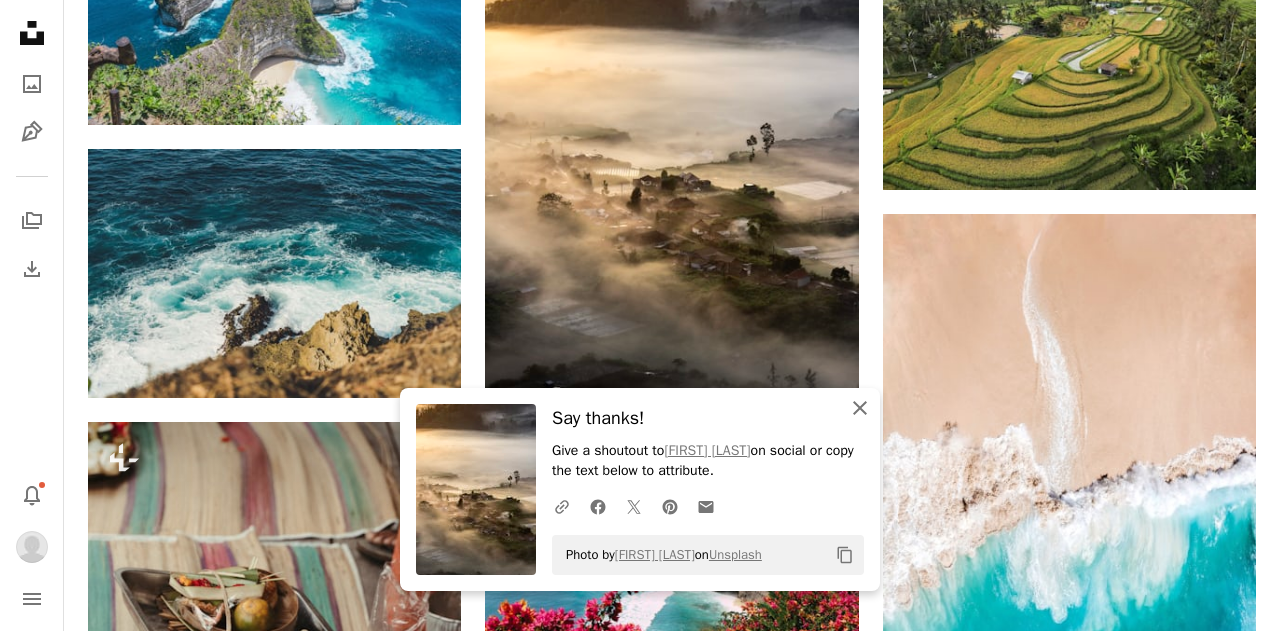 click 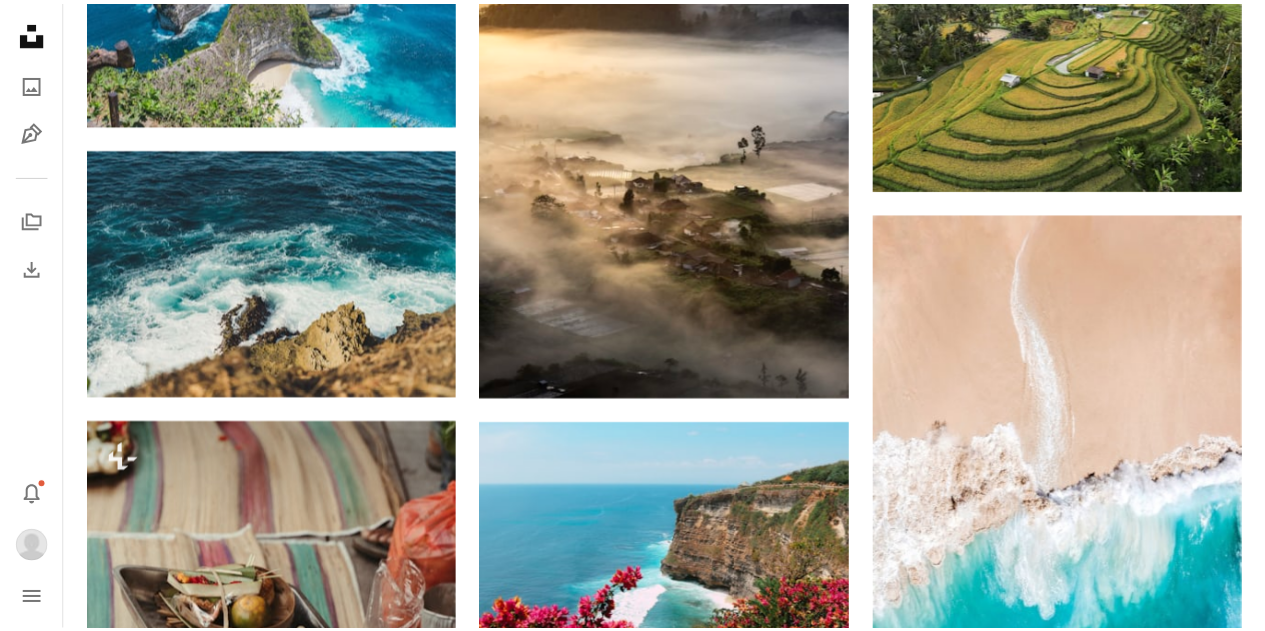 scroll, scrollTop: 8, scrollLeft: 0, axis: vertical 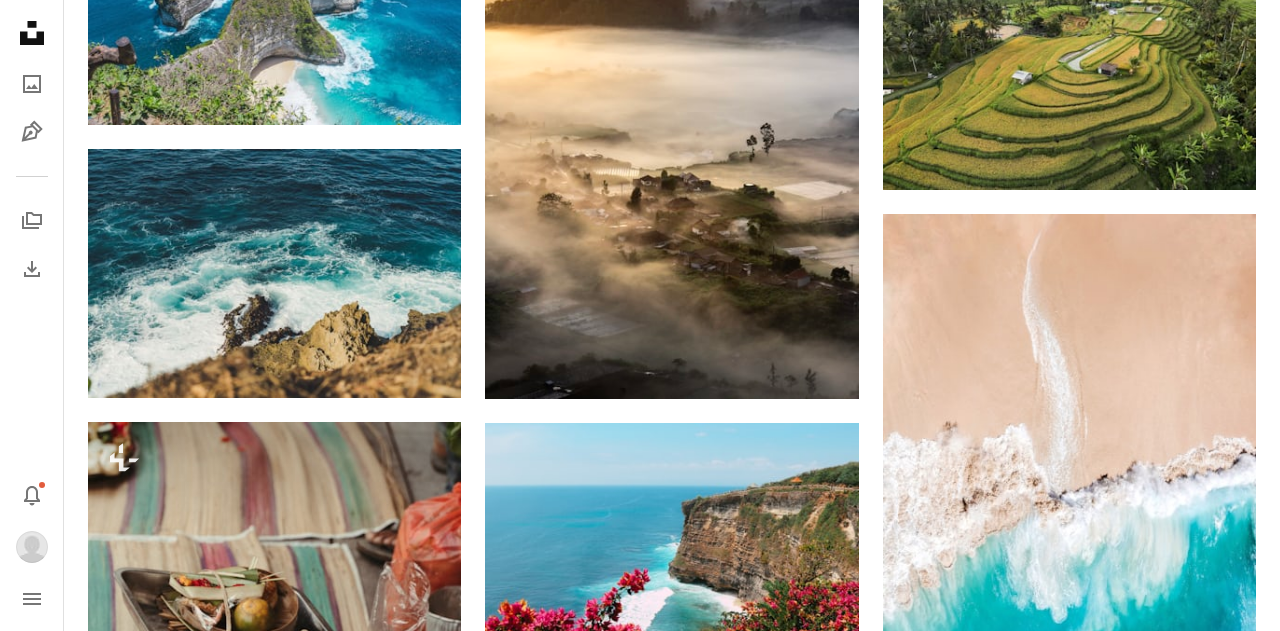 click on "An X shape Premium, ready to use images. Get unlimited access. A plus sign Members-only content added monthly A plus sign Unlimited royalty-free downloads A plus sign Illustrations  New A plus sign Enhanced legal protections yearly 65%  off monthly $20   $7 USD per month * Get  Unsplash+ * When paid annually, billed upfront  $84 Taxes where applicable. Renews automatically. Cancel anytime." at bounding box center [640, 3959] 